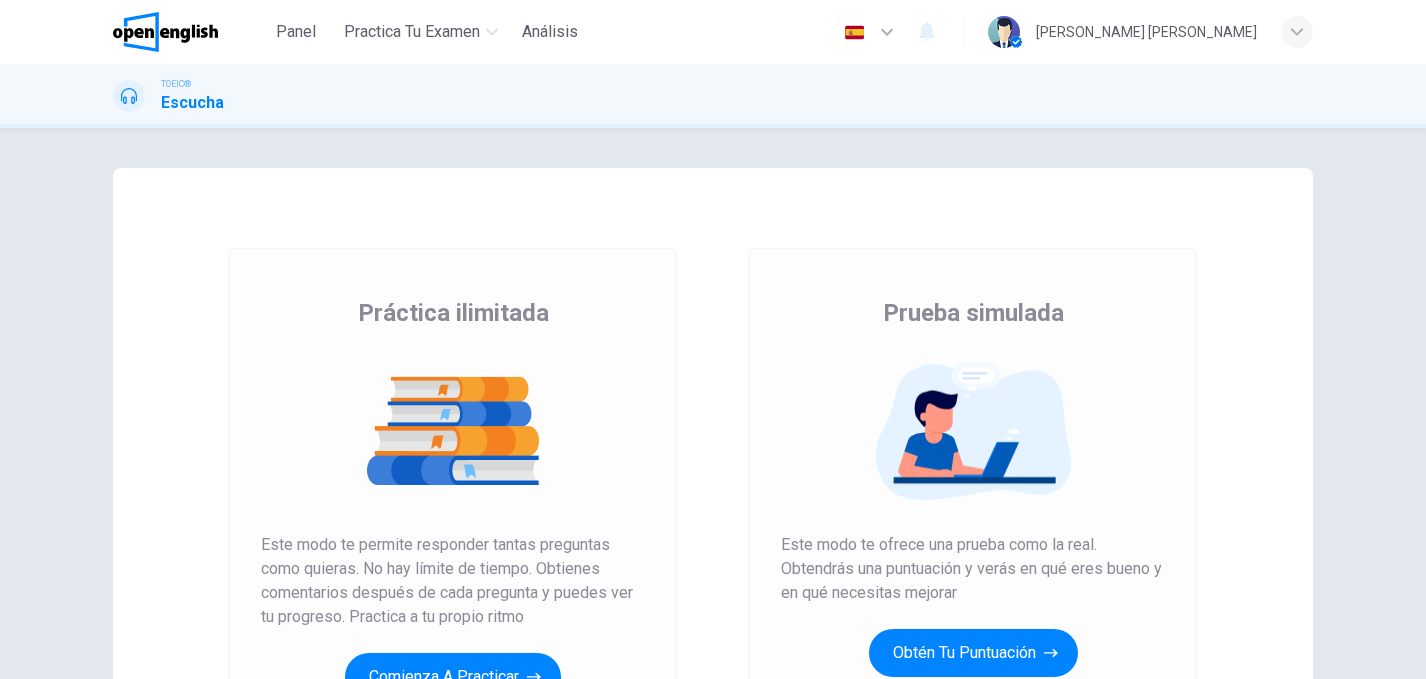 scroll, scrollTop: 0, scrollLeft: 0, axis: both 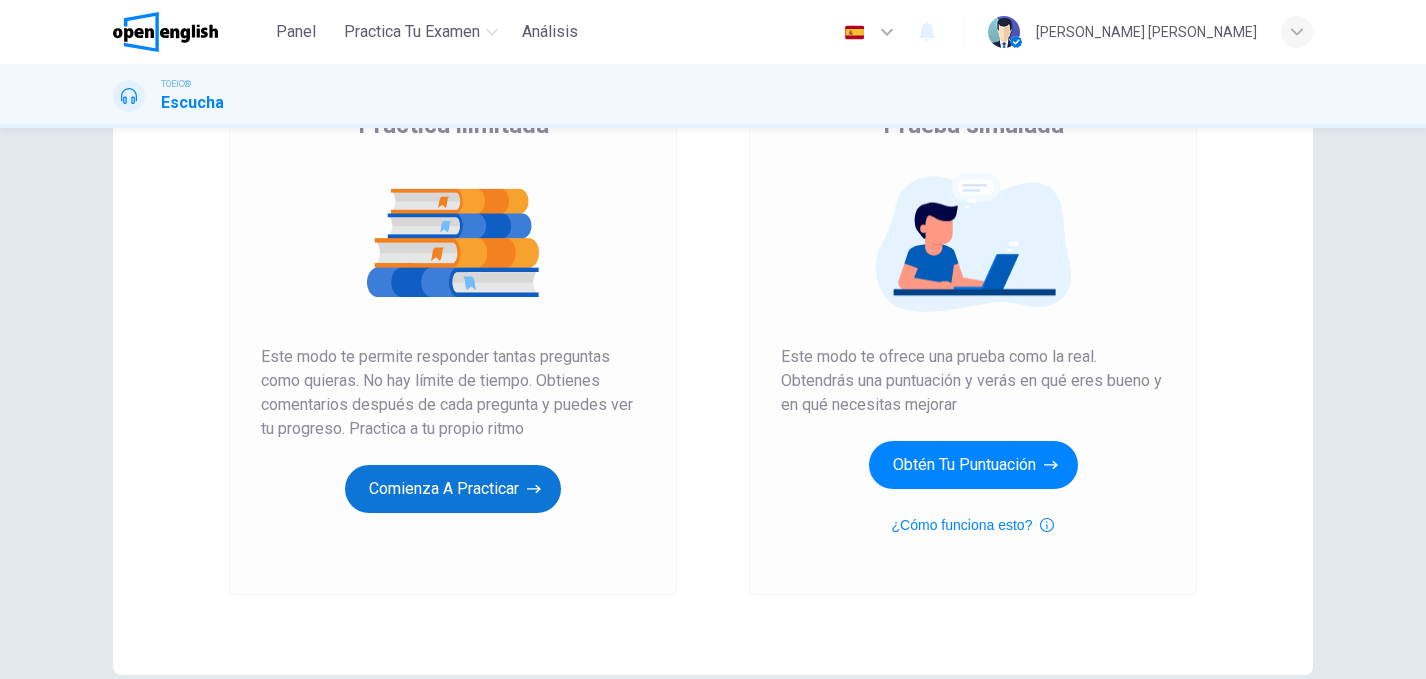 click on "Comienza a practicar" at bounding box center (453, 489) 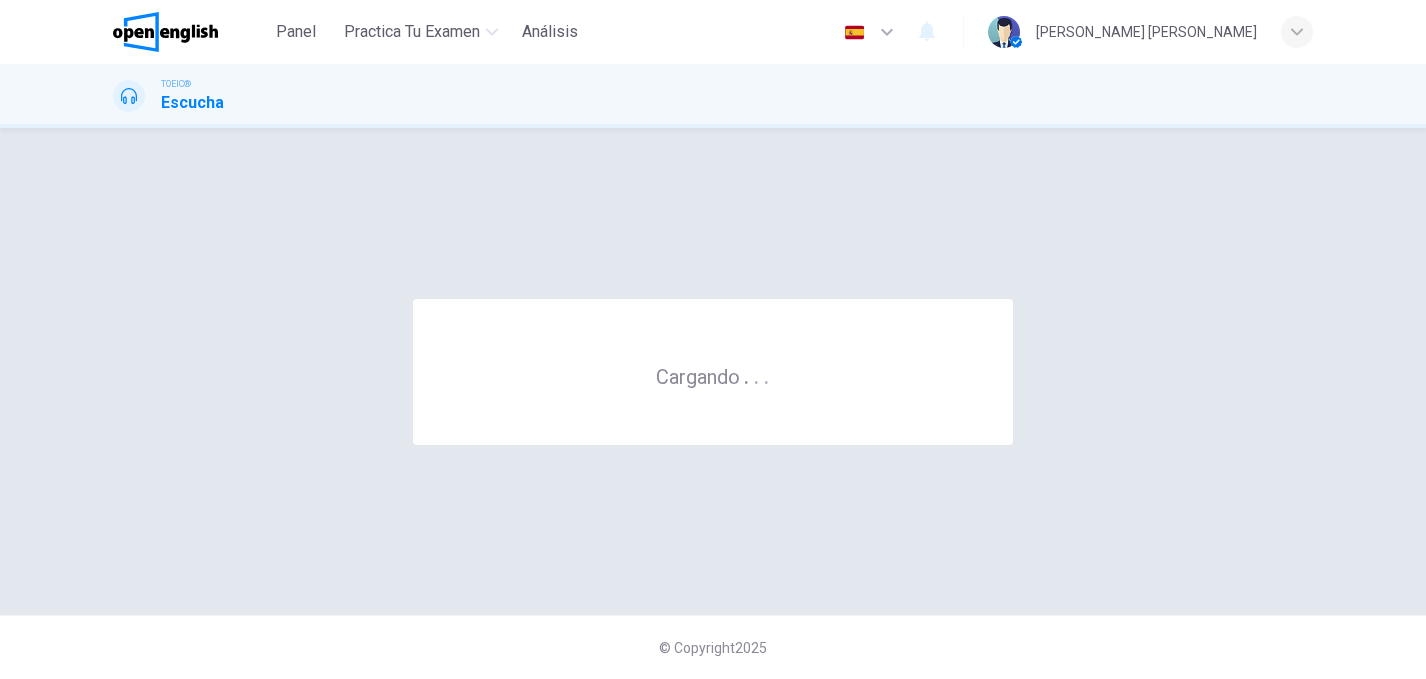 scroll, scrollTop: 0, scrollLeft: 0, axis: both 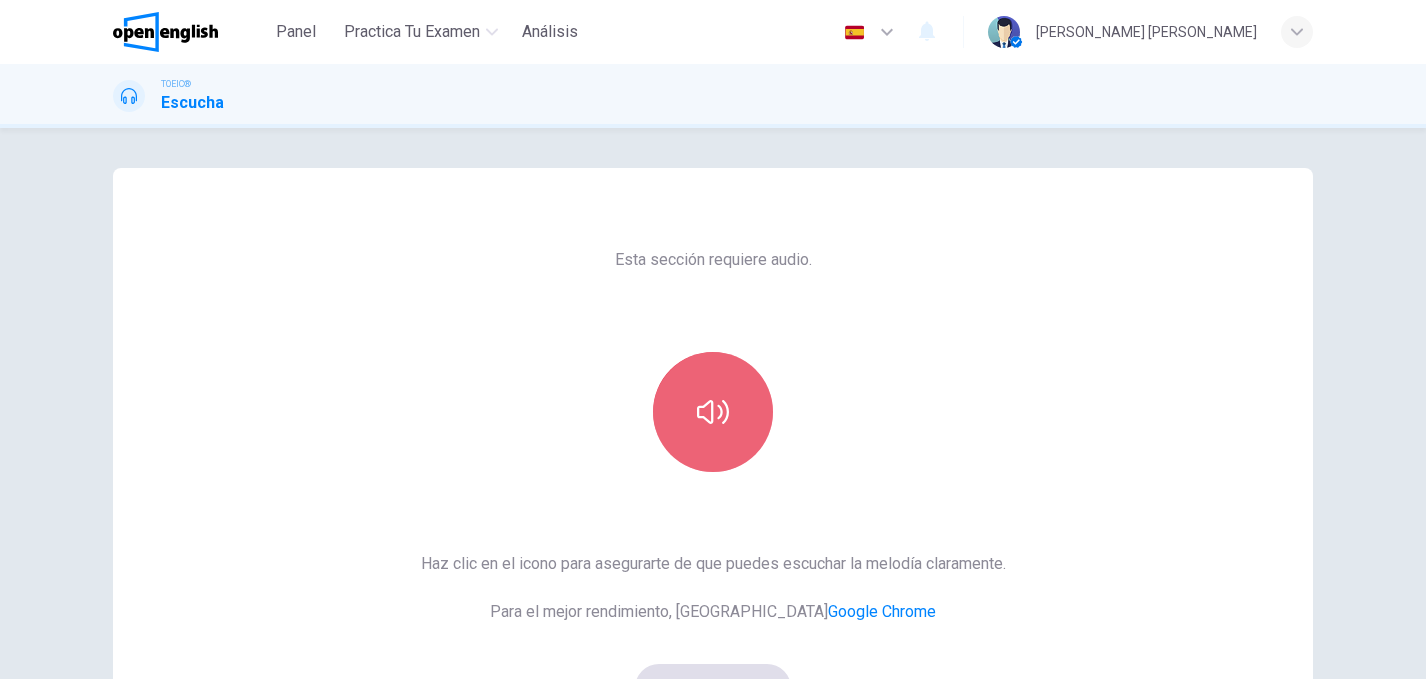 click at bounding box center (713, 412) 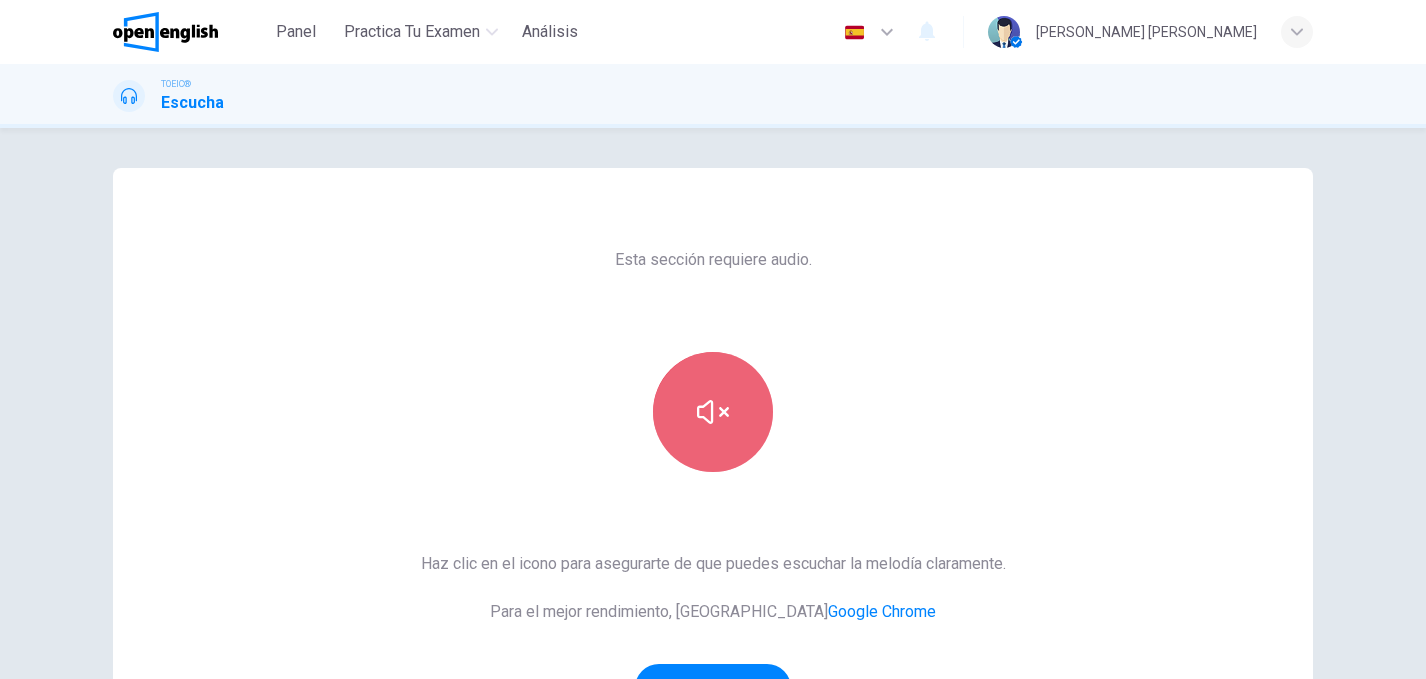 click at bounding box center [713, 412] 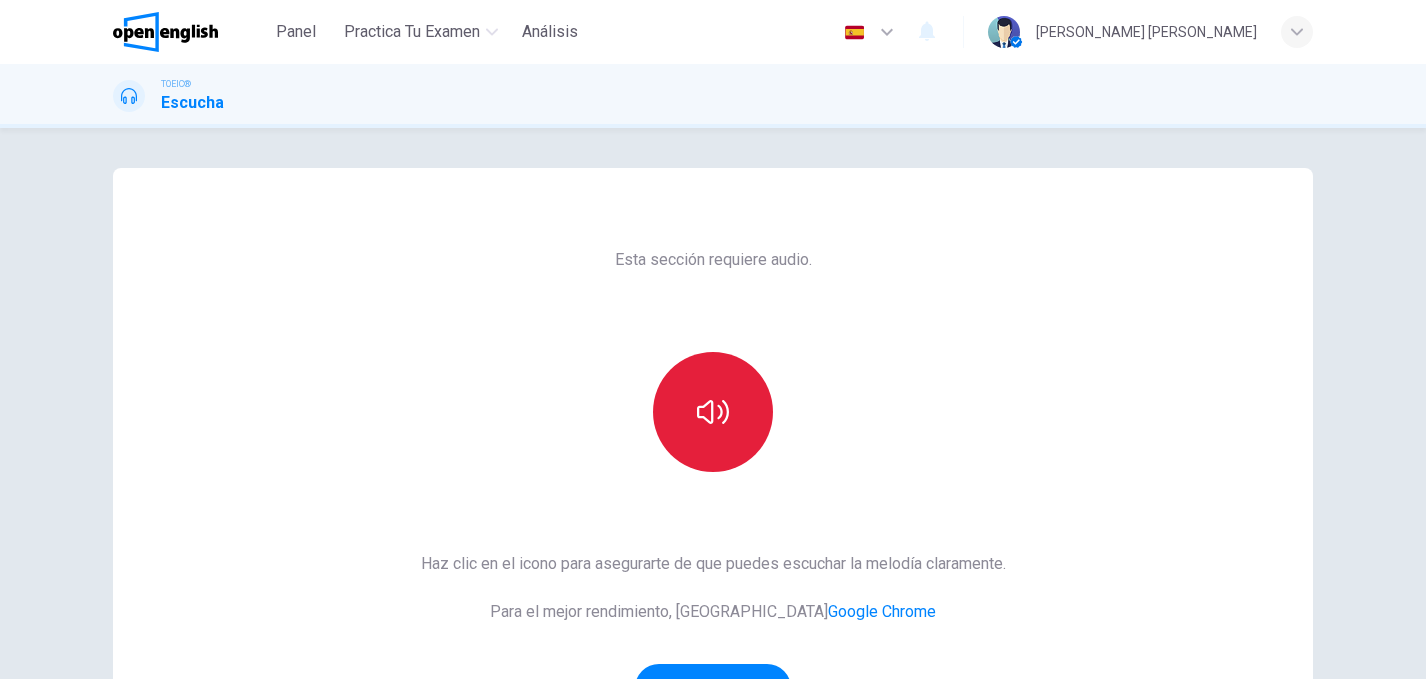 click 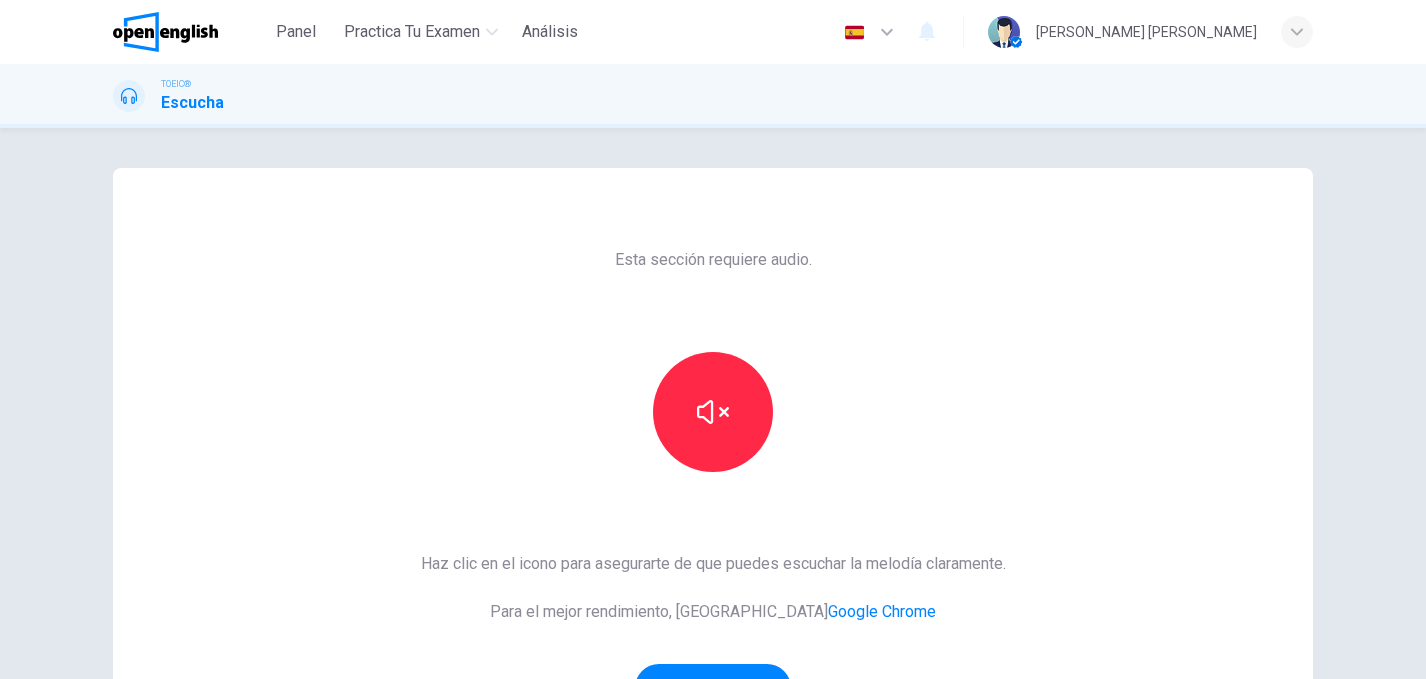 click on "Esta sección requiere audio. Haz clic en el icono para asegurarte de que puedes escuchar la melodía claramente. Para el mejor rendimiento, usa  Google Chrome ¡Suena bien!" at bounding box center [713, 515] 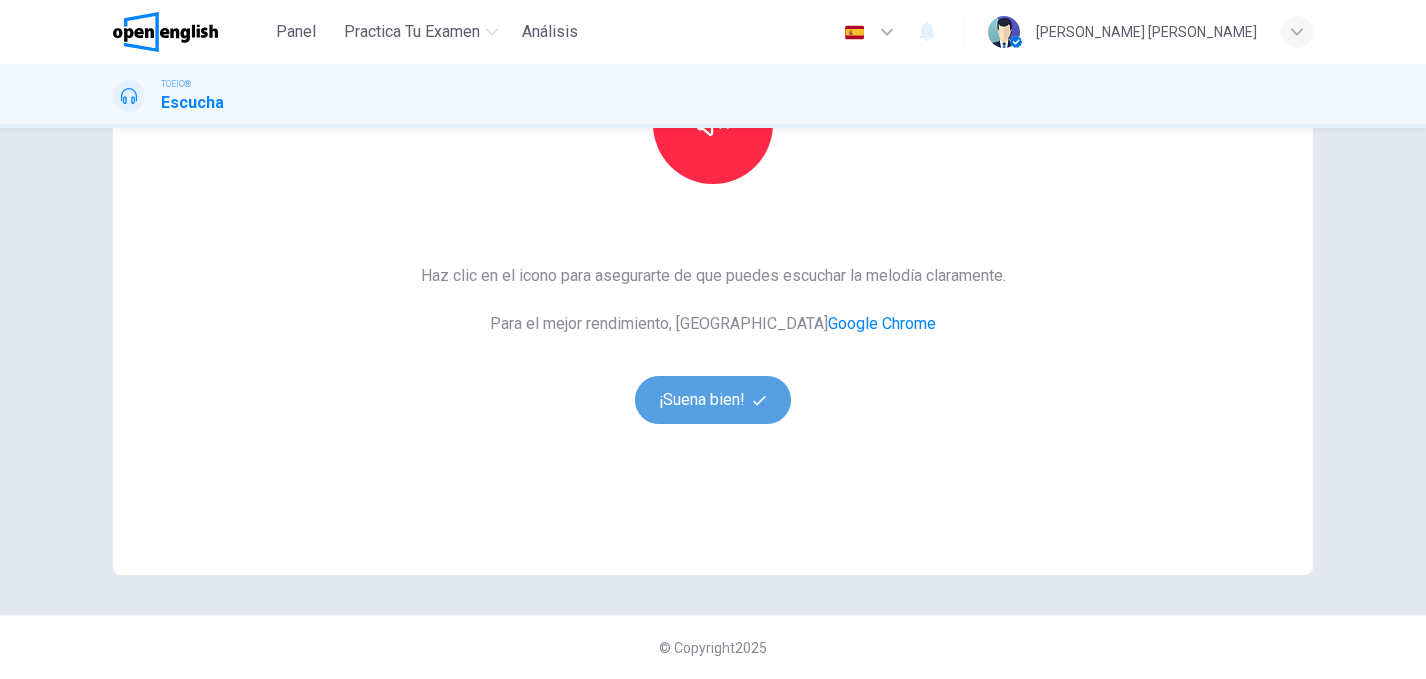 click on "¡Suena bien!" at bounding box center [713, 400] 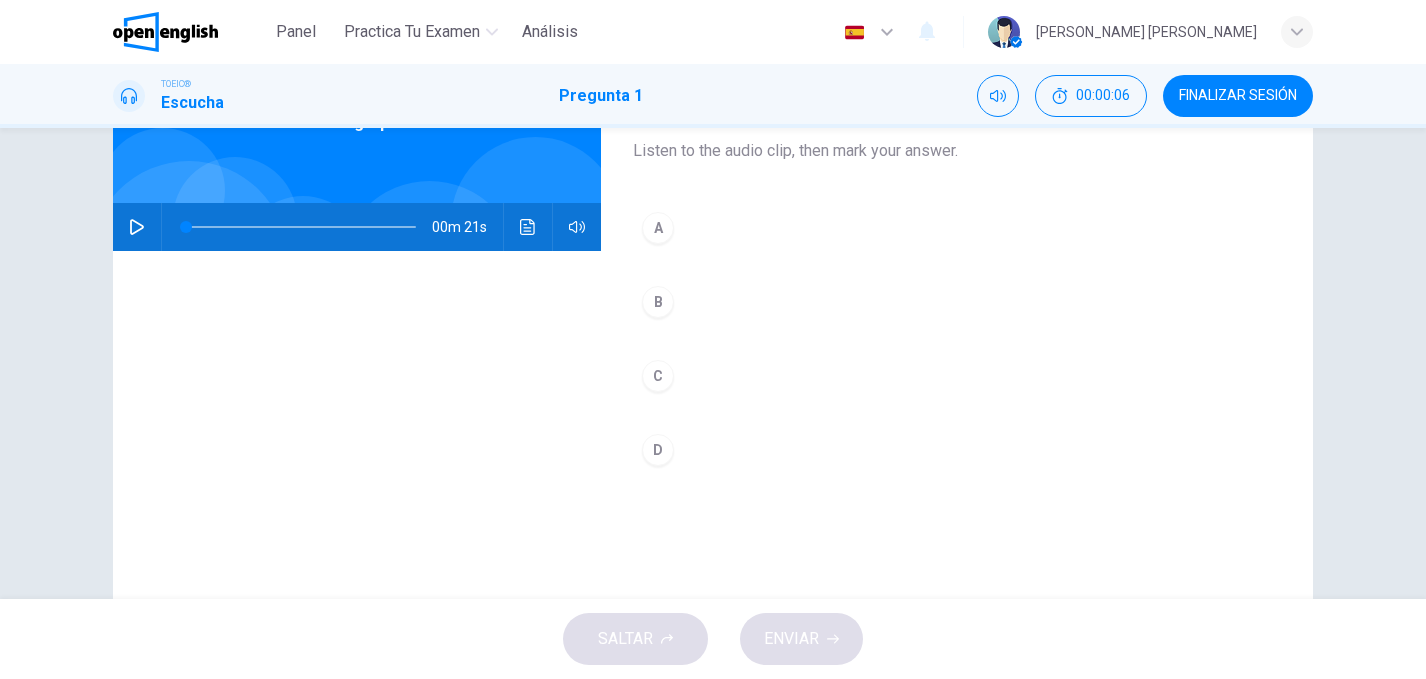 scroll, scrollTop: 131, scrollLeft: 0, axis: vertical 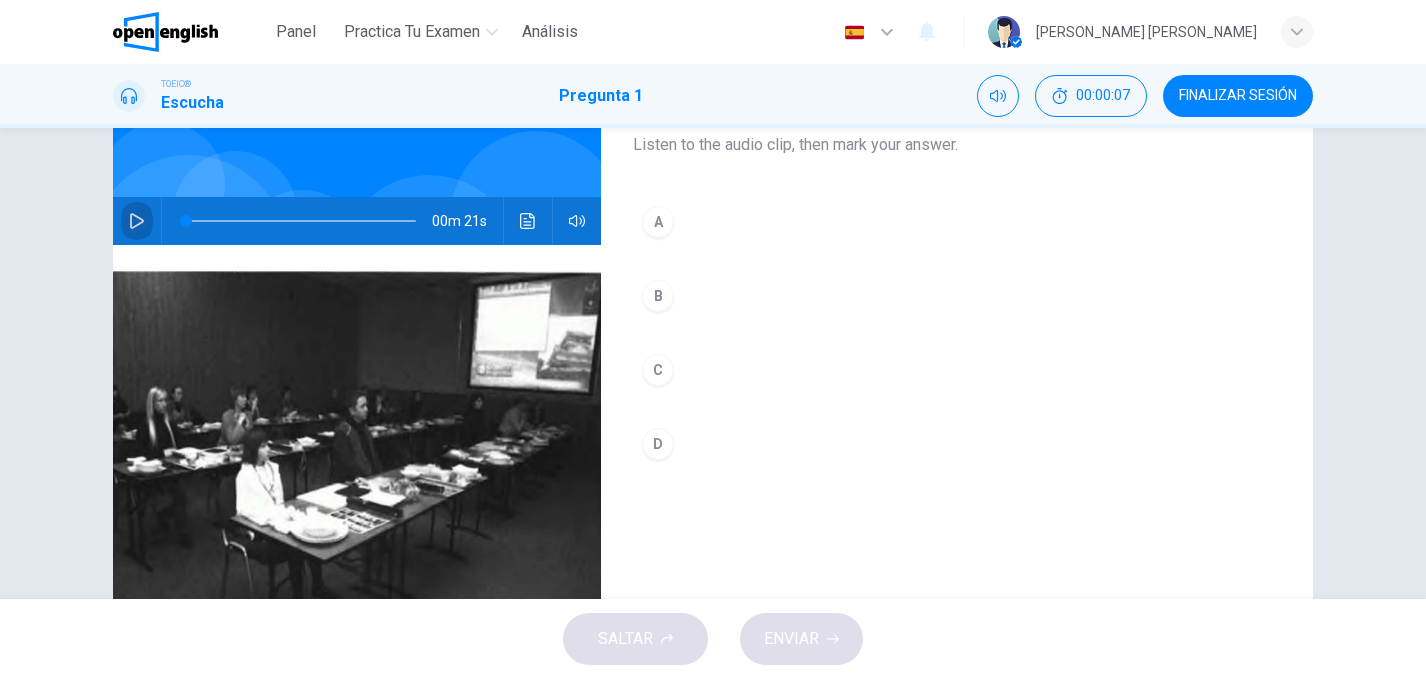 click at bounding box center [137, 221] 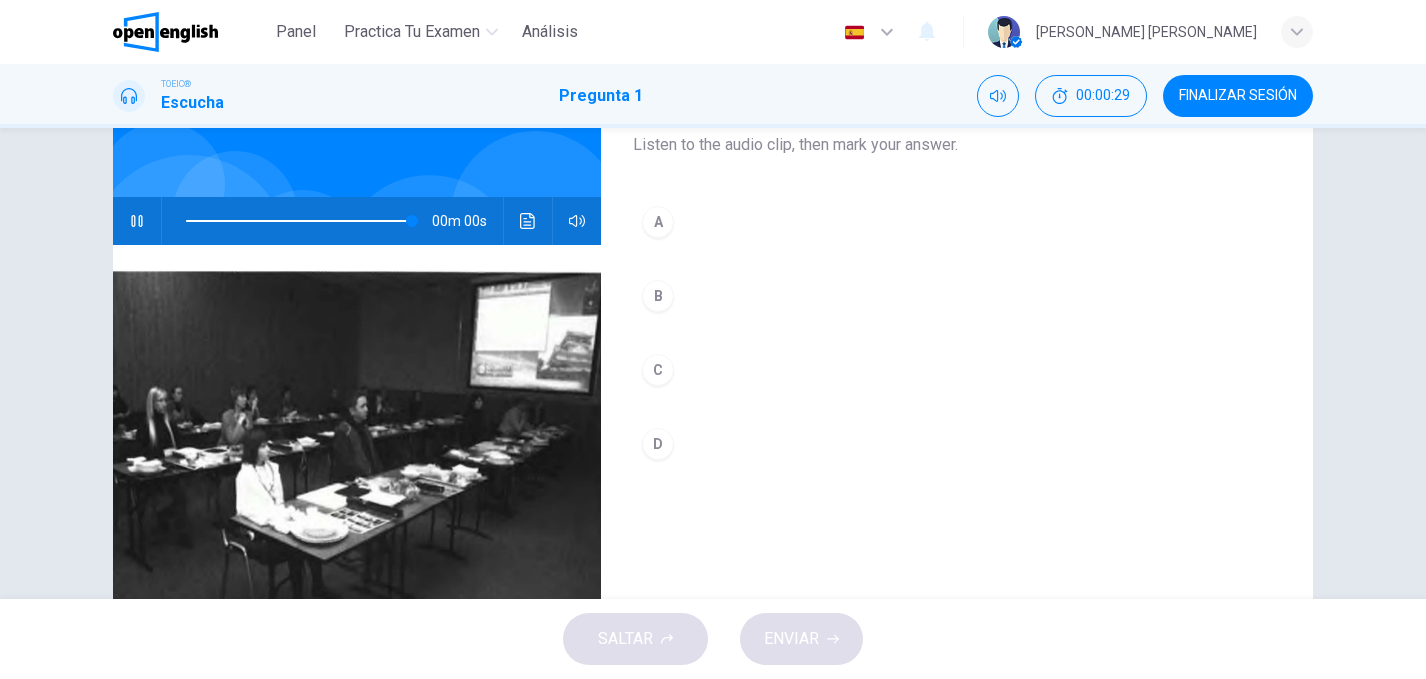 type on "*" 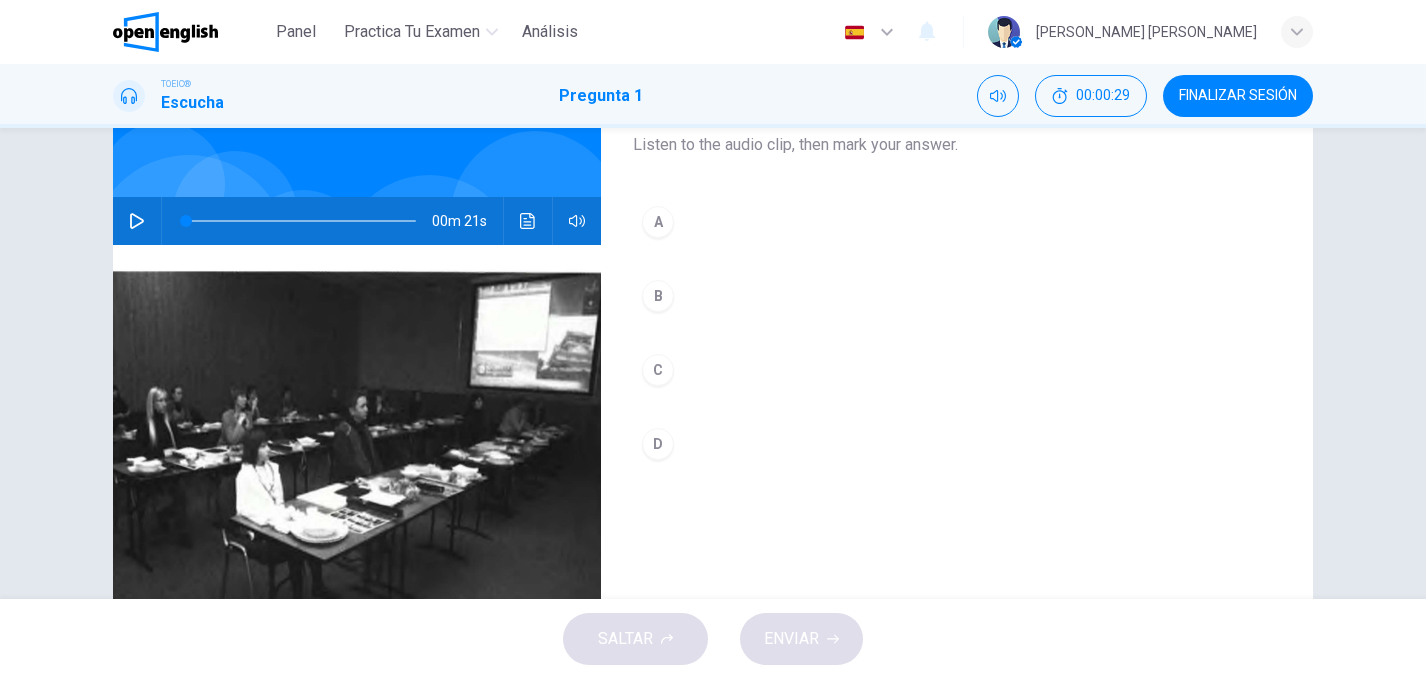 click on "C" at bounding box center [658, 370] 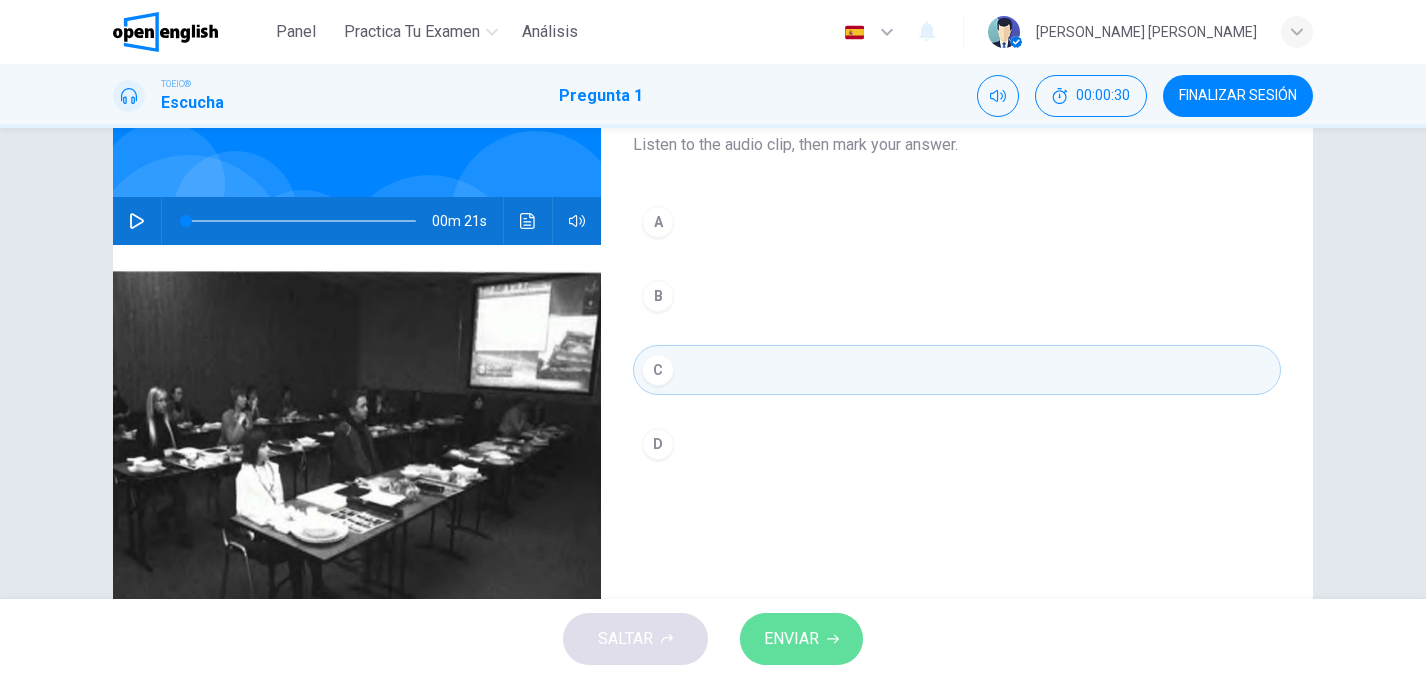 click on "ENVIAR" at bounding box center (801, 639) 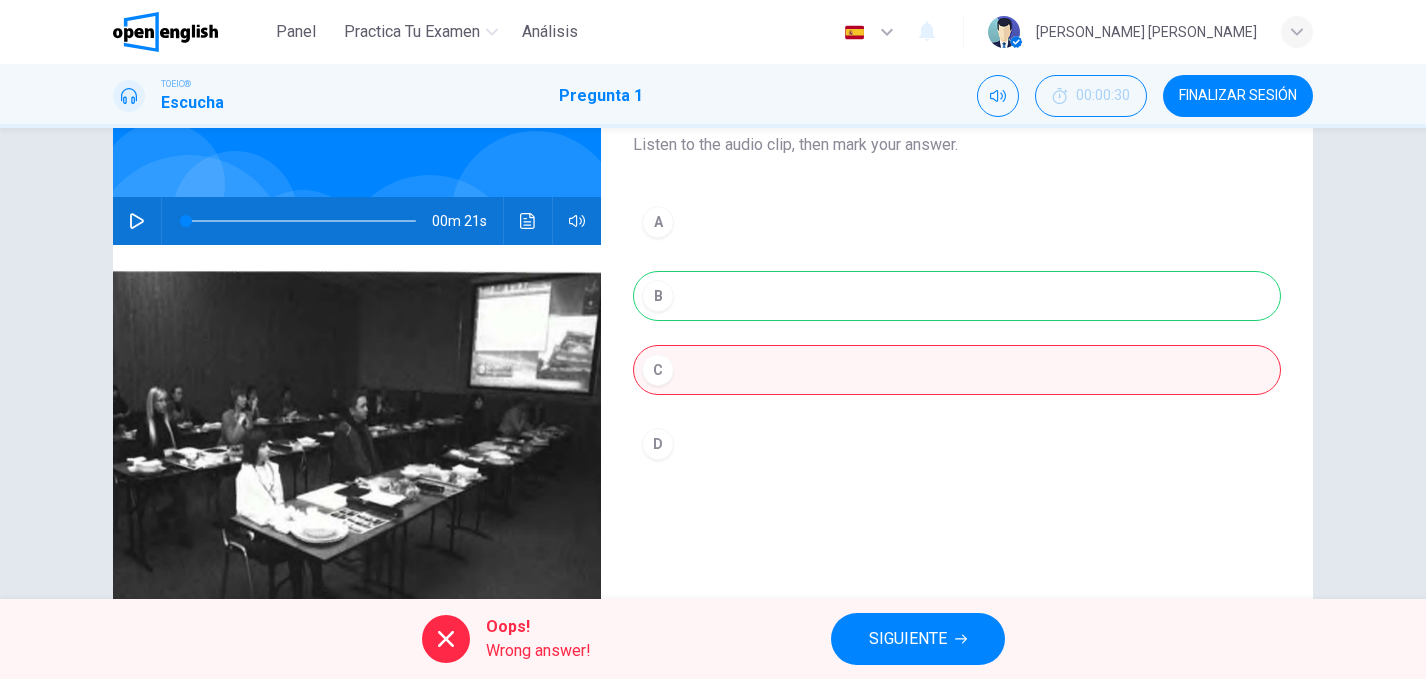 click on "A B C D" at bounding box center (957, 353) 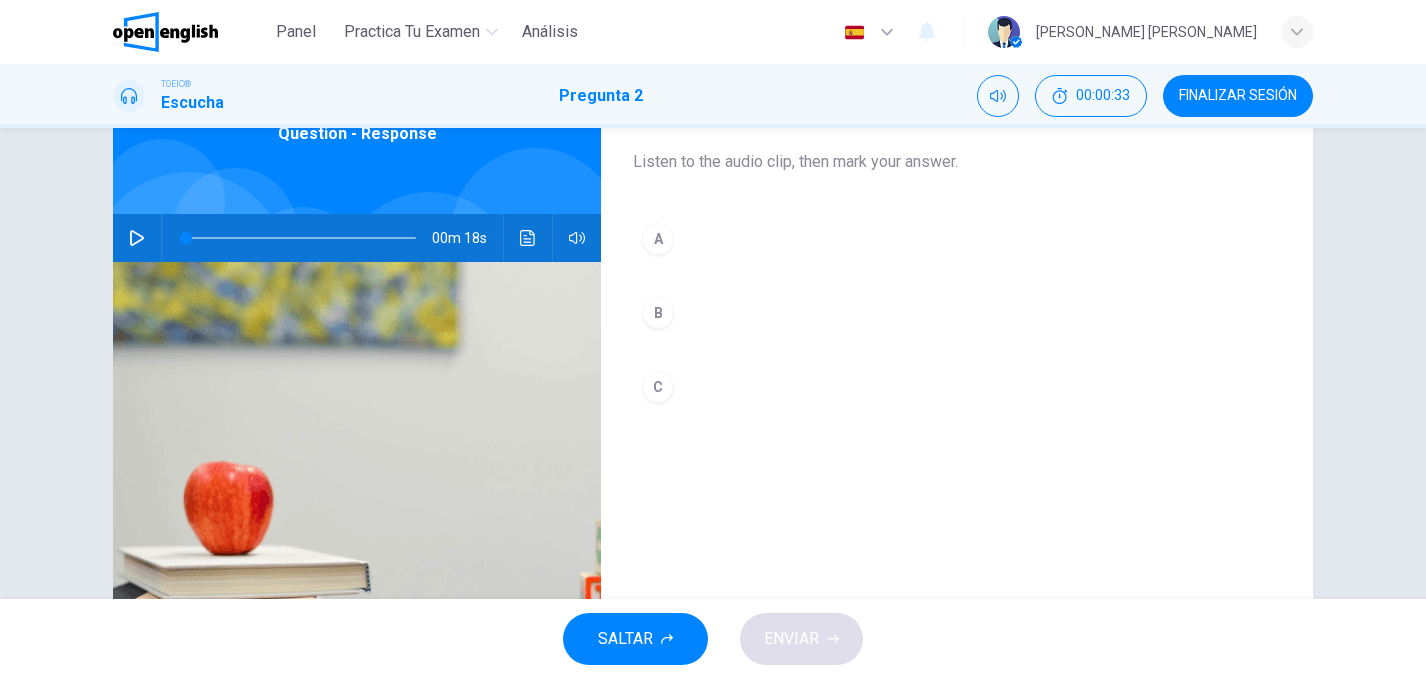 scroll, scrollTop: 115, scrollLeft: 0, axis: vertical 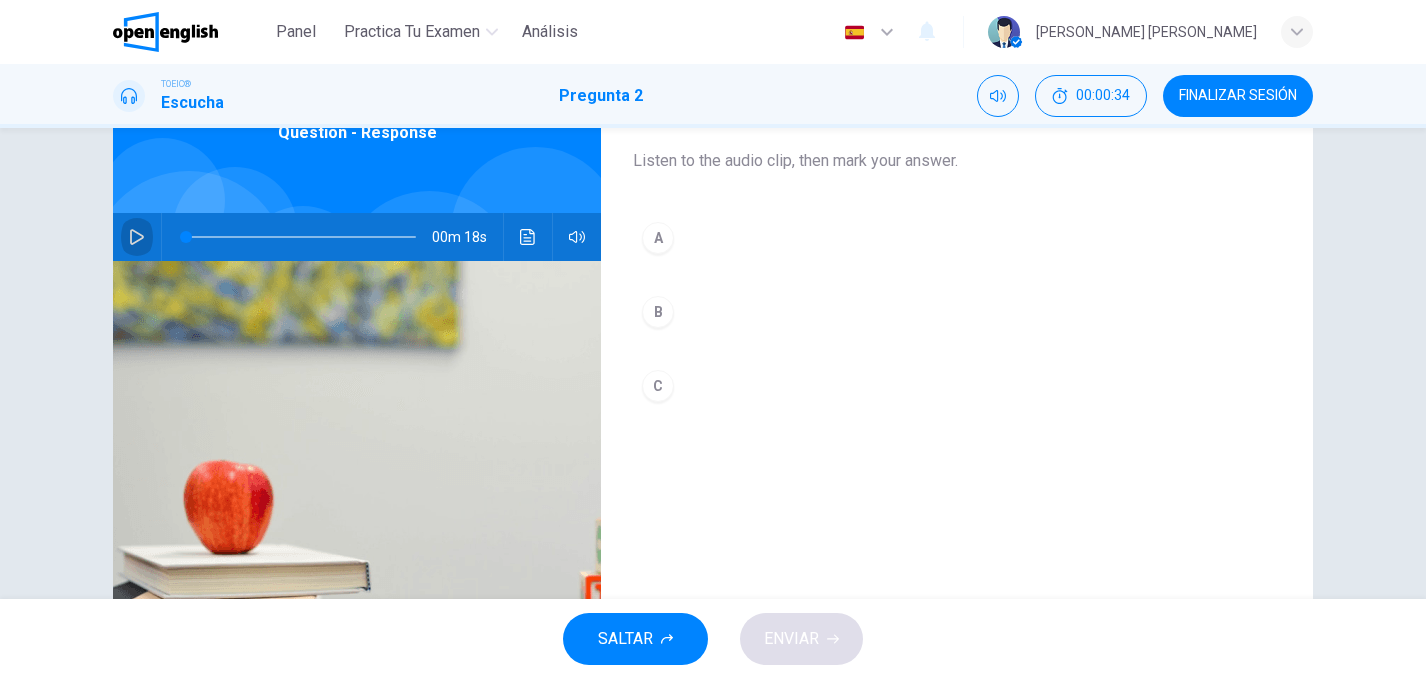 click 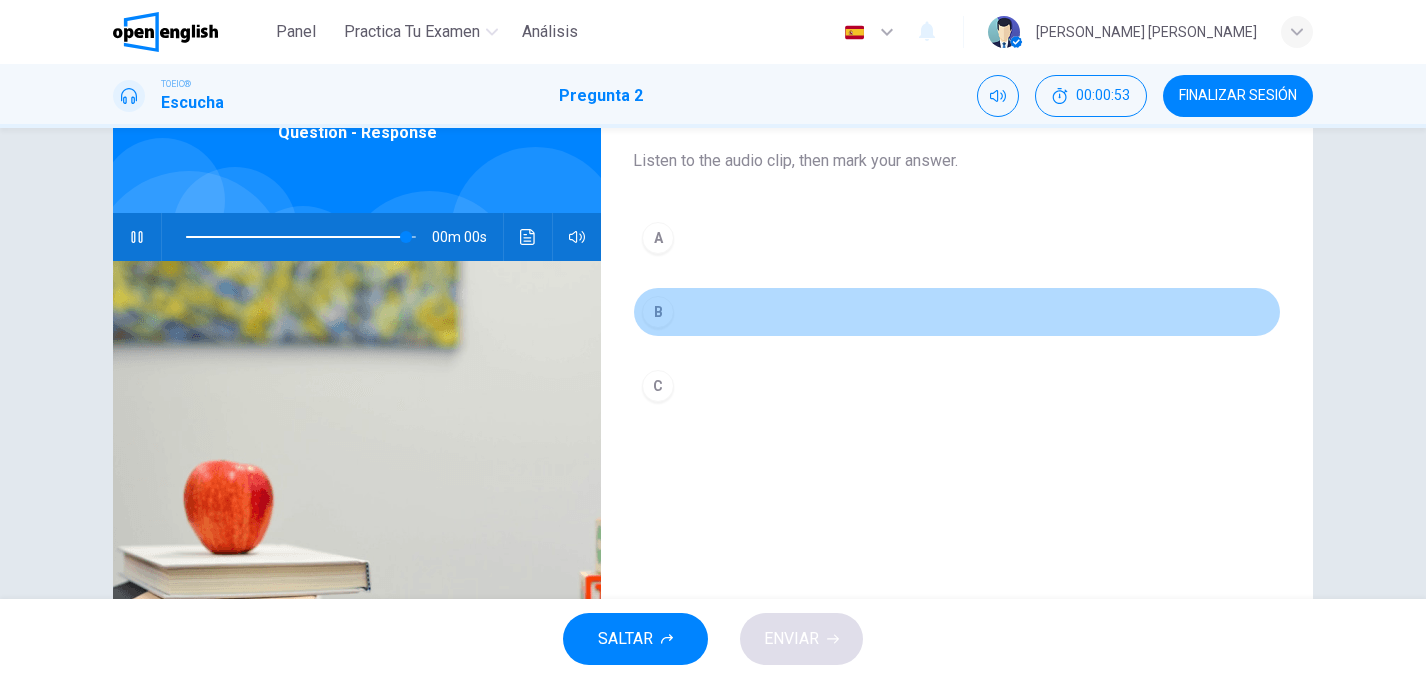 click on "B" at bounding box center [957, 312] 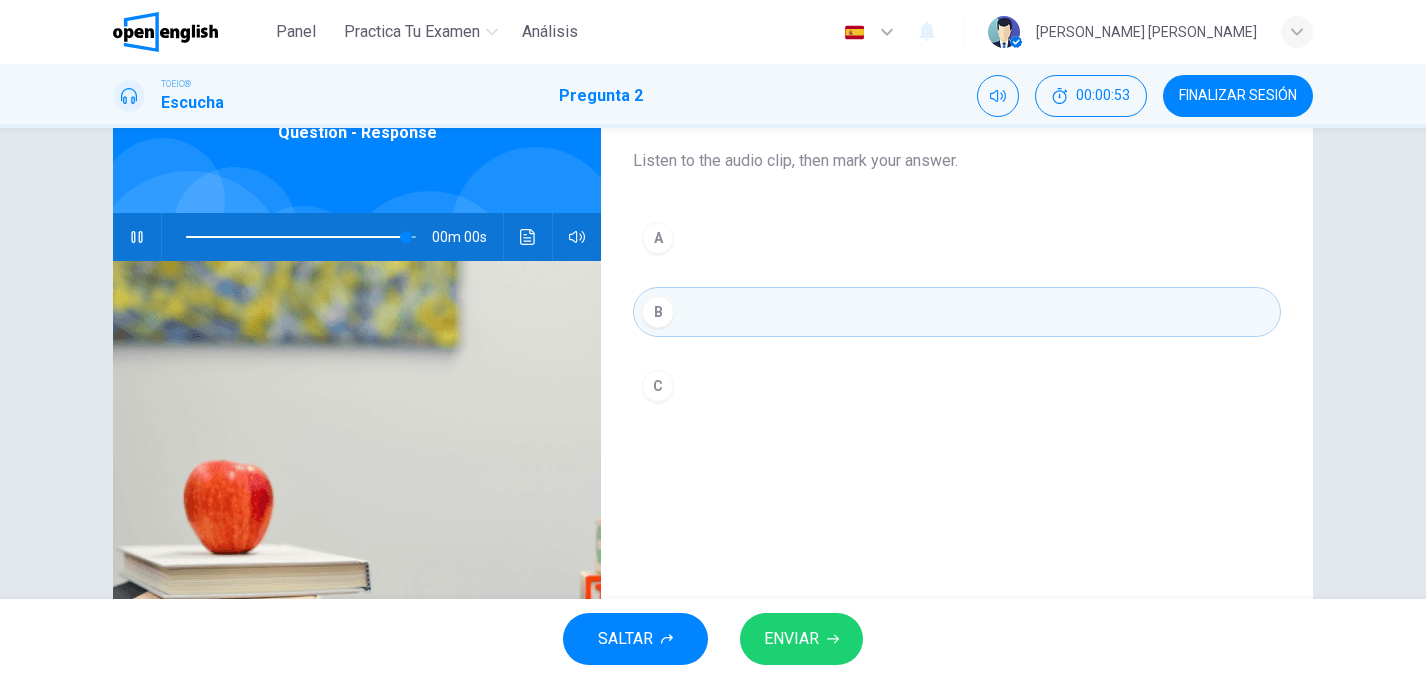 type on "*" 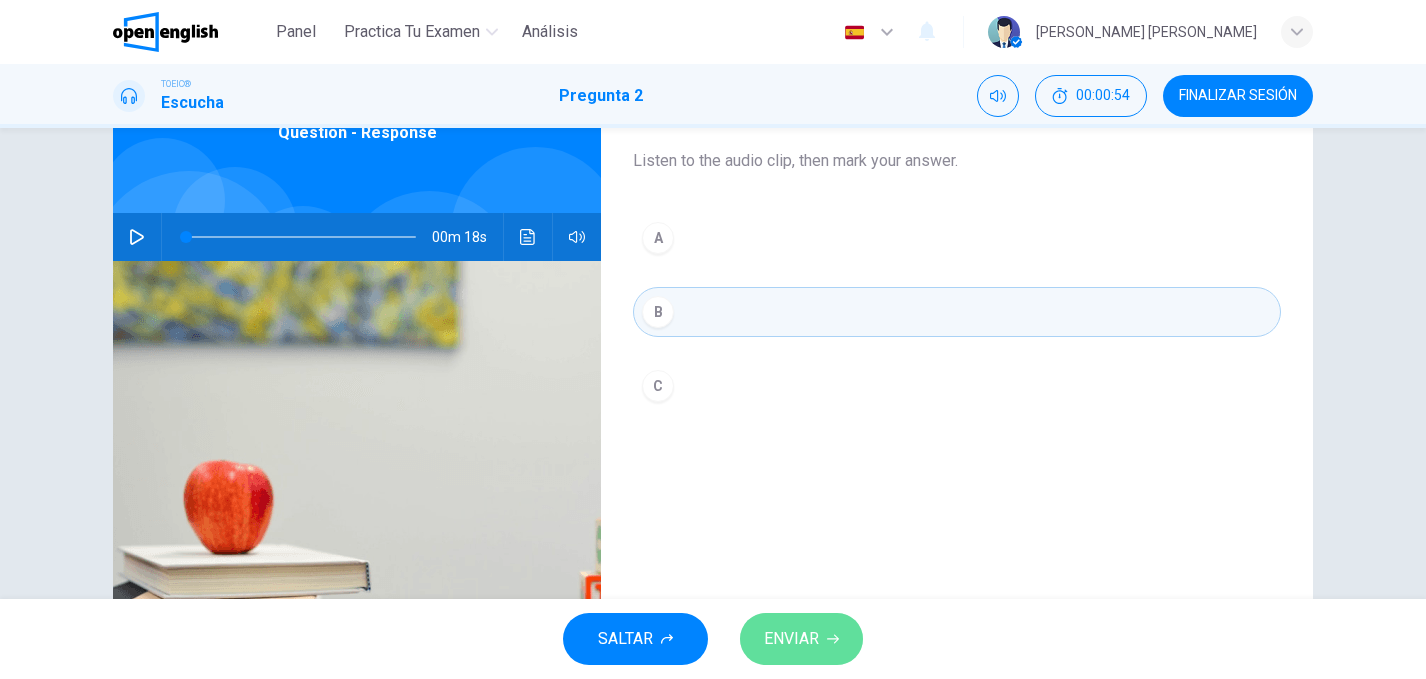 click on "ENVIAR" at bounding box center [791, 639] 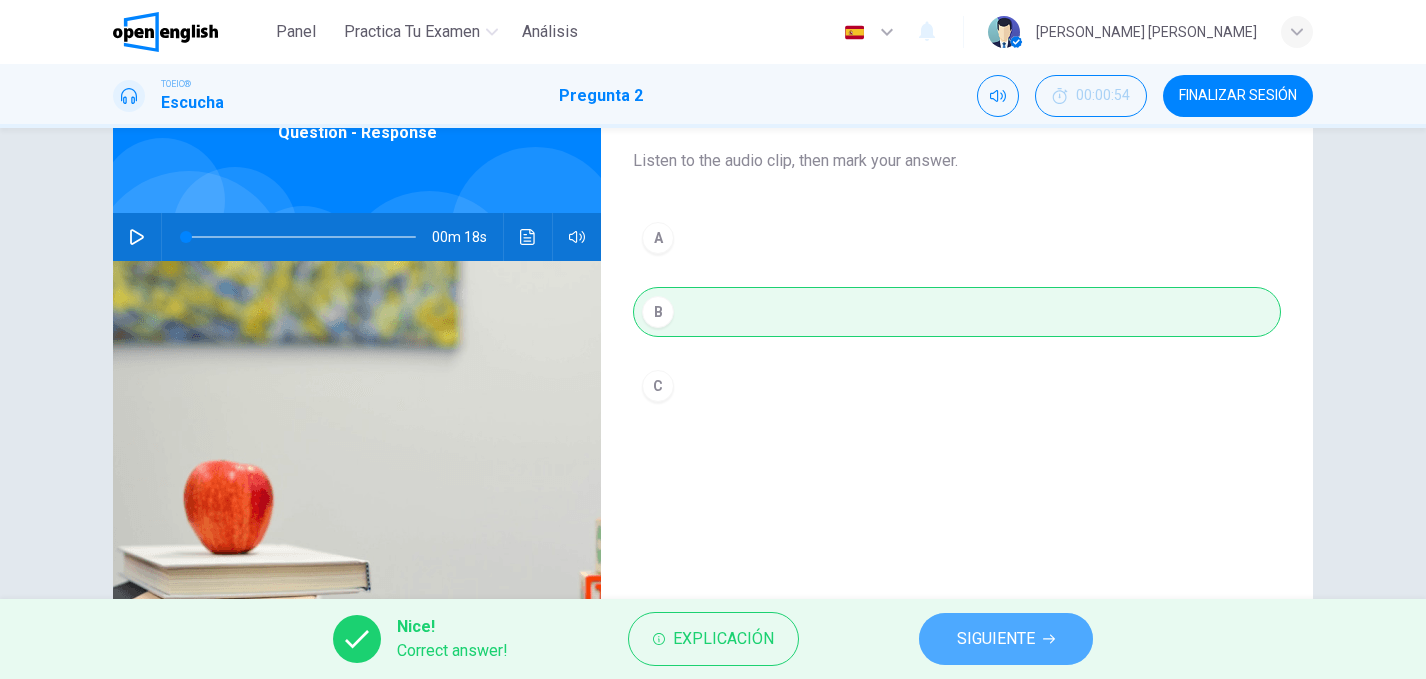 click on "SIGUIENTE" at bounding box center [996, 639] 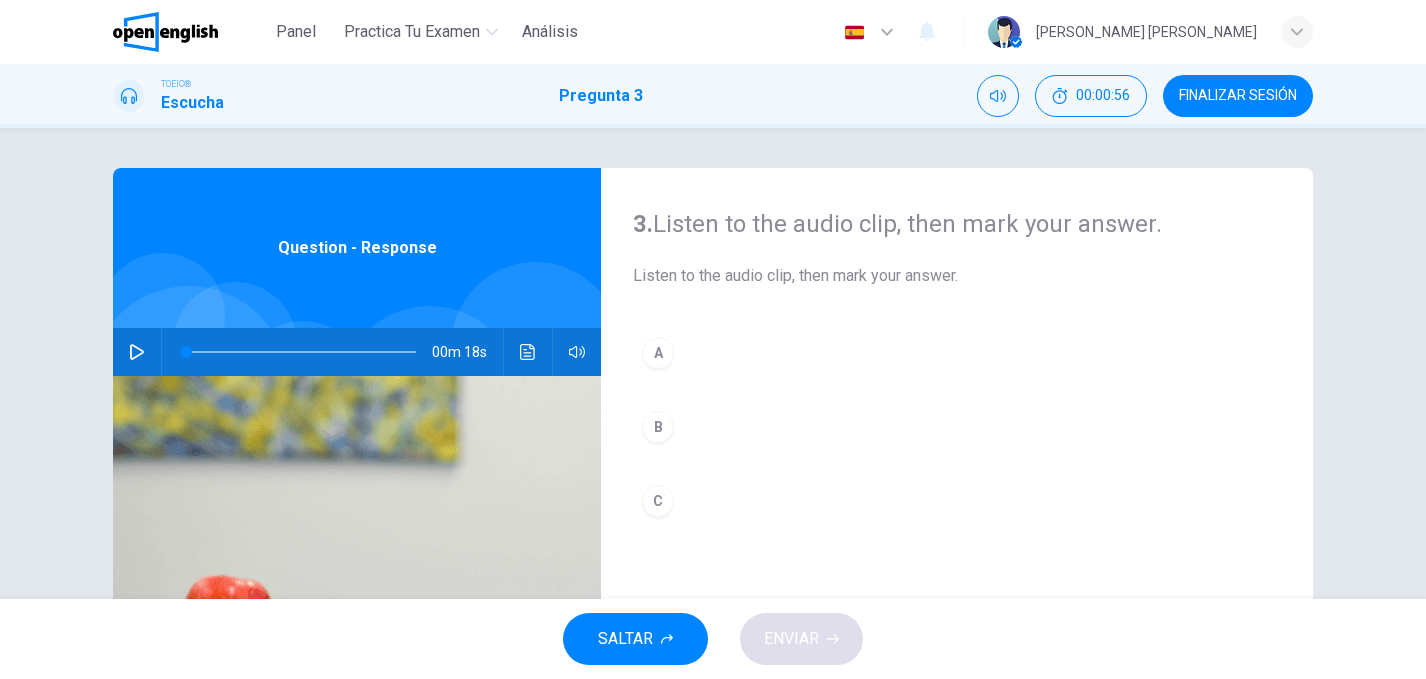 click 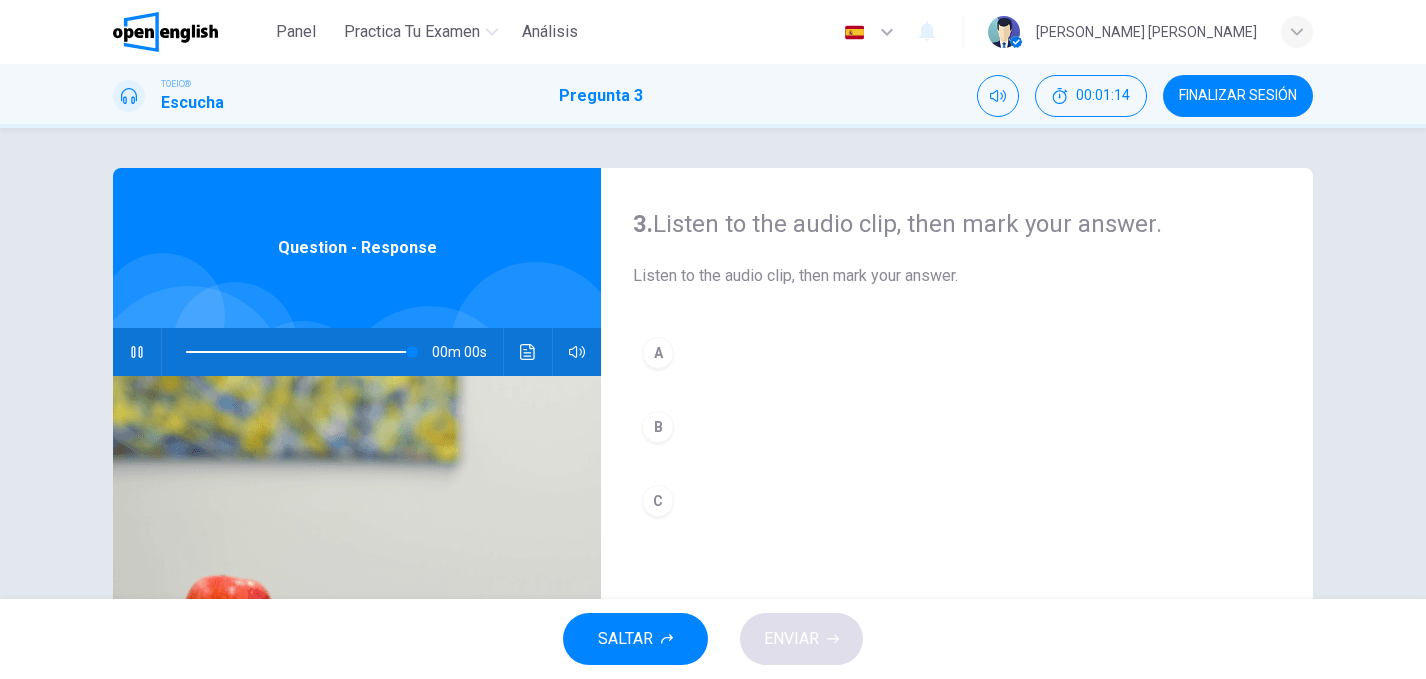 type on "*" 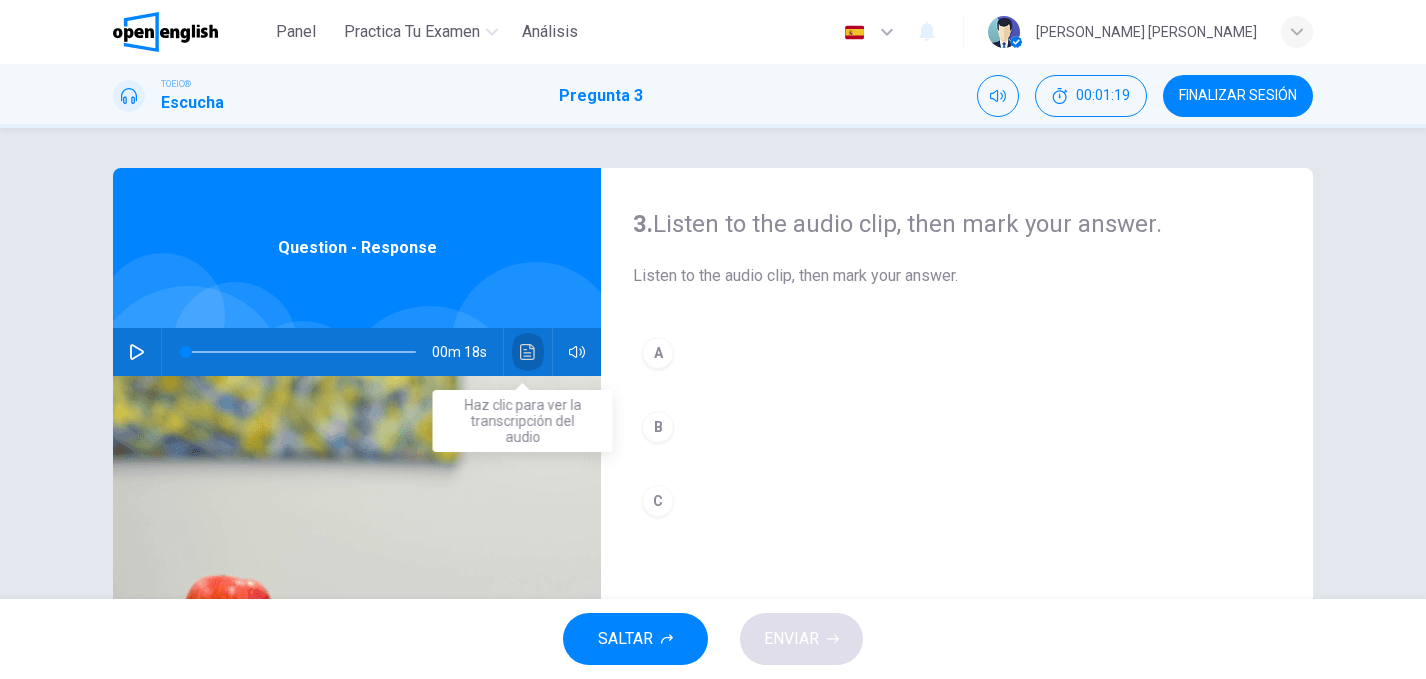 click at bounding box center [528, 352] 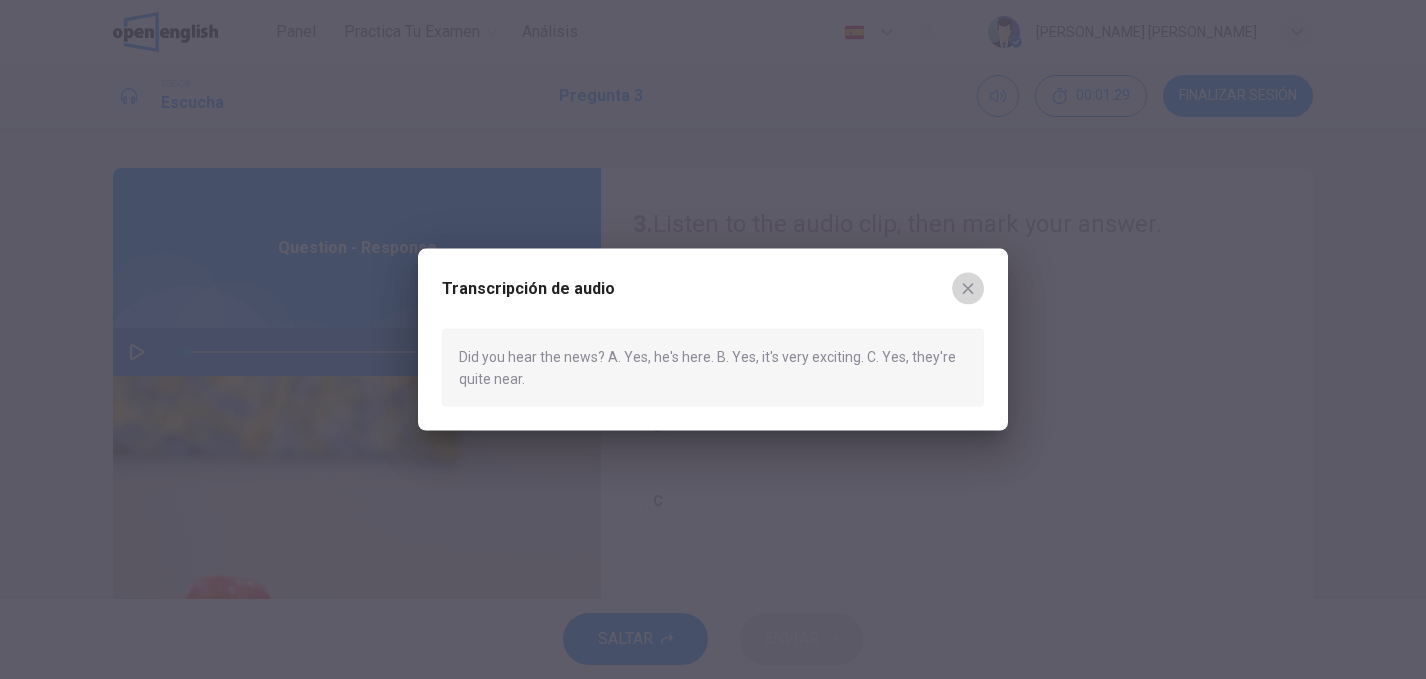 click 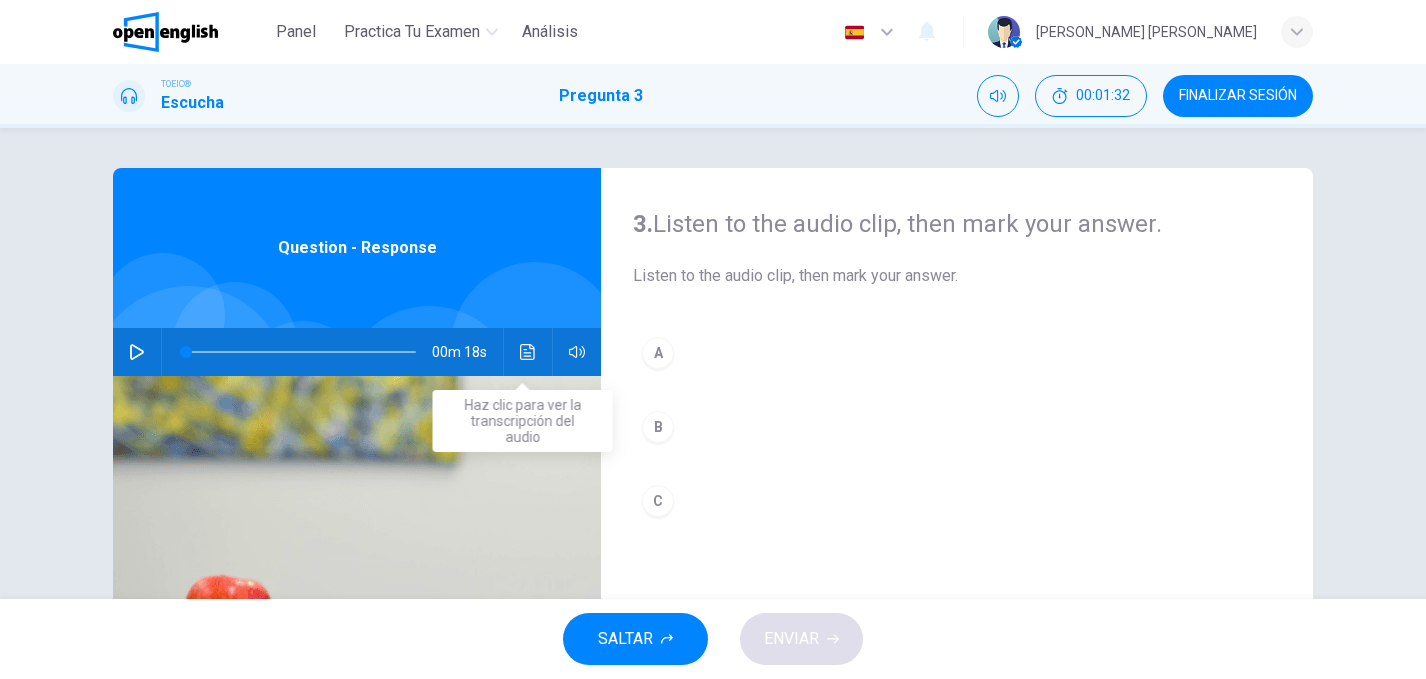 click 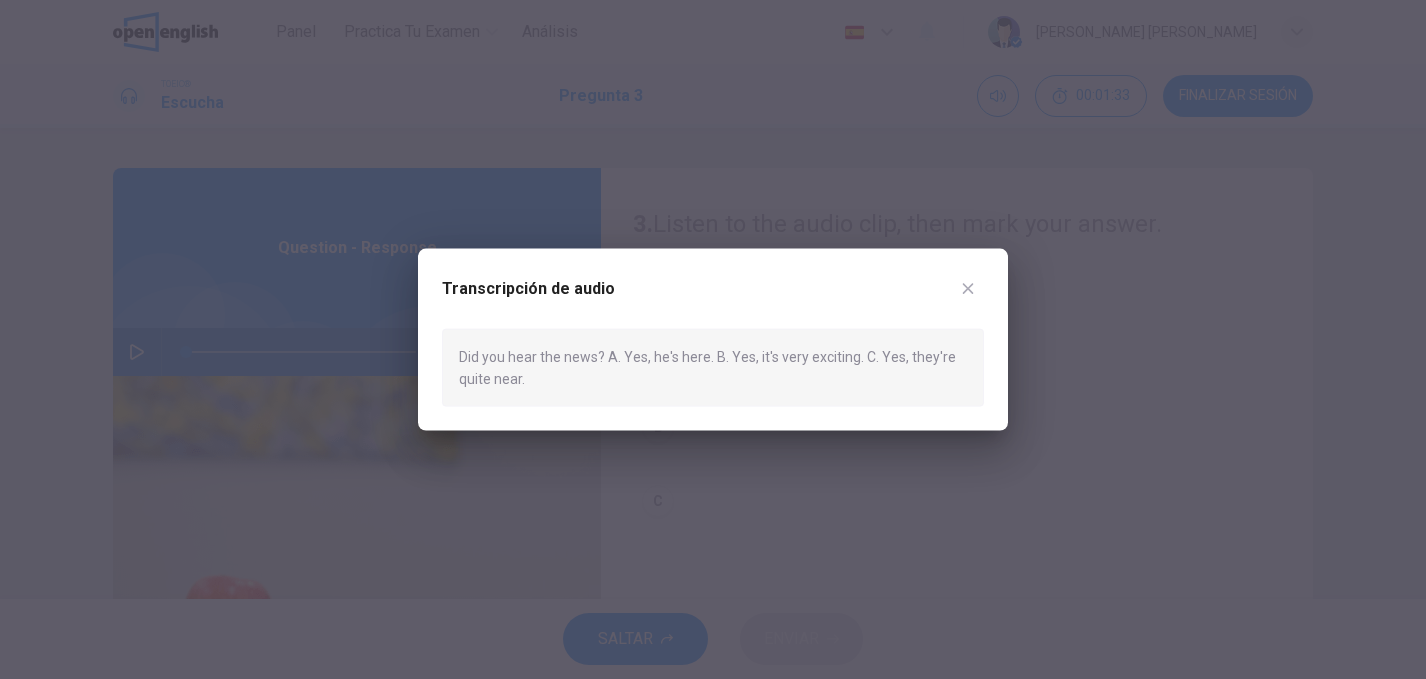 click at bounding box center (968, 288) 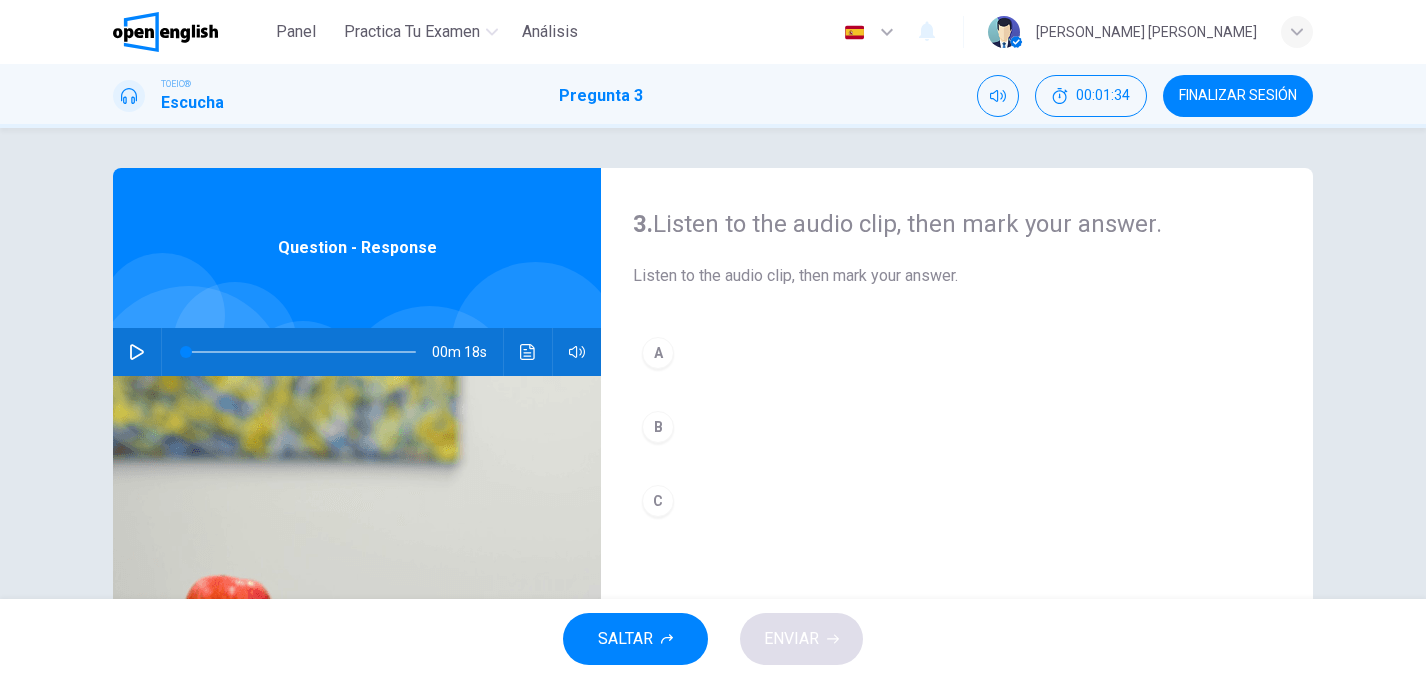 click on "B" at bounding box center [658, 427] 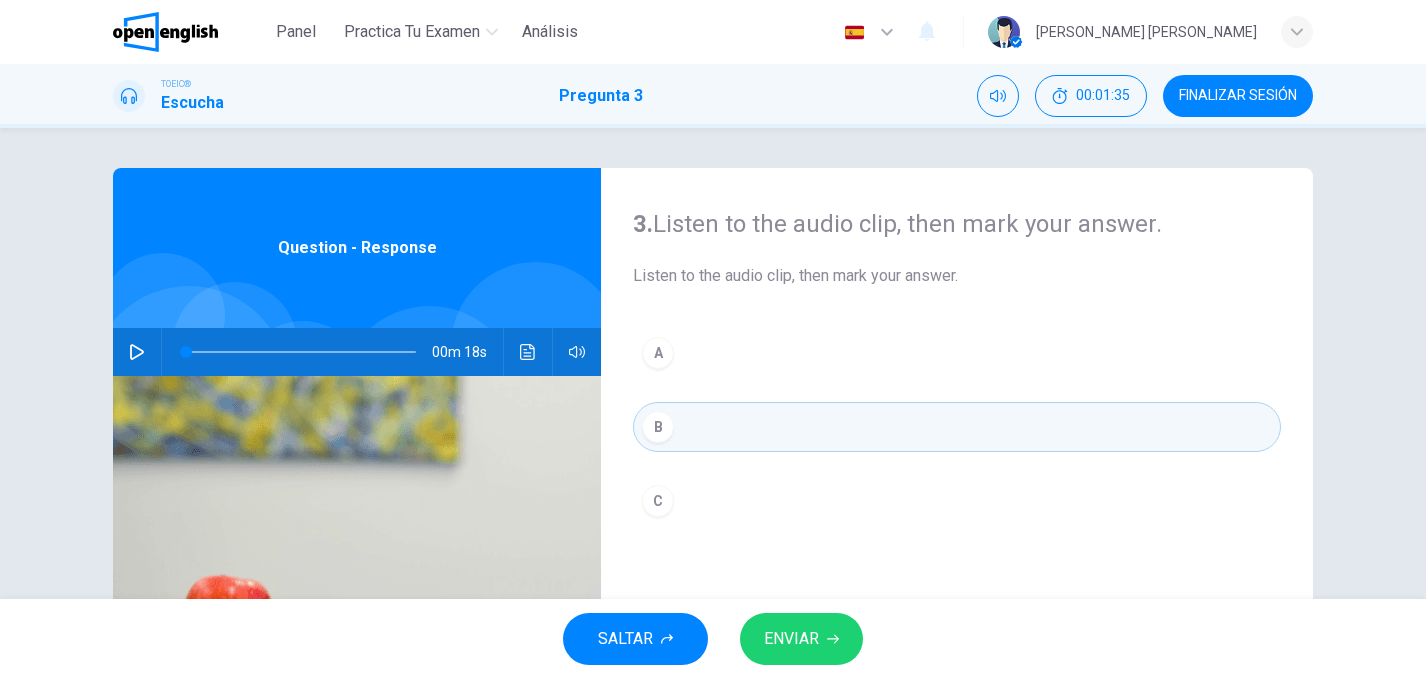 click on "ENVIAR" at bounding box center [801, 639] 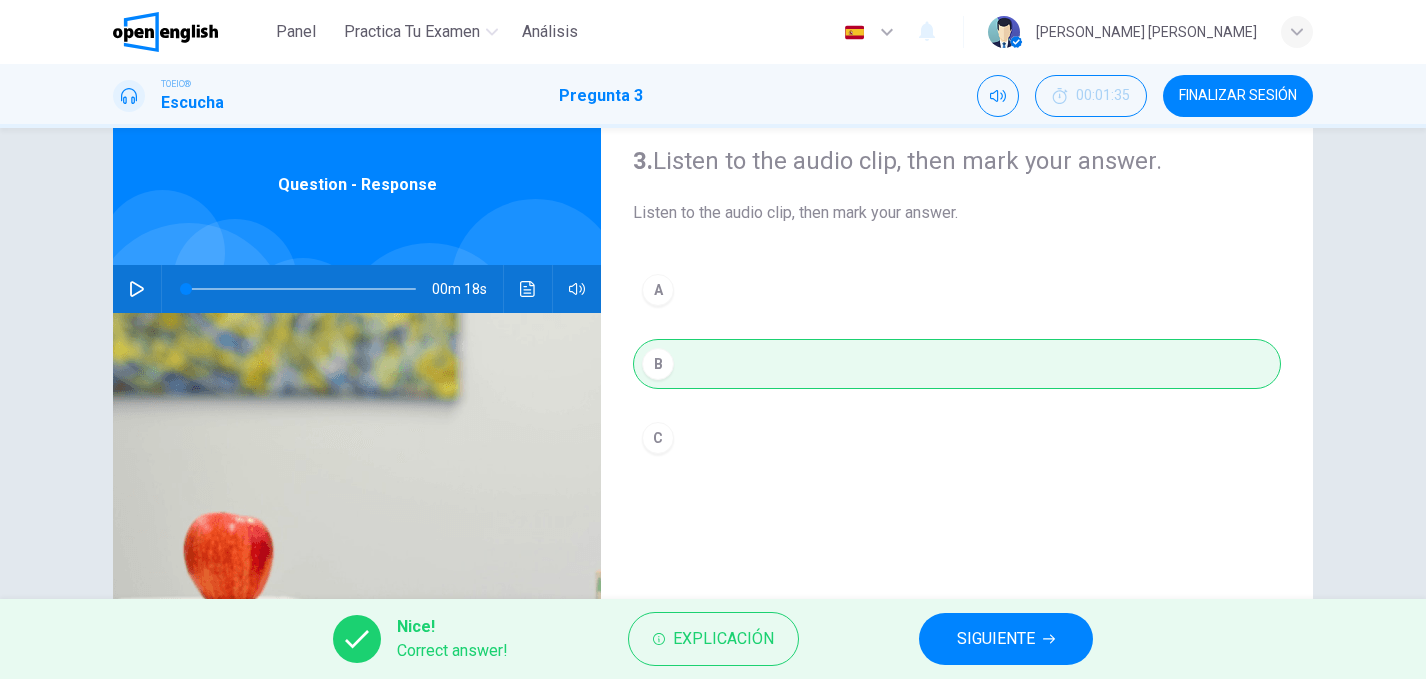 scroll, scrollTop: 103, scrollLeft: 0, axis: vertical 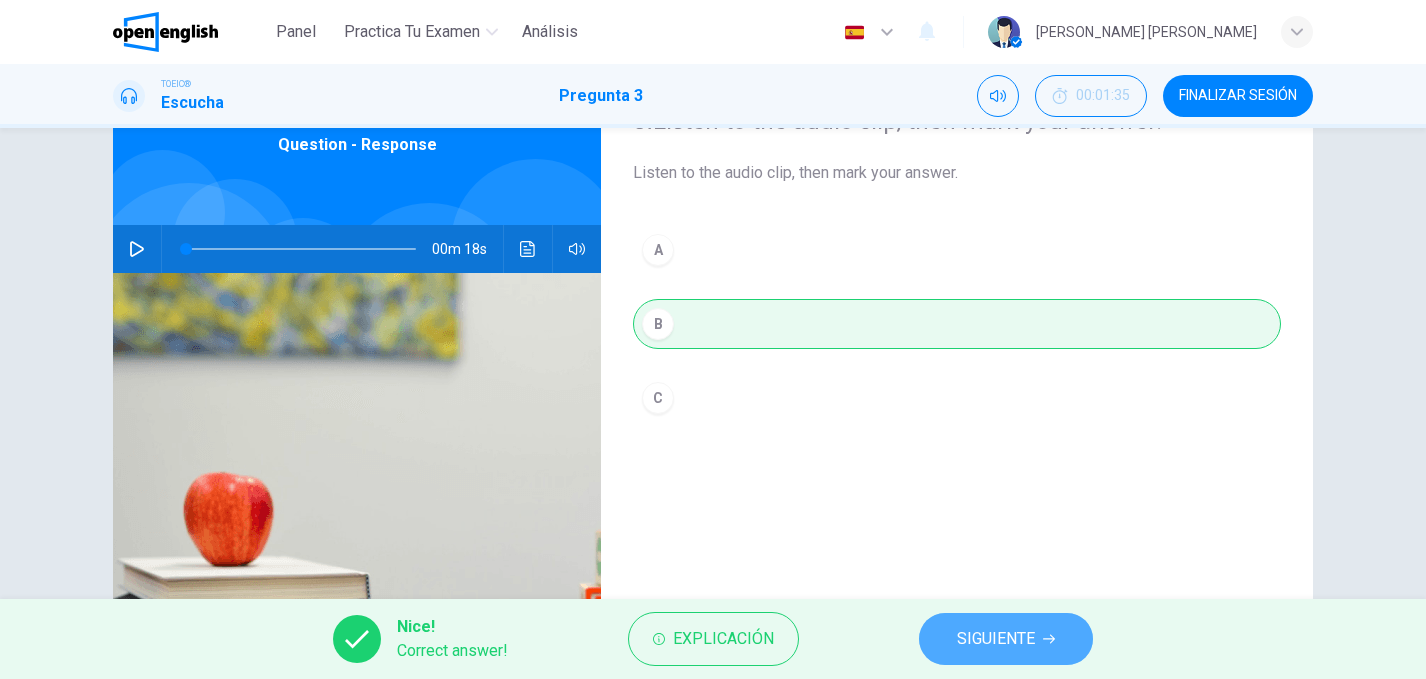 click on "SIGUIENTE" at bounding box center [1006, 639] 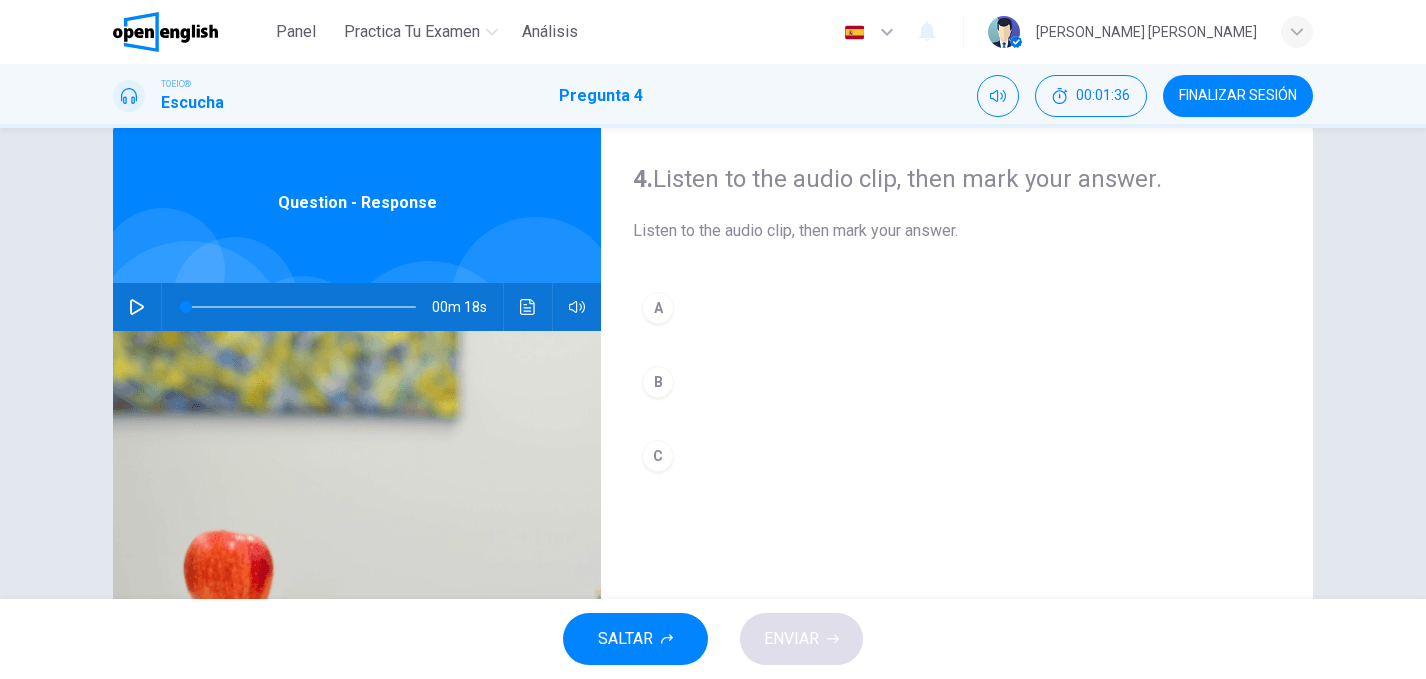 scroll, scrollTop: 49, scrollLeft: 0, axis: vertical 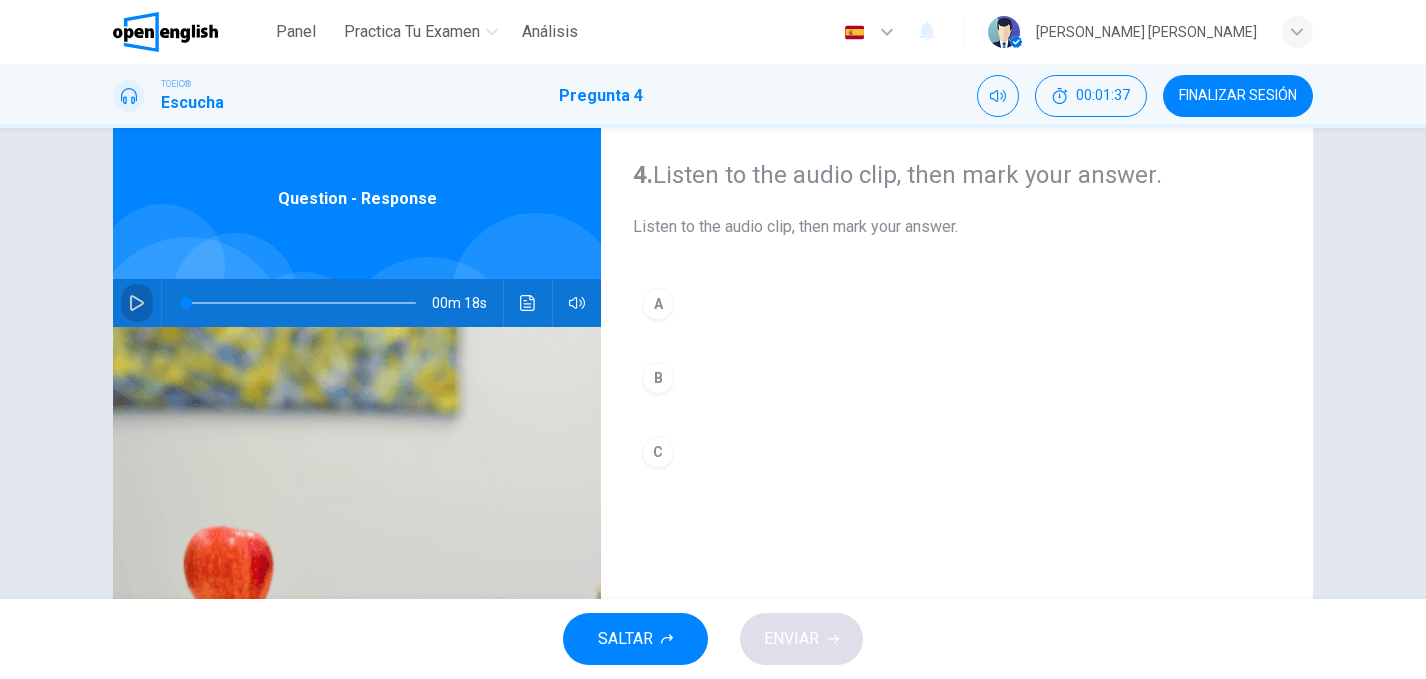 click 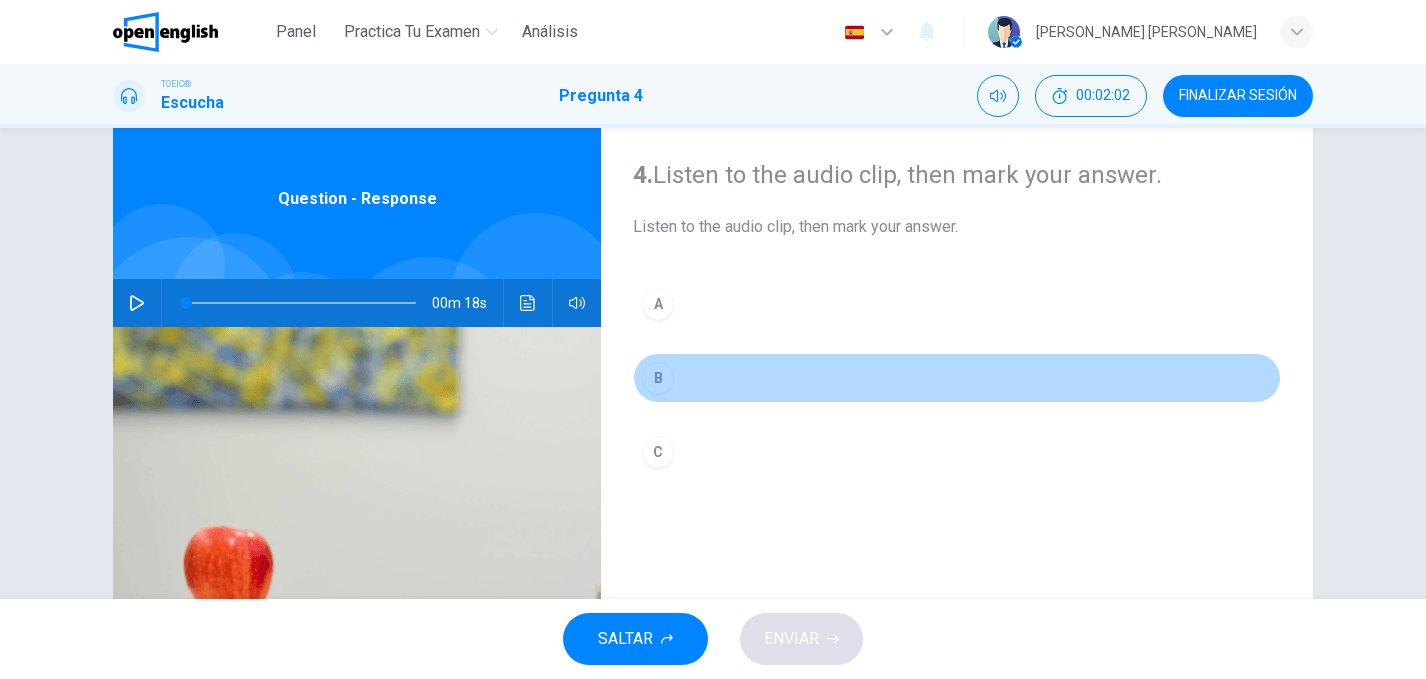 click on "B" at bounding box center [957, 378] 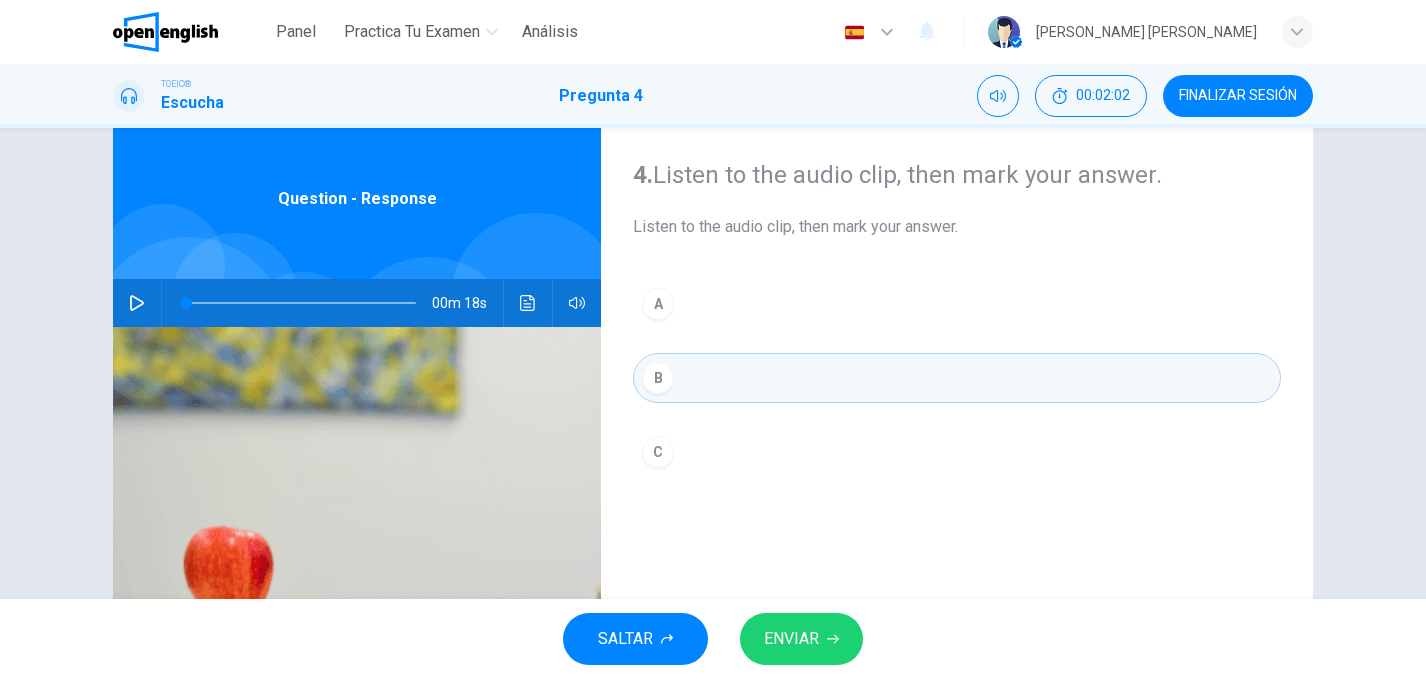 click on "ENVIAR" at bounding box center (791, 639) 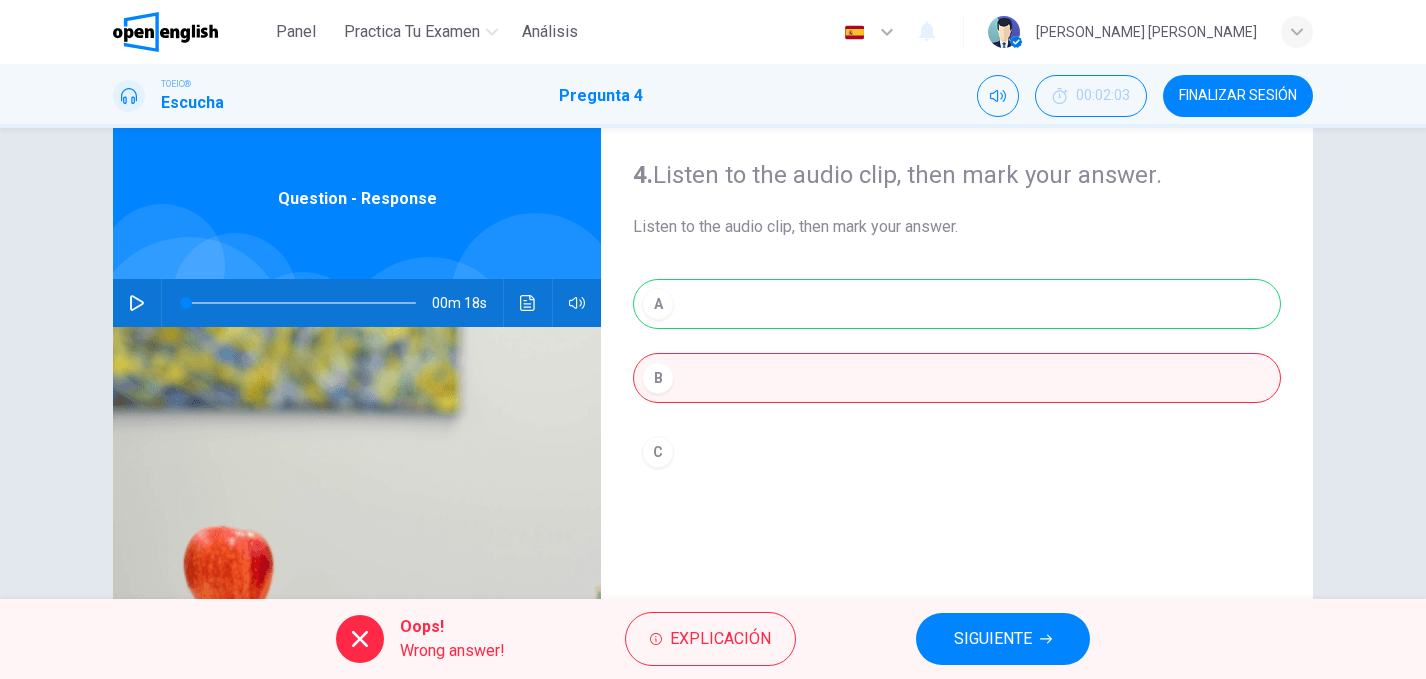 click on "A B C" at bounding box center [957, 398] 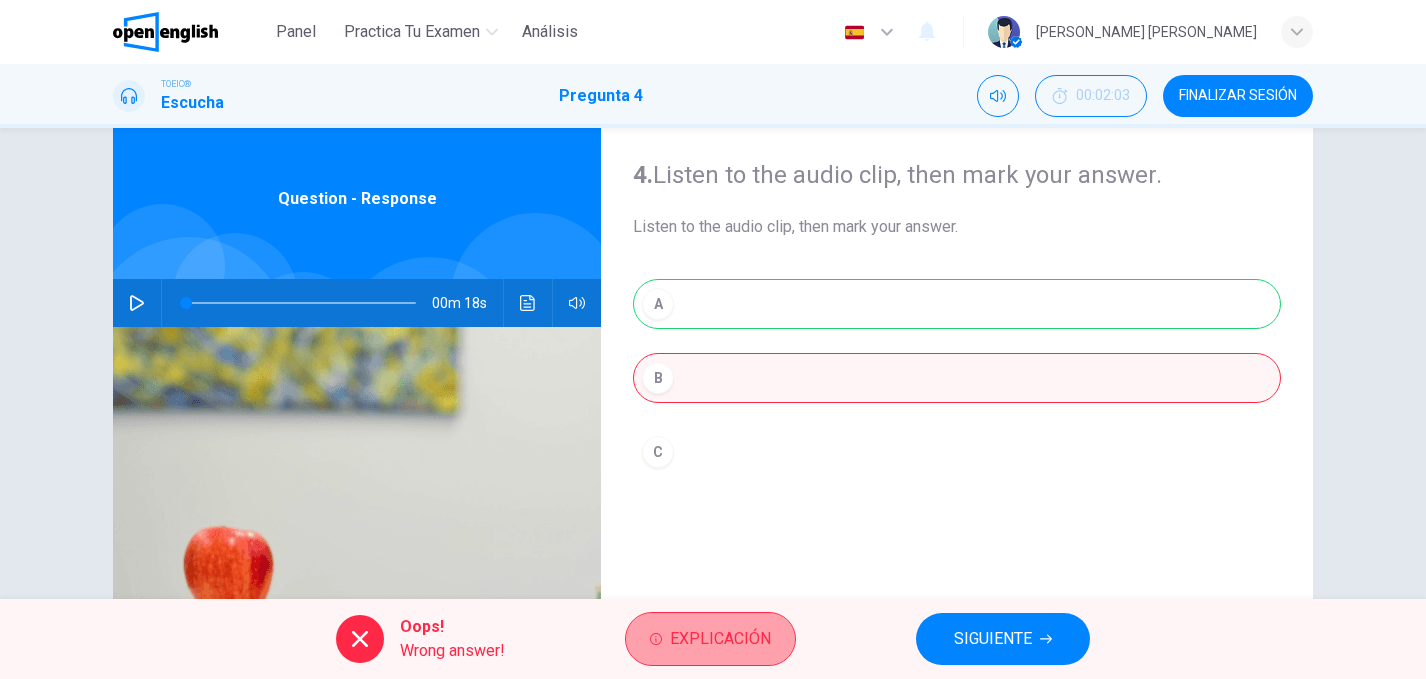 click on "Explicación" at bounding box center [720, 639] 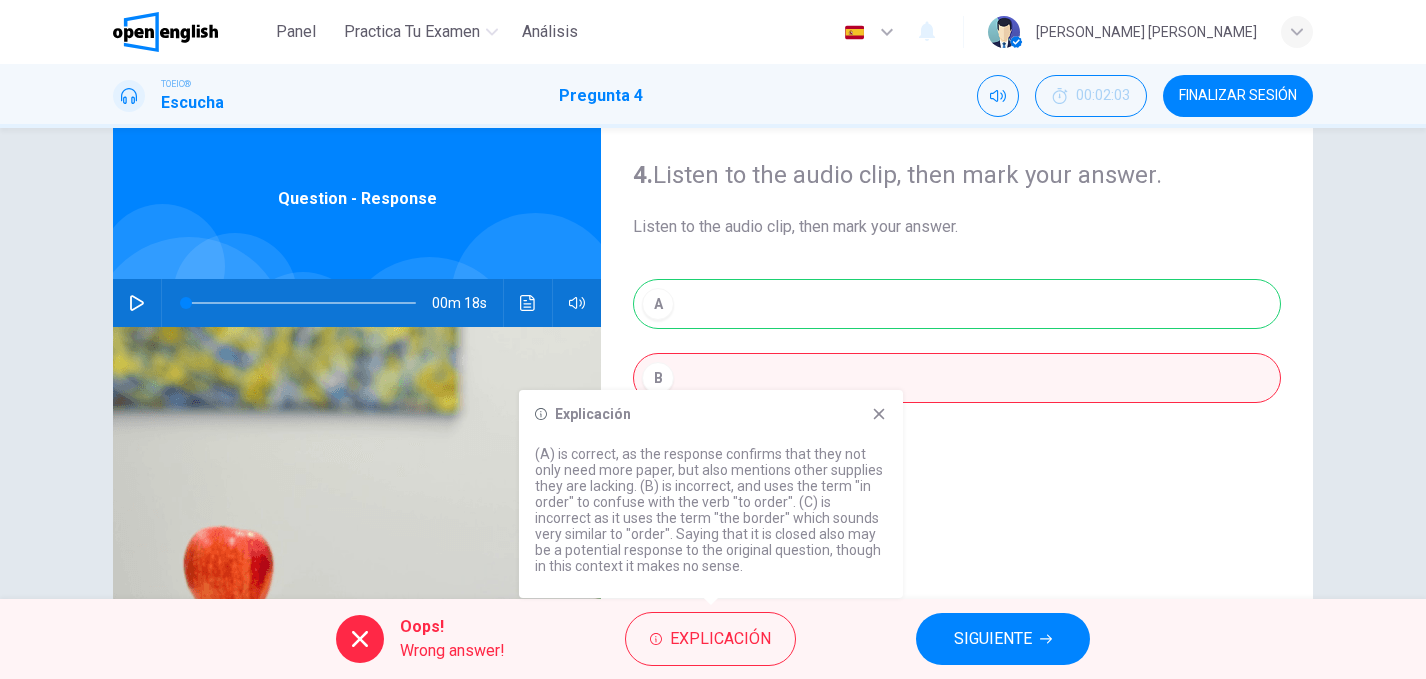 click 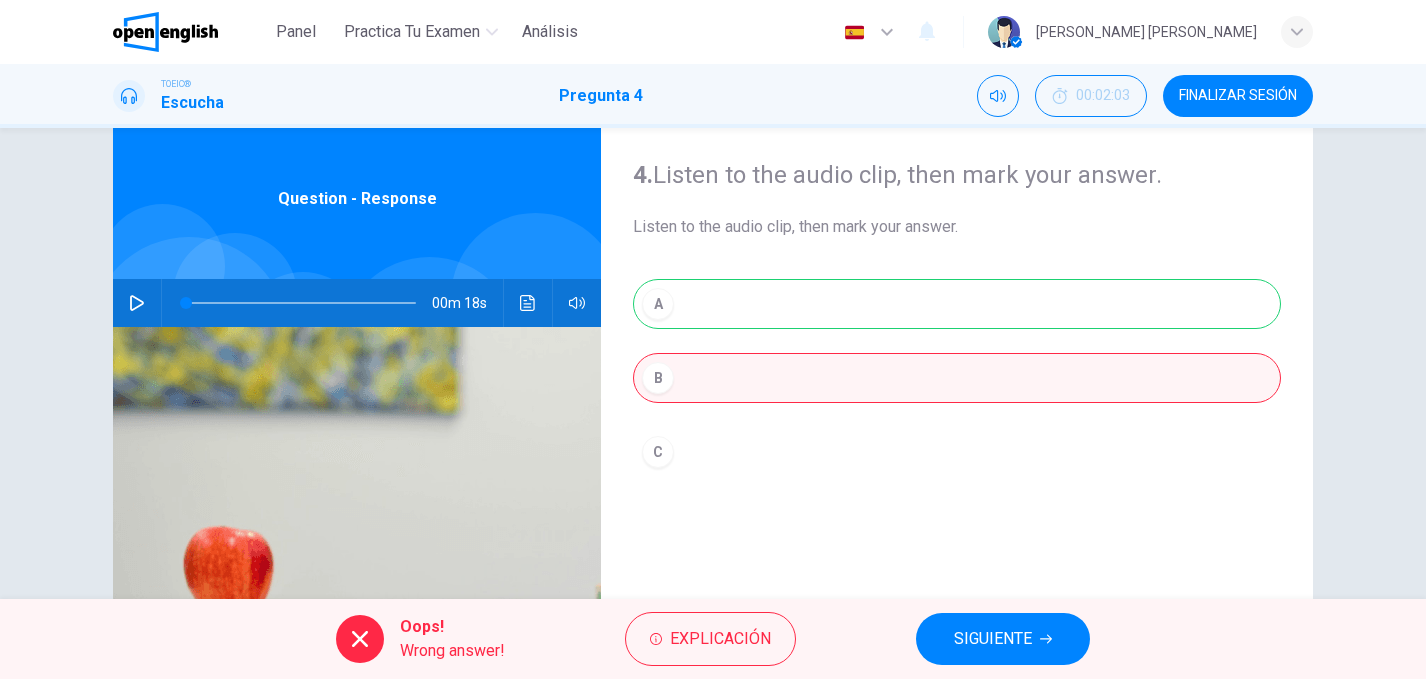 click at bounding box center (137, 303) 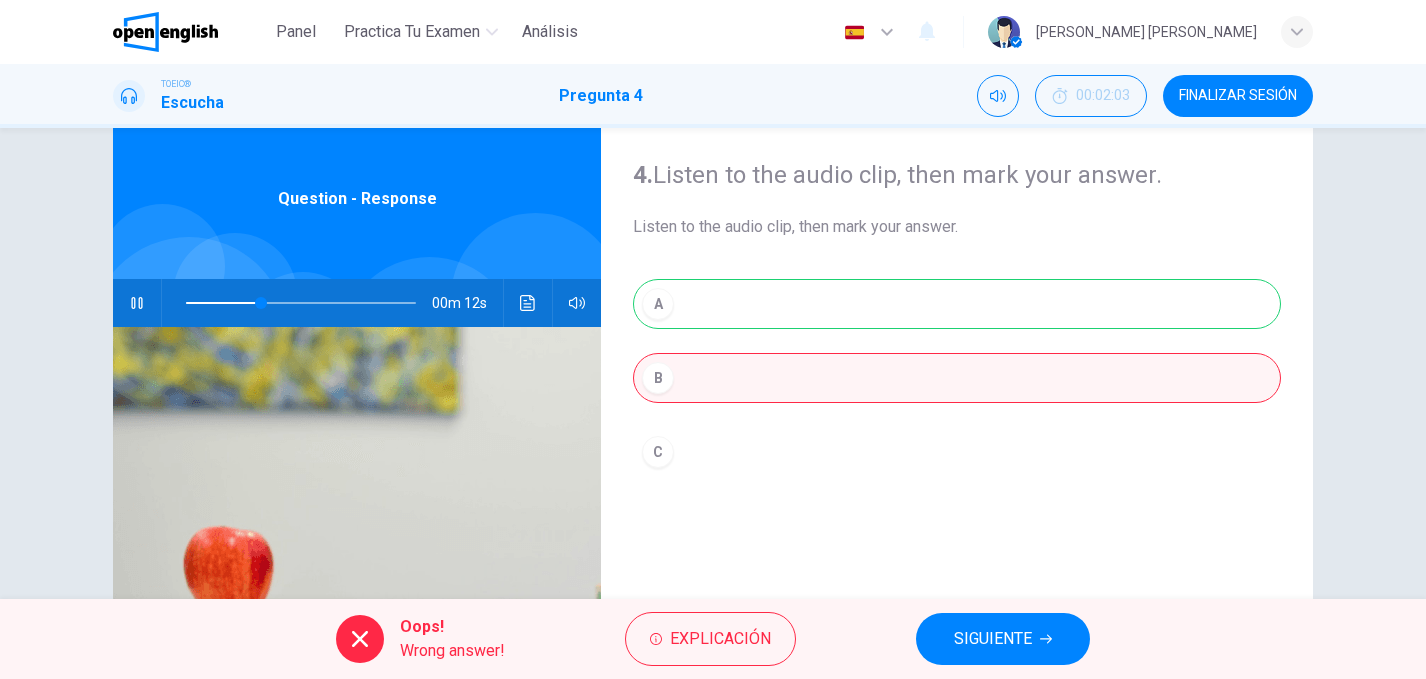 type on "**" 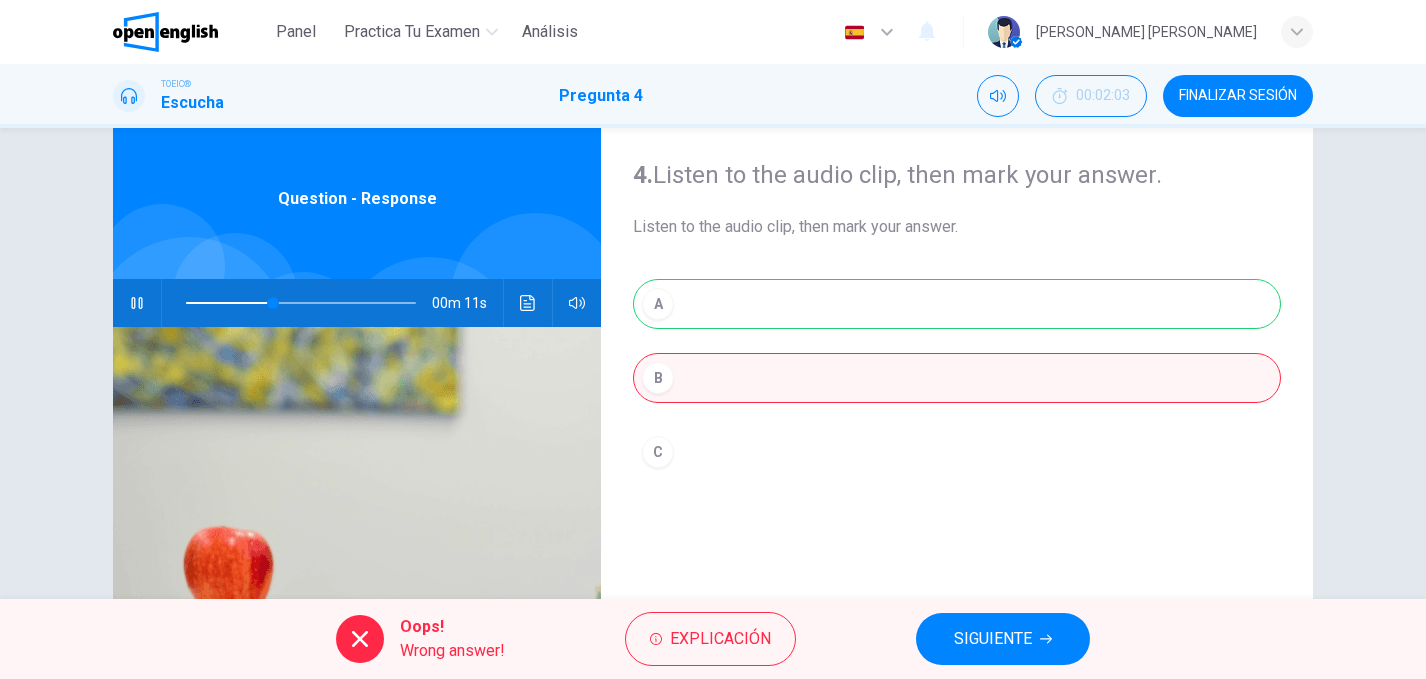 click on "SIGUIENTE" at bounding box center (993, 639) 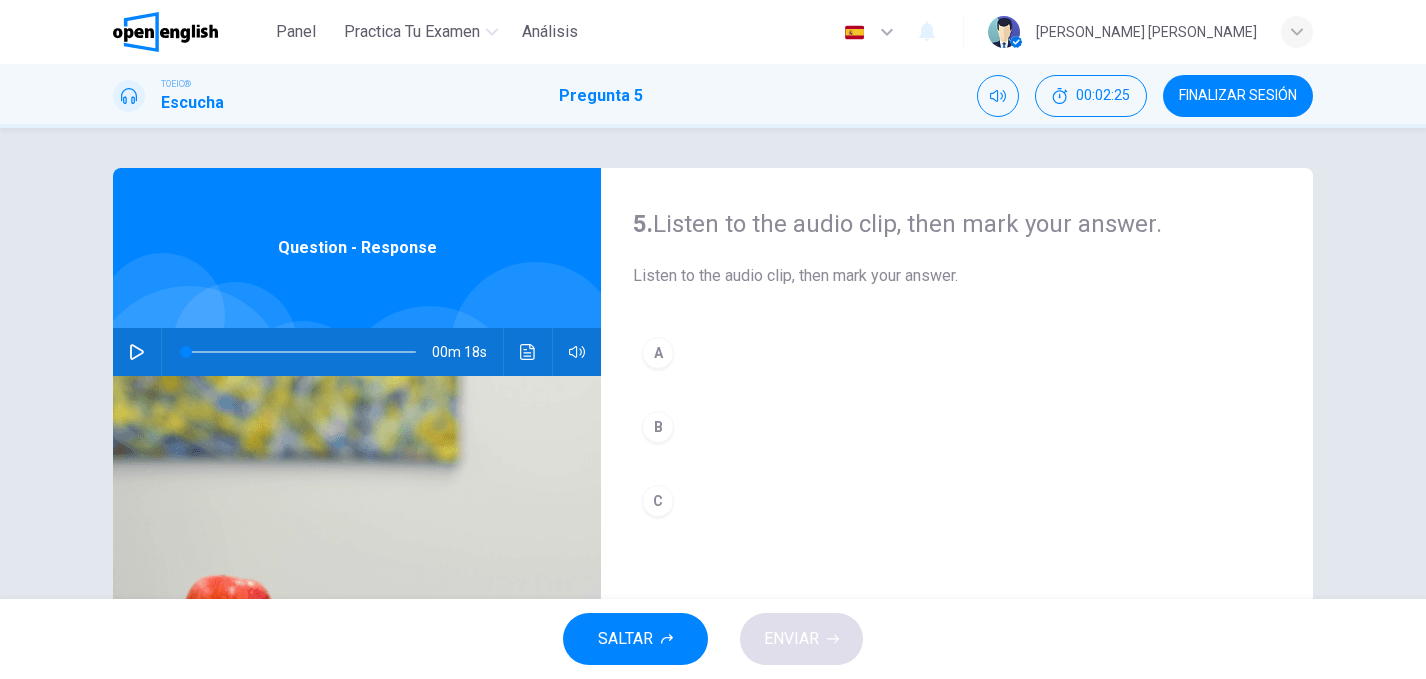 click 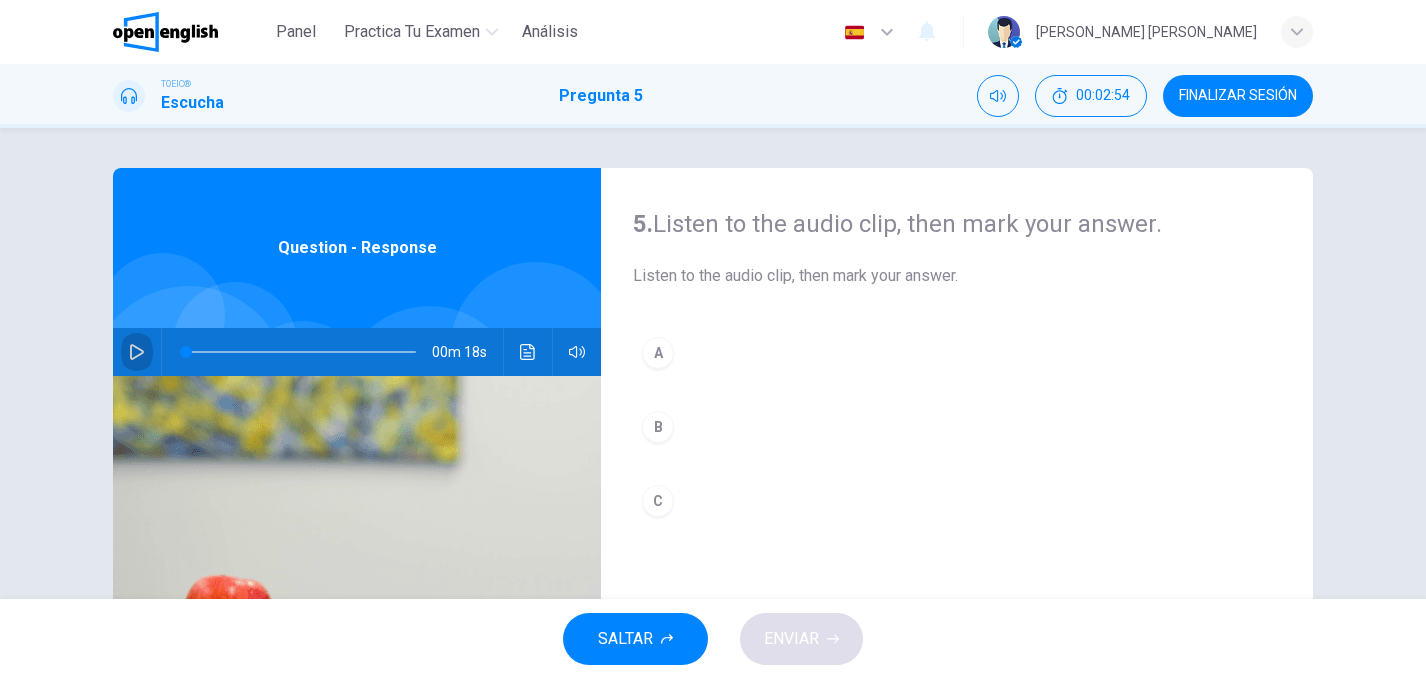 click 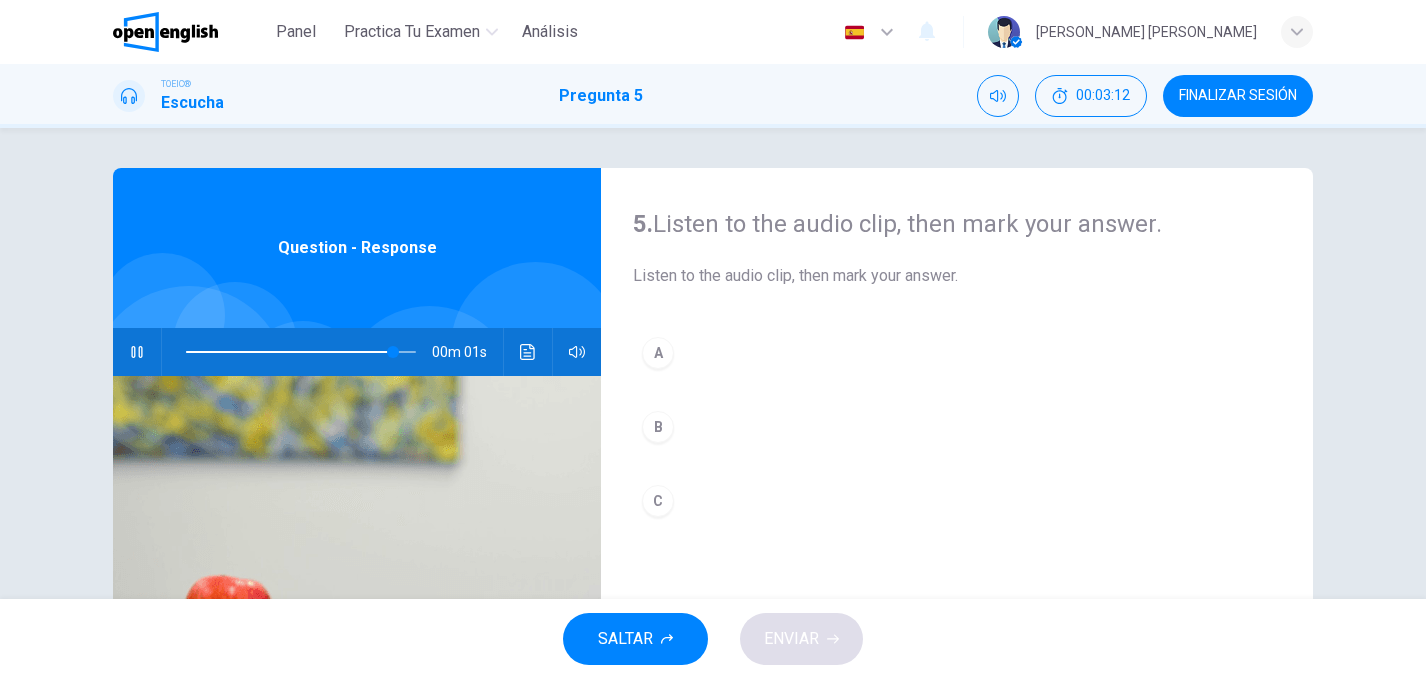 click on "A" at bounding box center (658, 353) 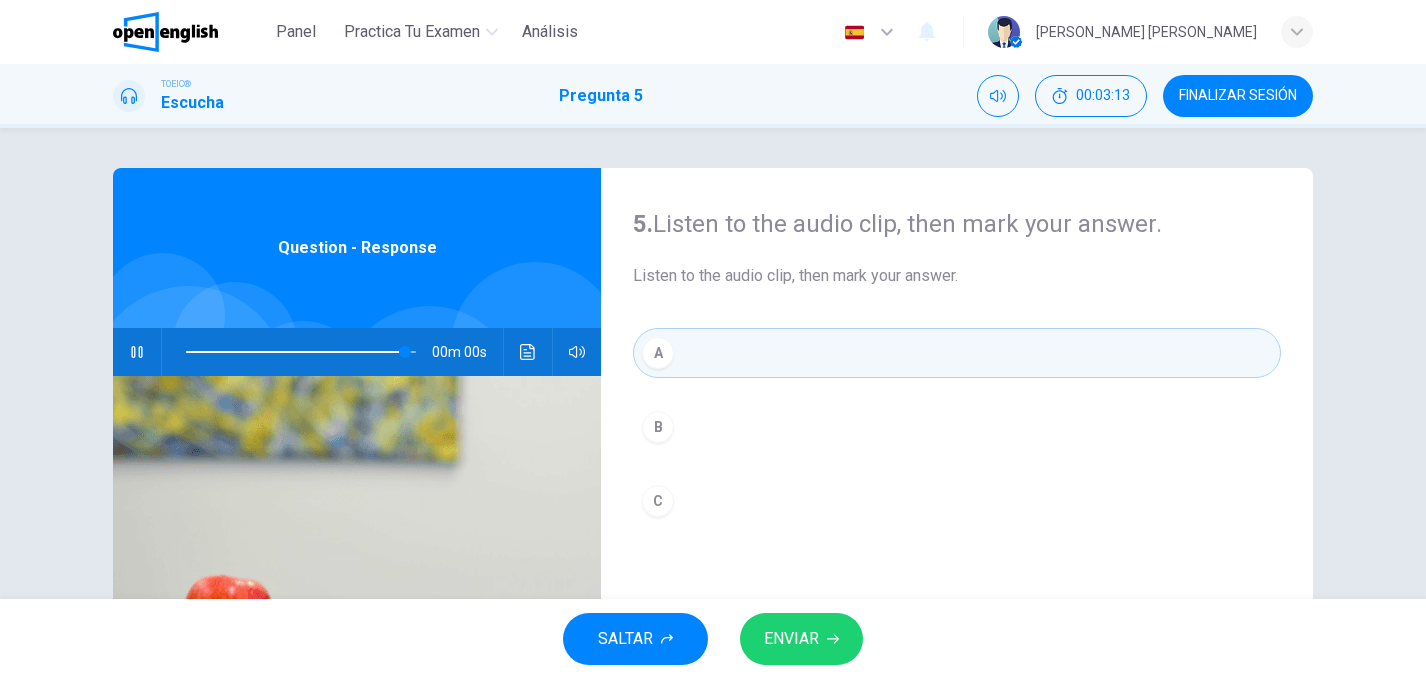 type on "*" 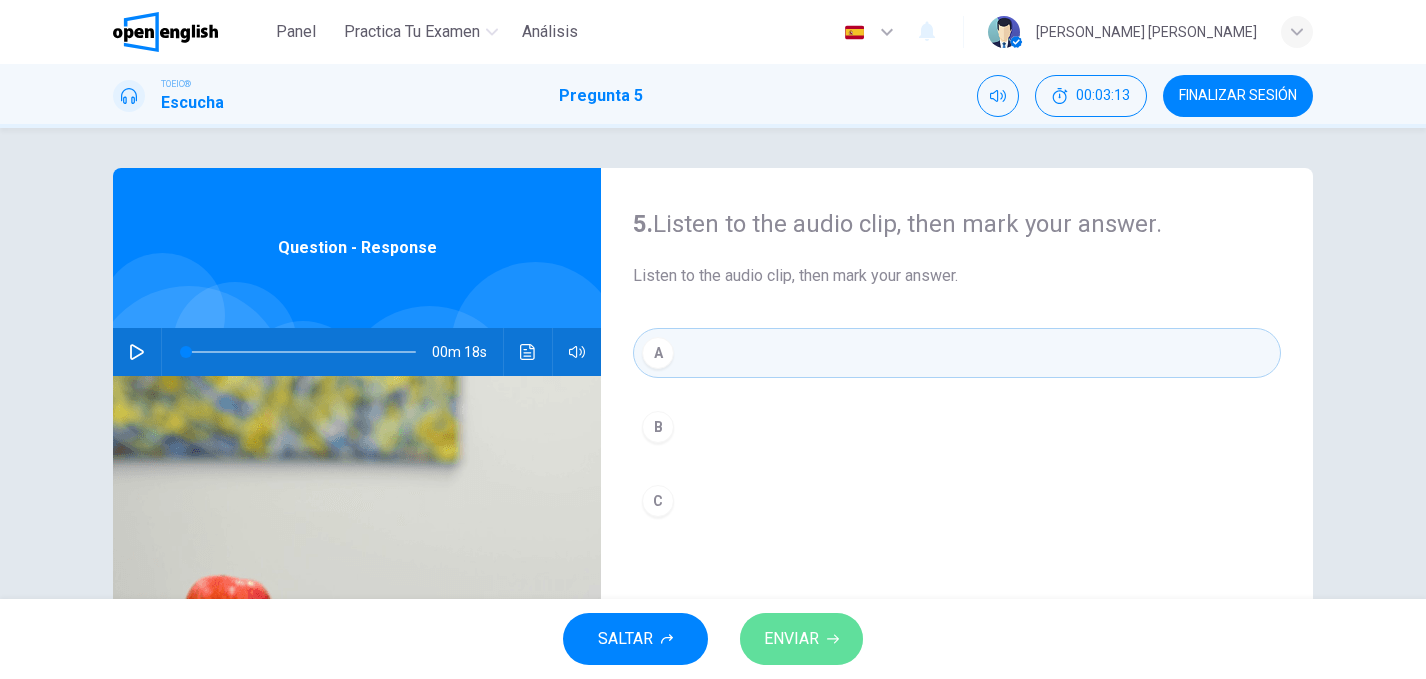 click on "ENVIAR" at bounding box center (791, 639) 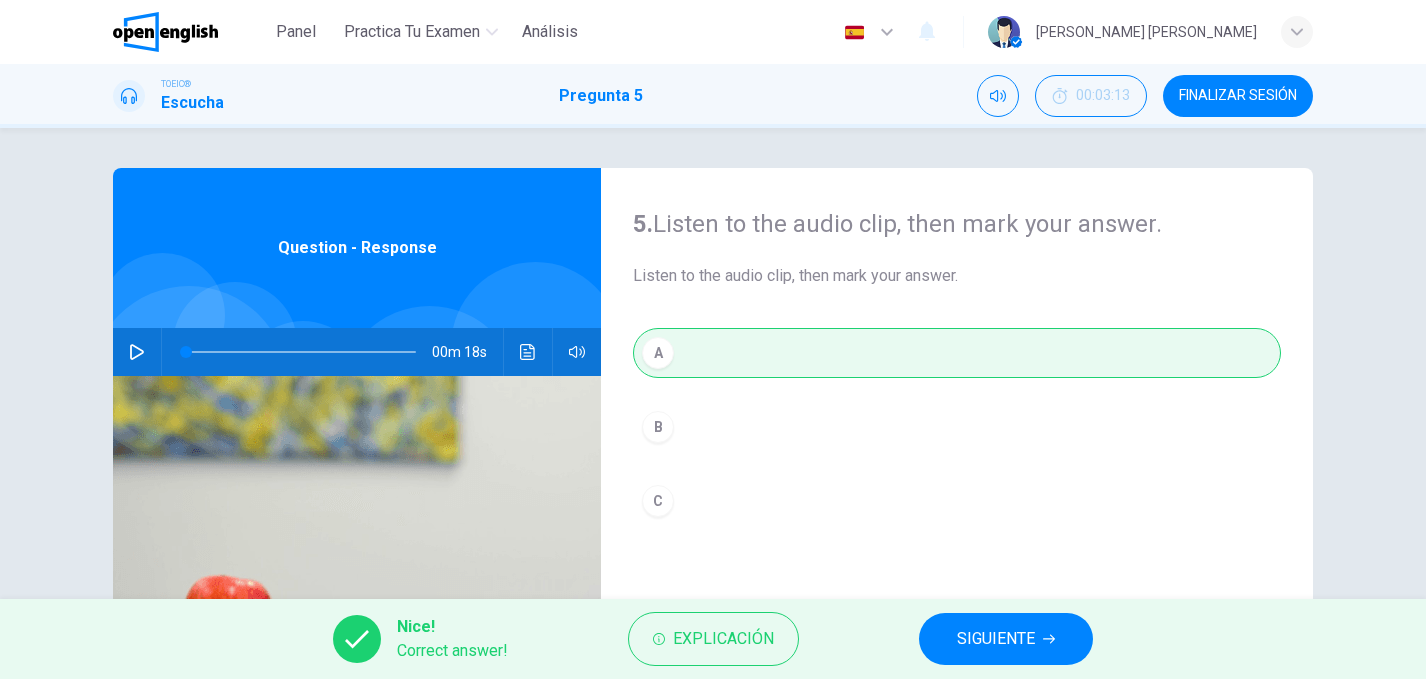 click on "SIGUIENTE" at bounding box center (996, 639) 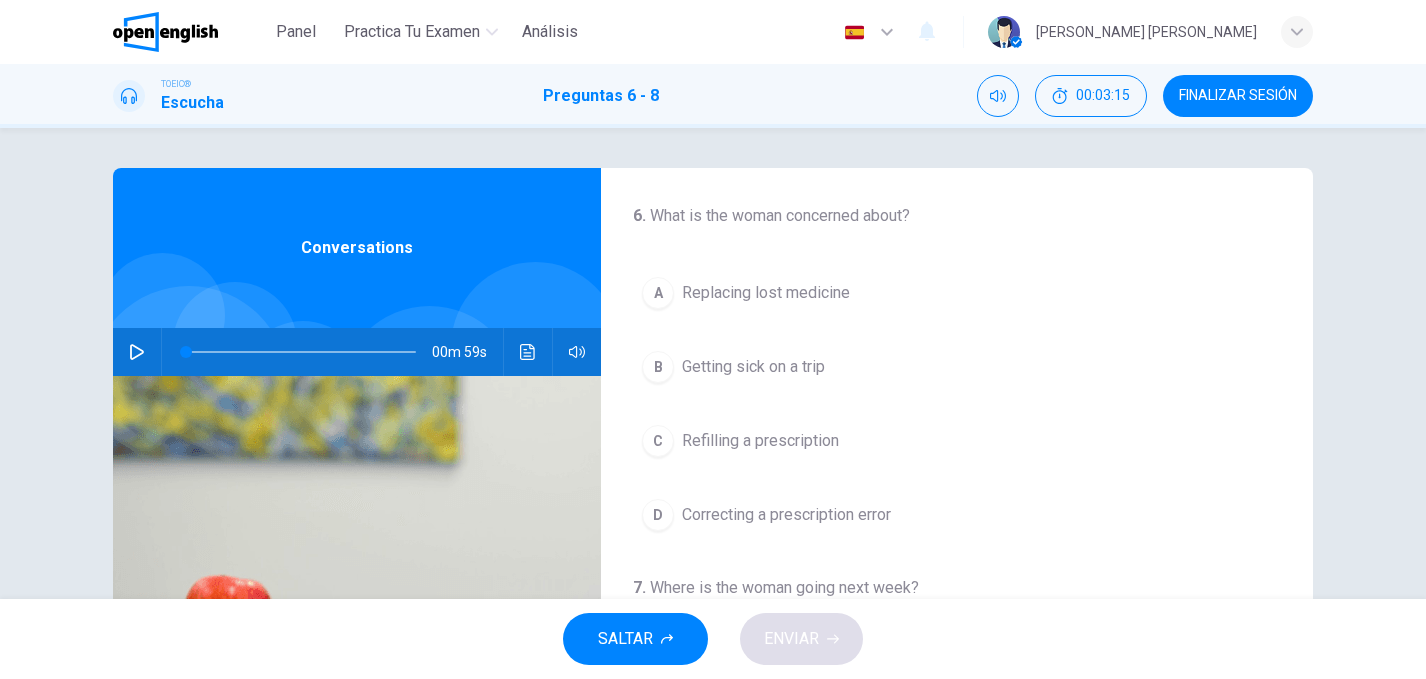 click 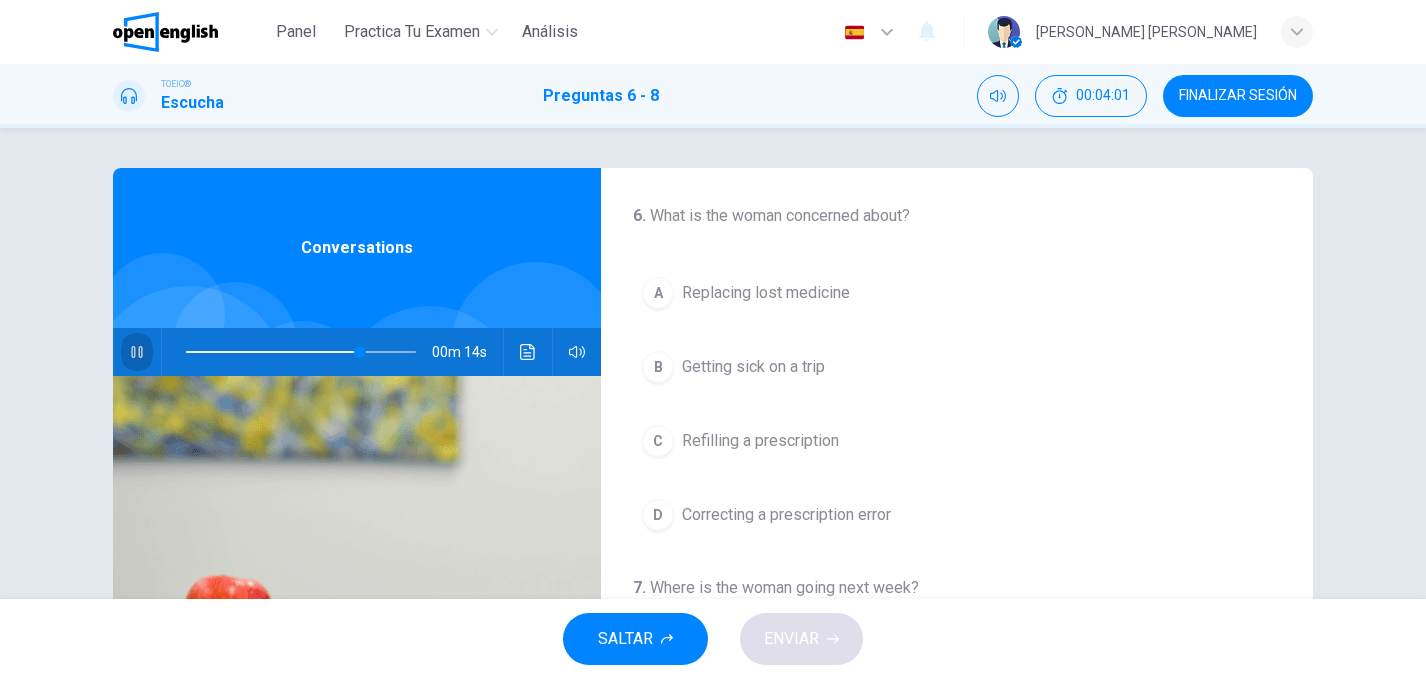 click 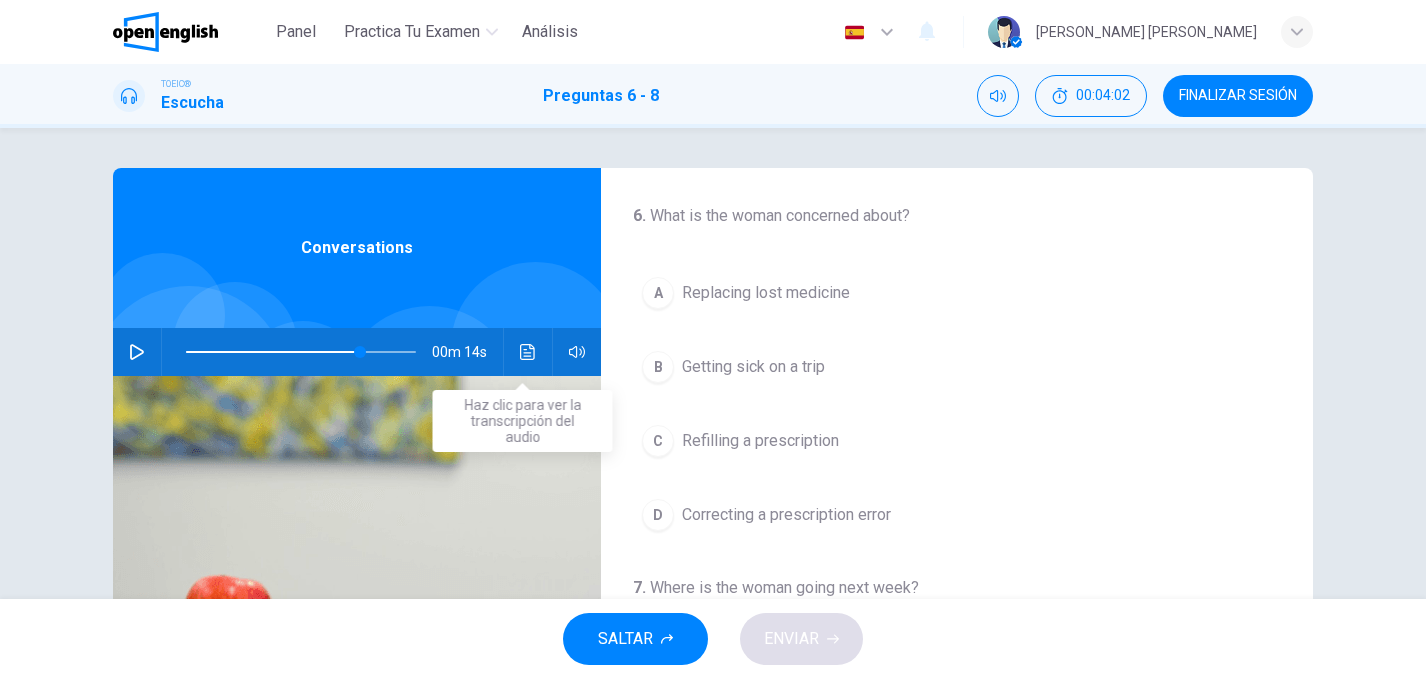 click 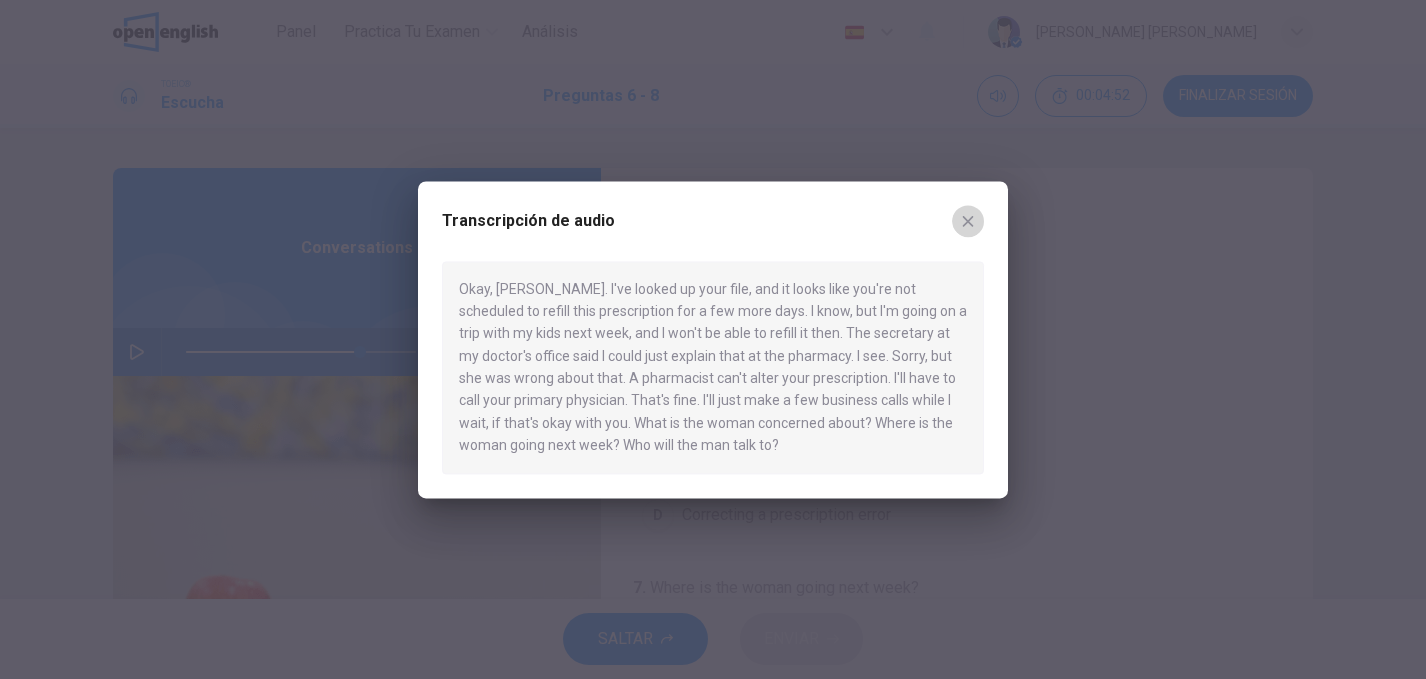 click 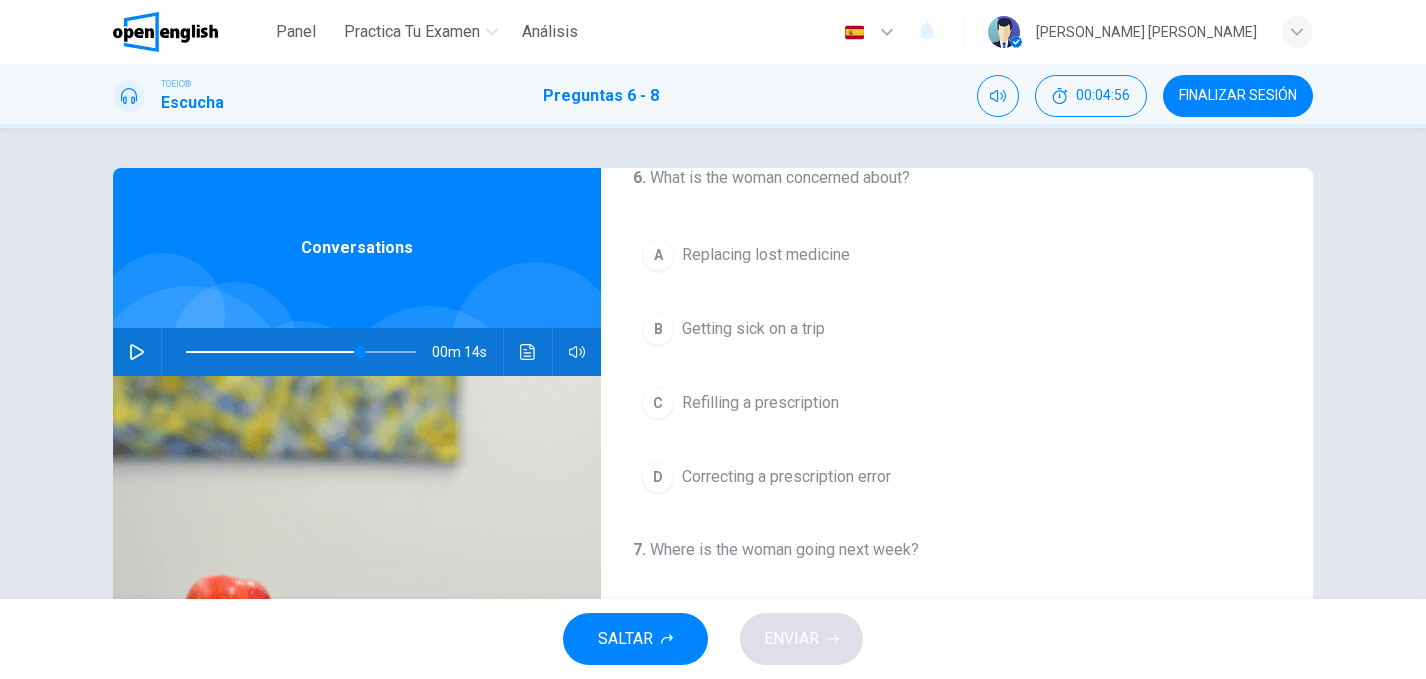 scroll, scrollTop: 43, scrollLeft: 0, axis: vertical 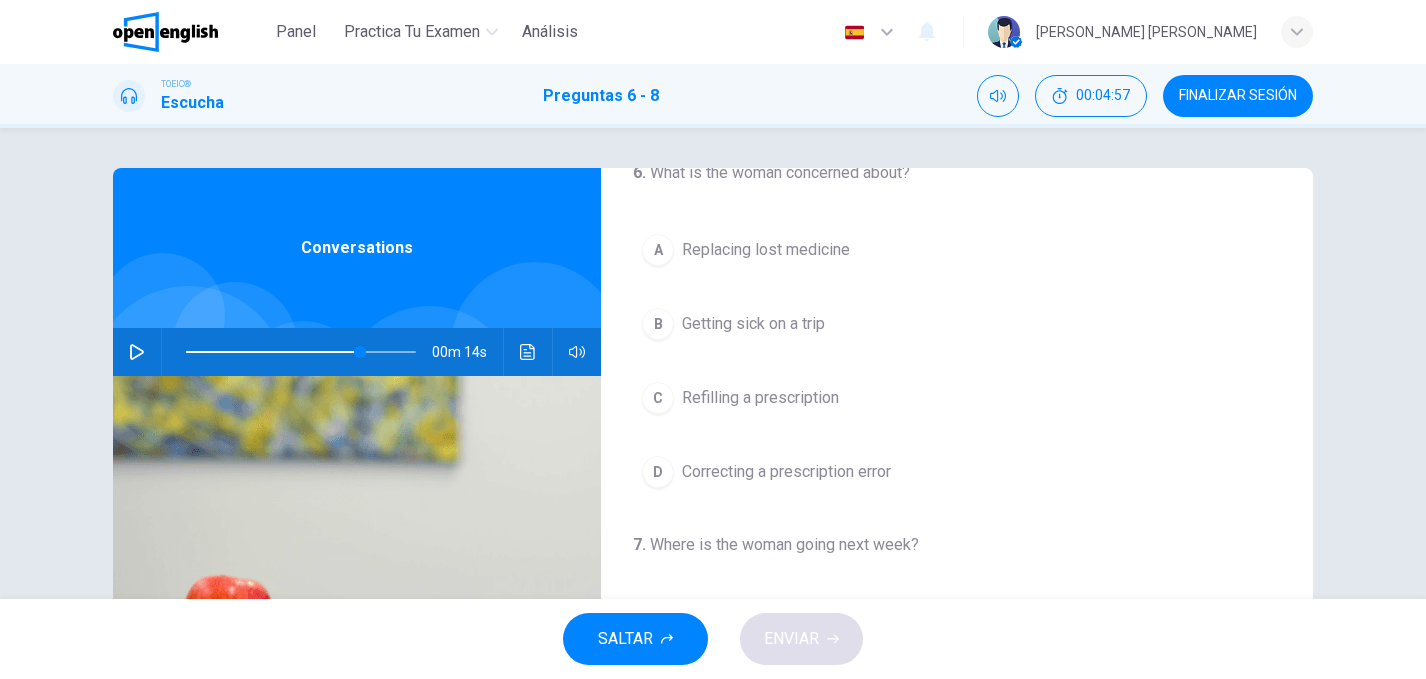 click on "D" at bounding box center [658, 472] 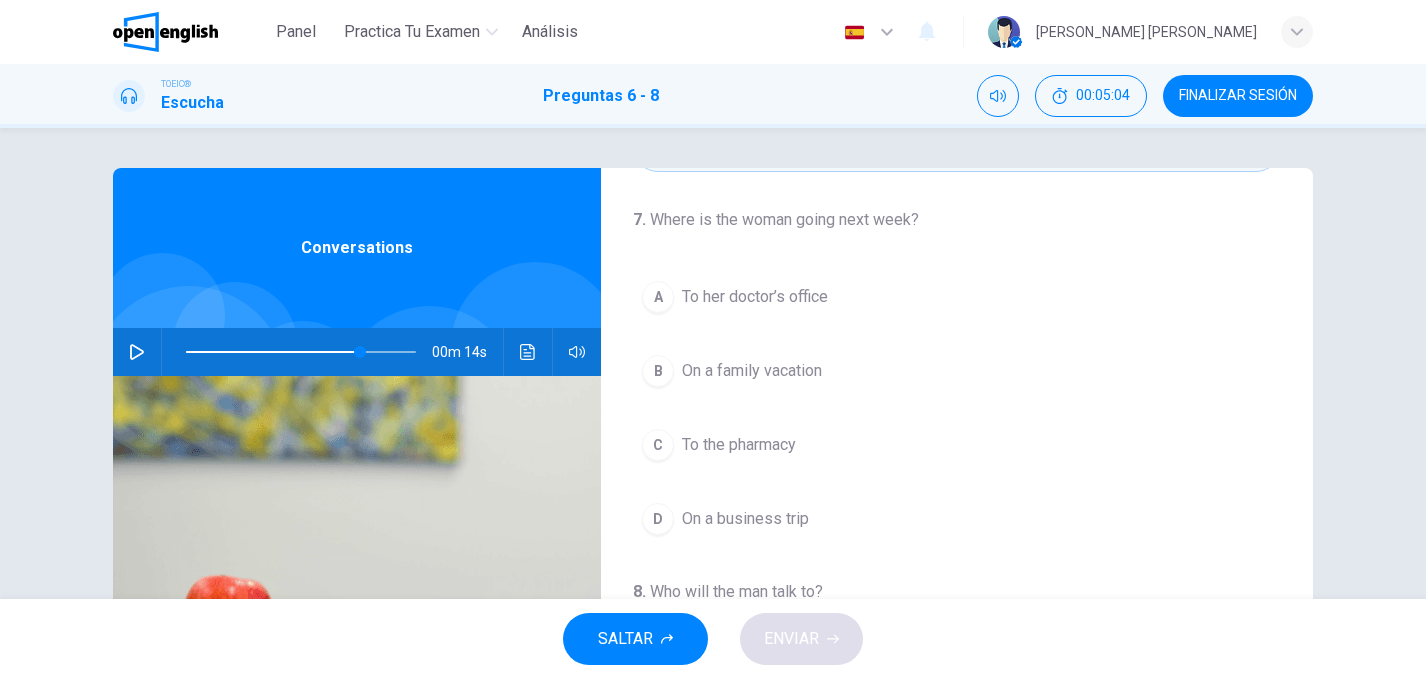 scroll, scrollTop: 369, scrollLeft: 0, axis: vertical 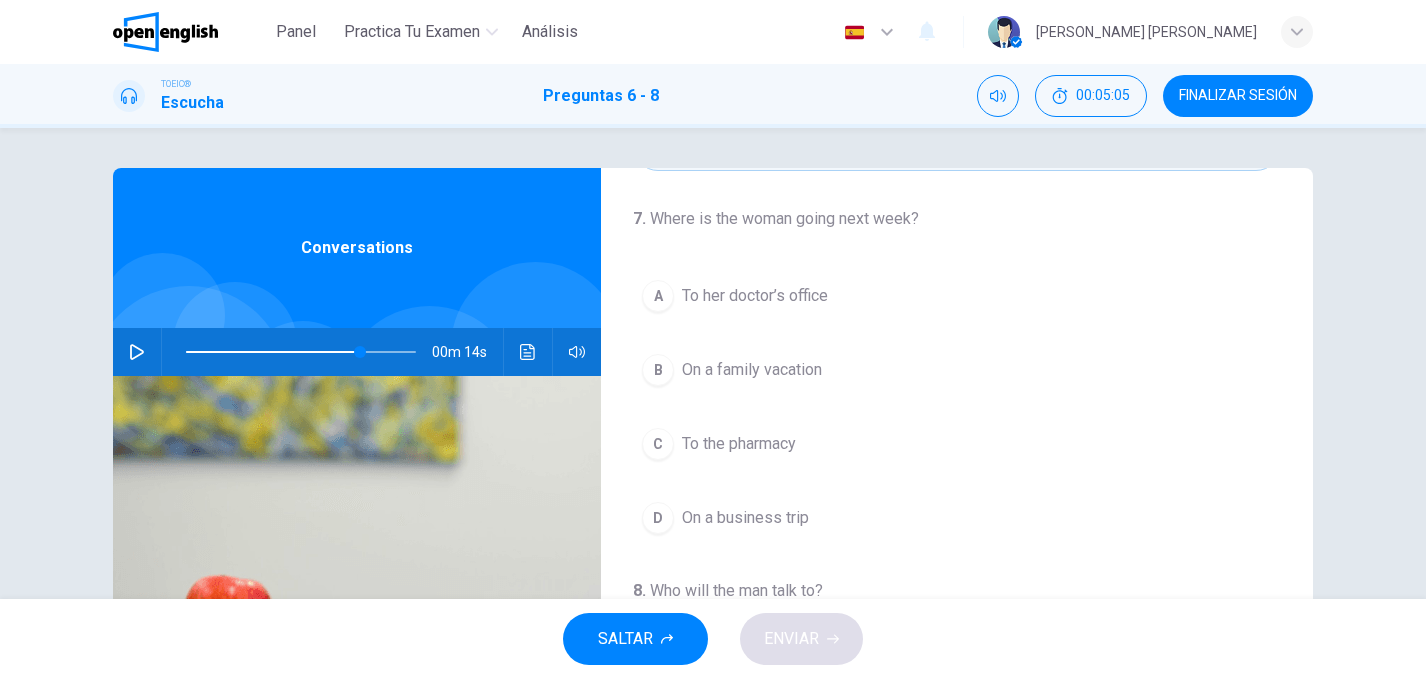 click on "B" at bounding box center [658, 370] 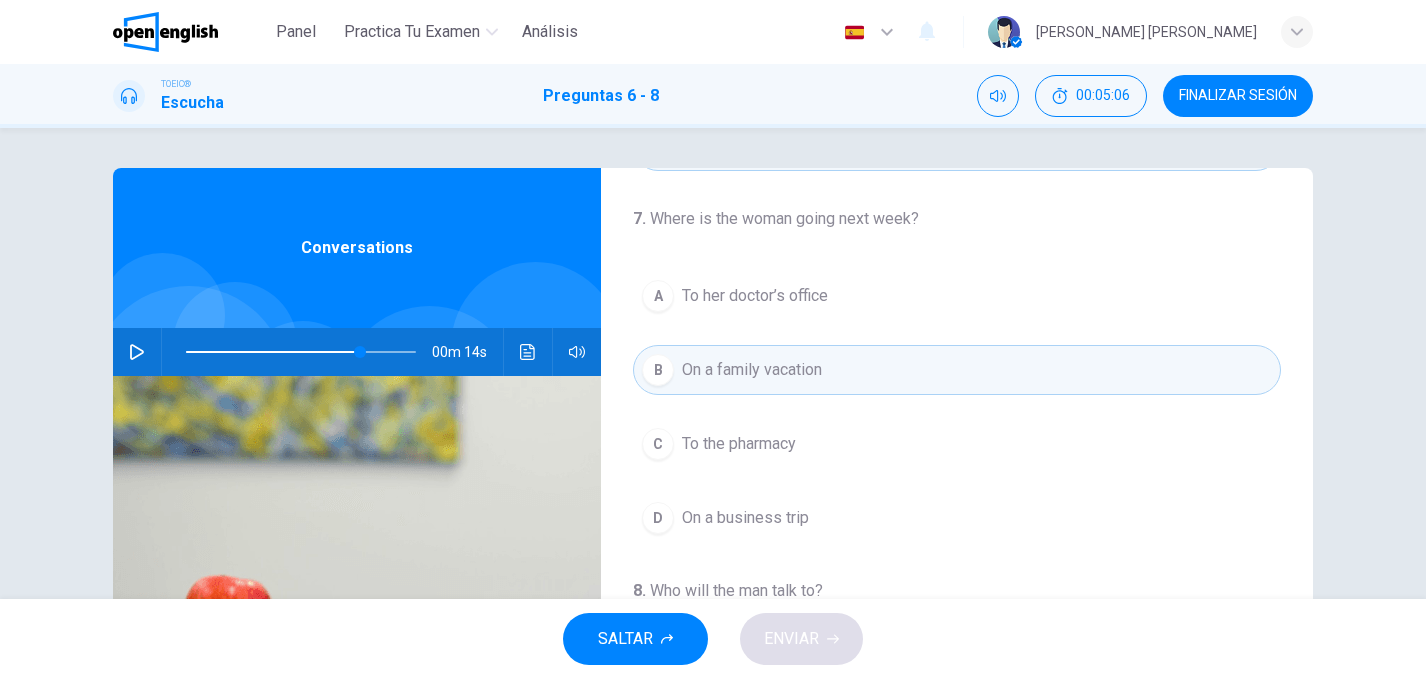 scroll, scrollTop: 457, scrollLeft: 0, axis: vertical 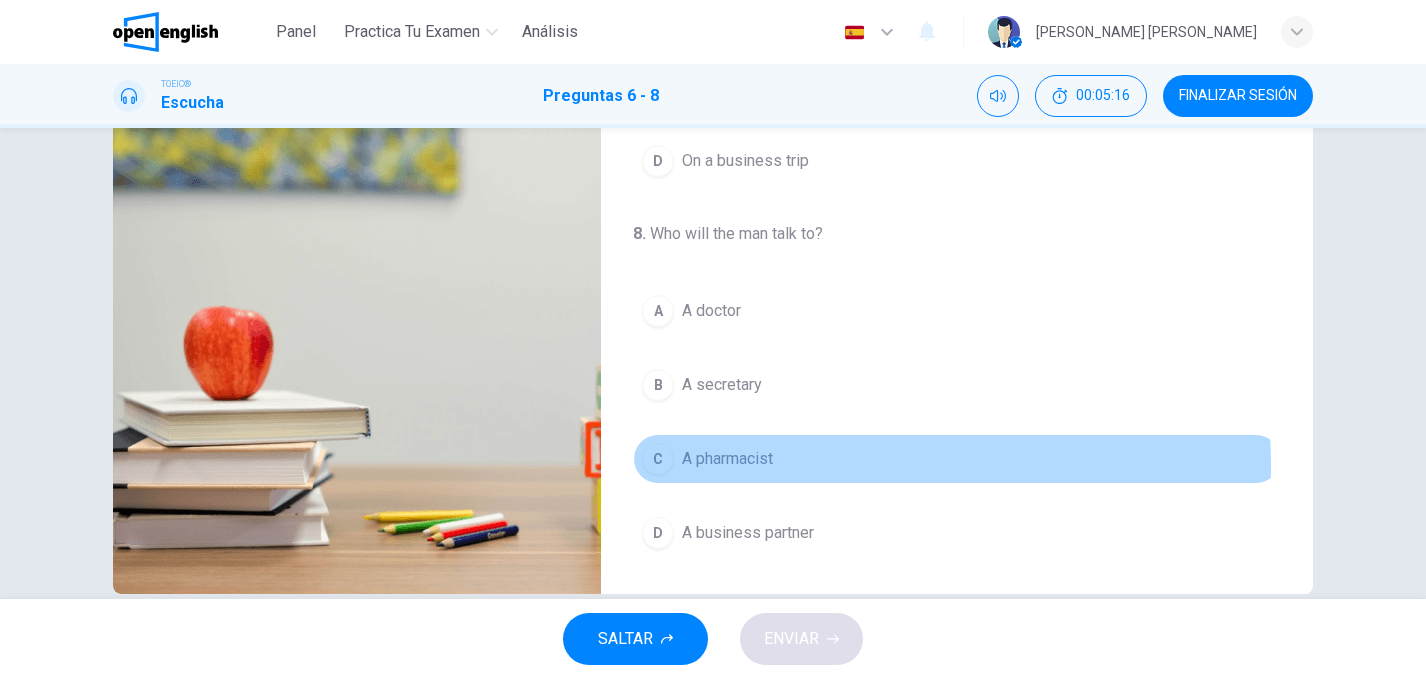 click on "C" at bounding box center (658, 459) 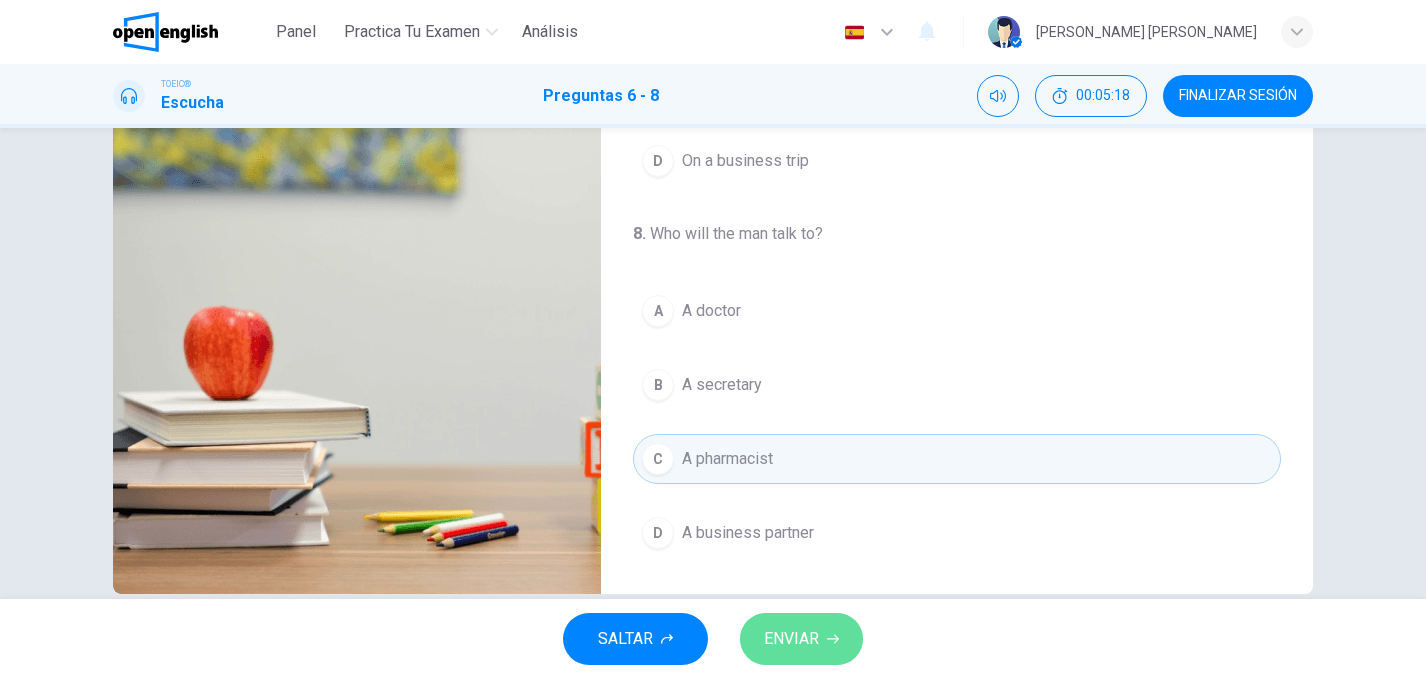 click on "ENVIAR" at bounding box center [801, 639] 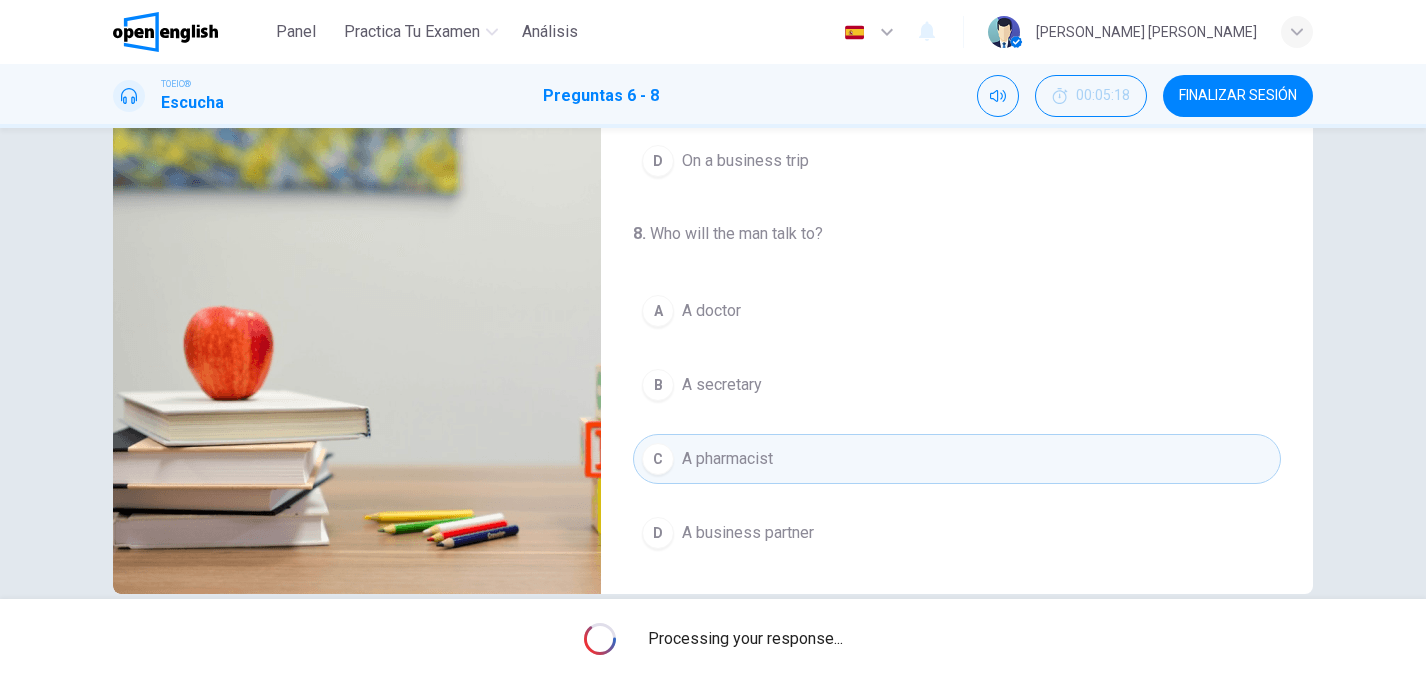 type on "**" 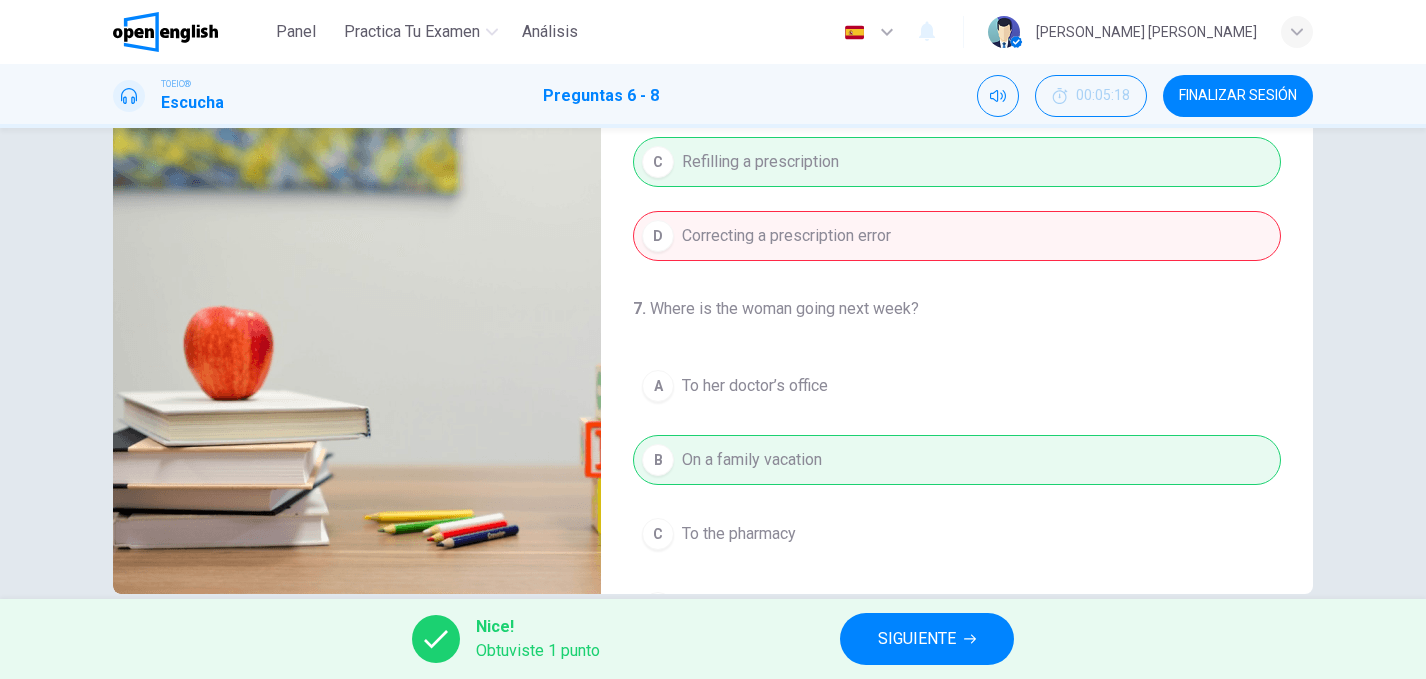 scroll, scrollTop: 0, scrollLeft: 0, axis: both 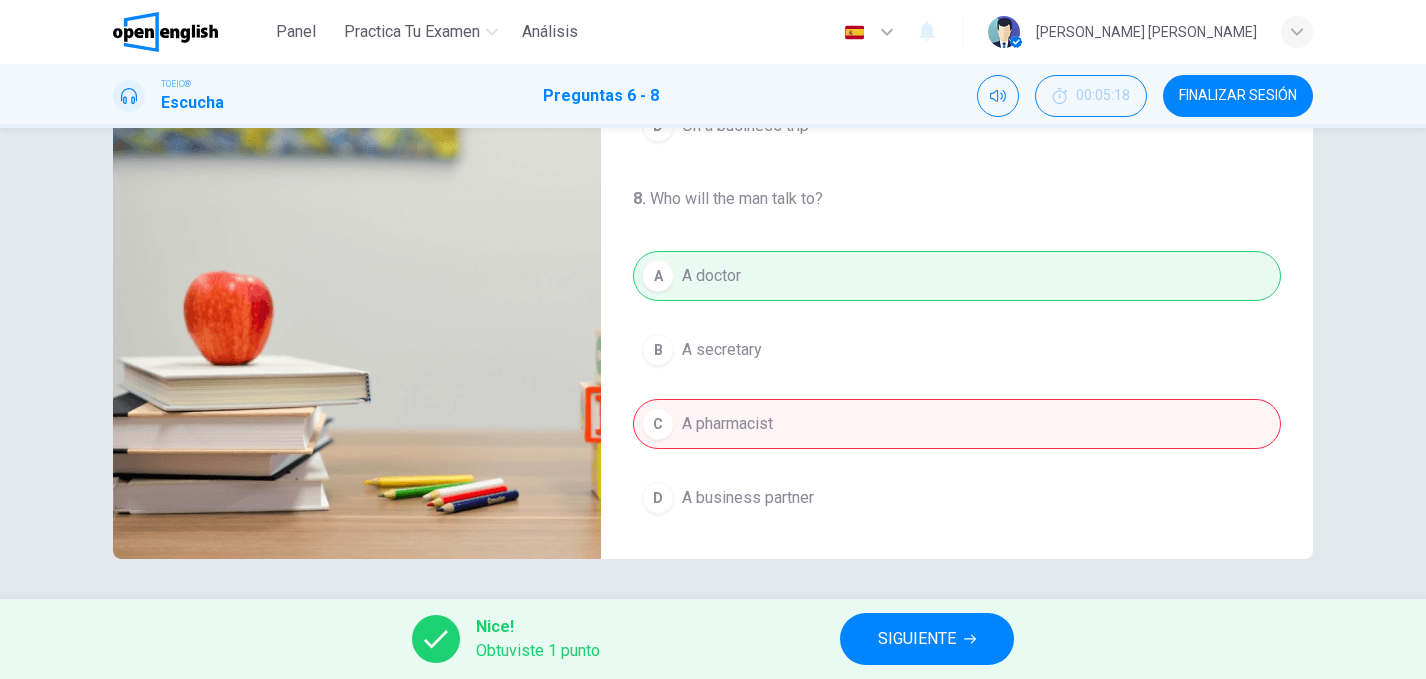 click on "SIGUIENTE" at bounding box center [917, 639] 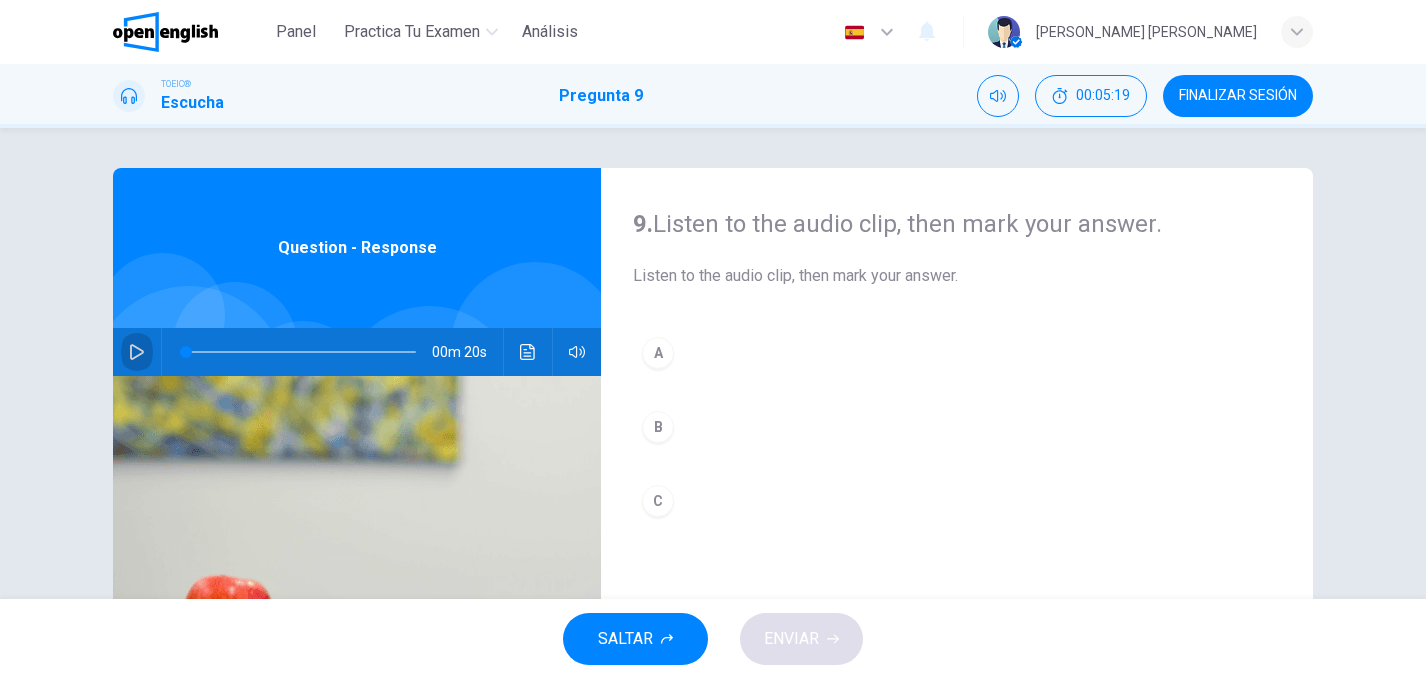 click 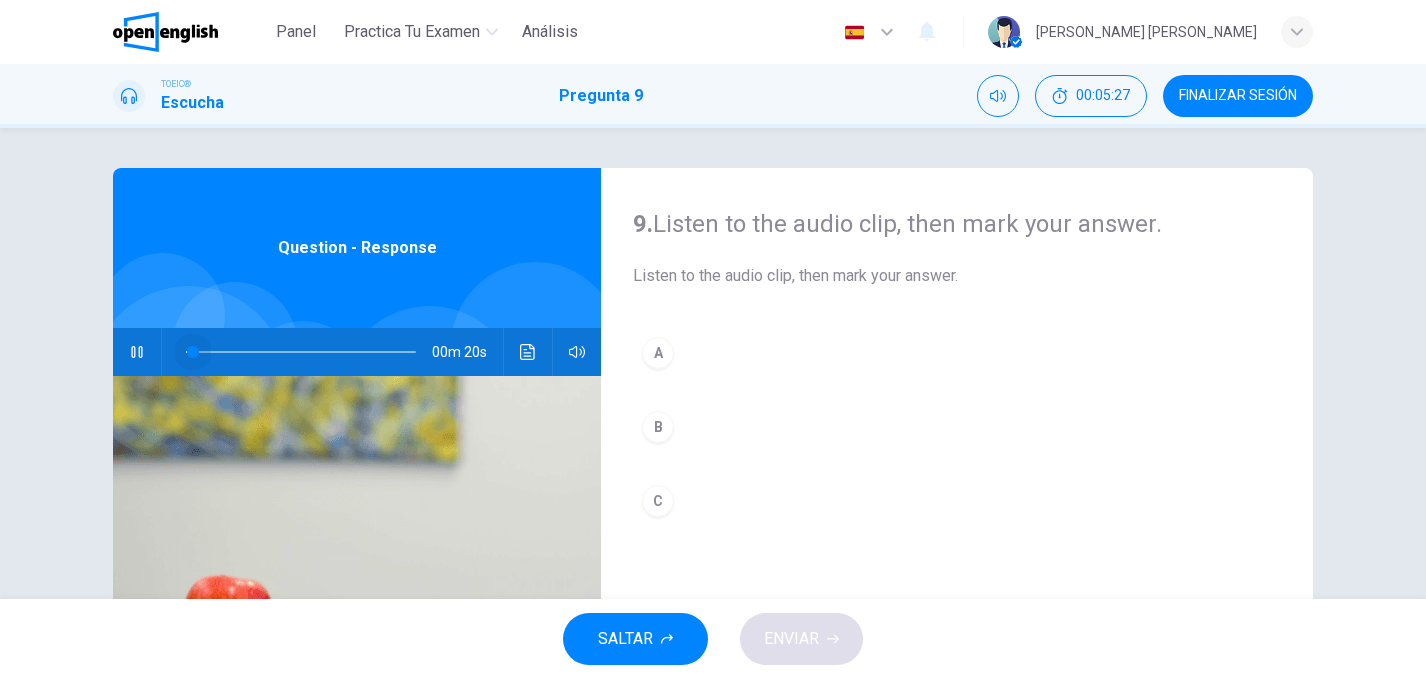 click at bounding box center (301, 352) 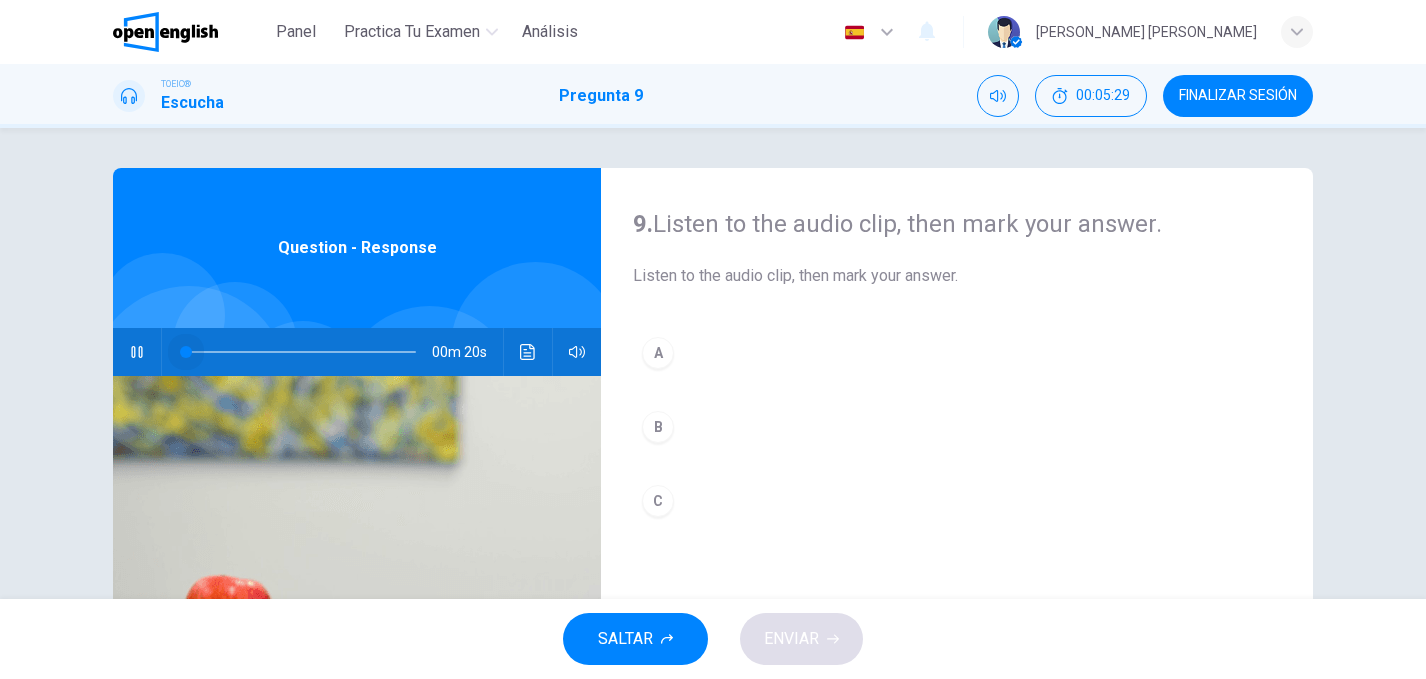 drag, startPoint x: 187, startPoint y: 352, endPoint x: 167, endPoint y: 352, distance: 20 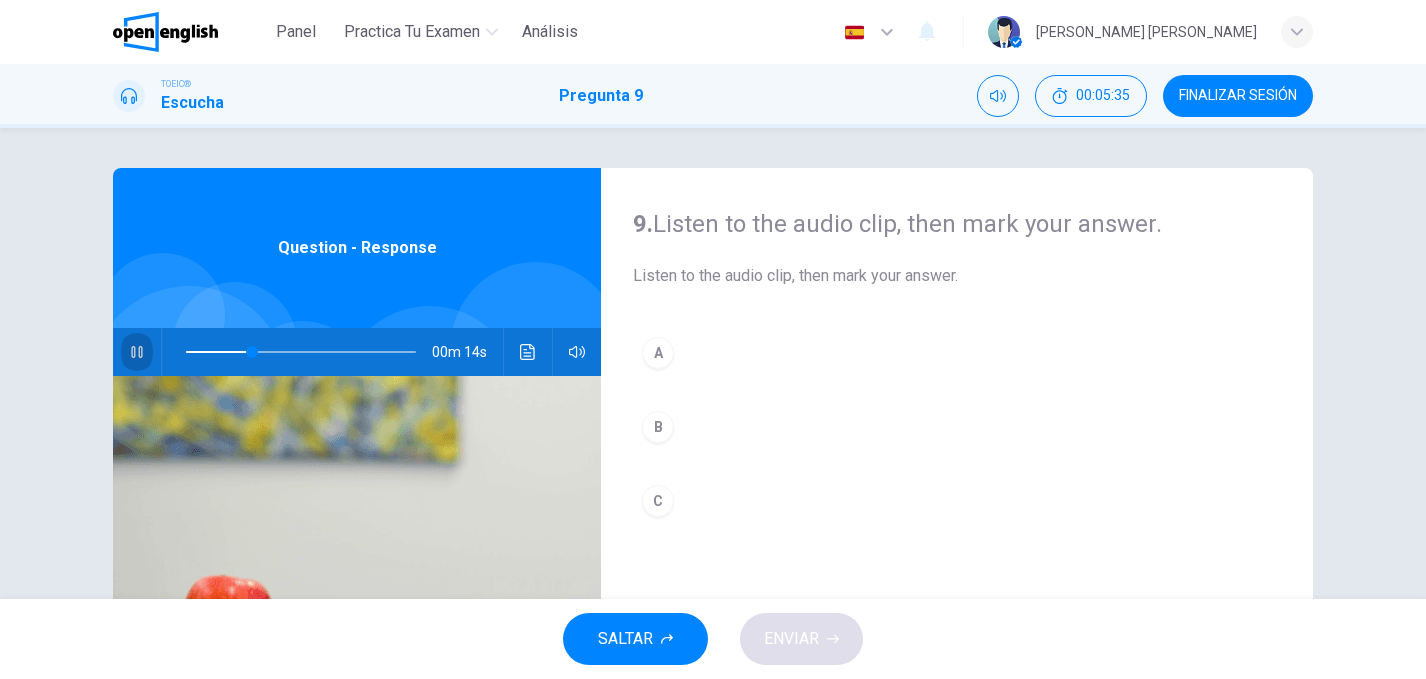 click 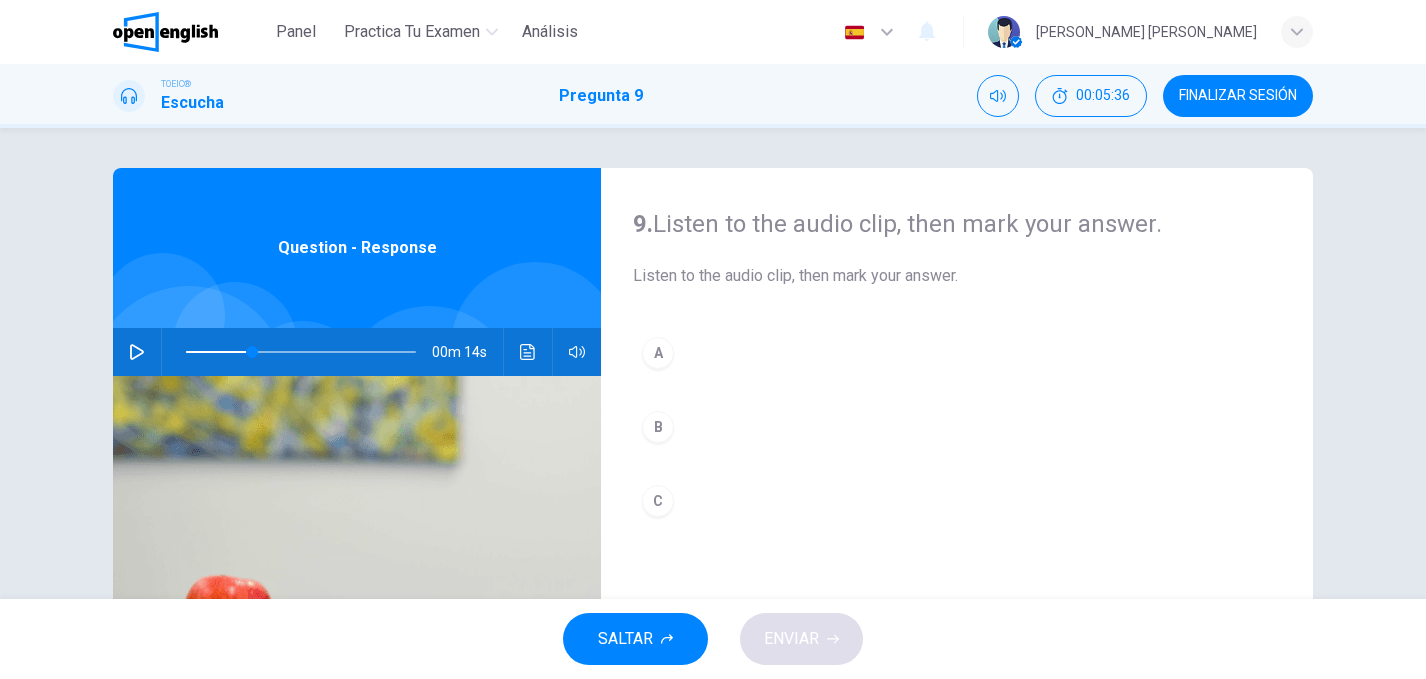 click 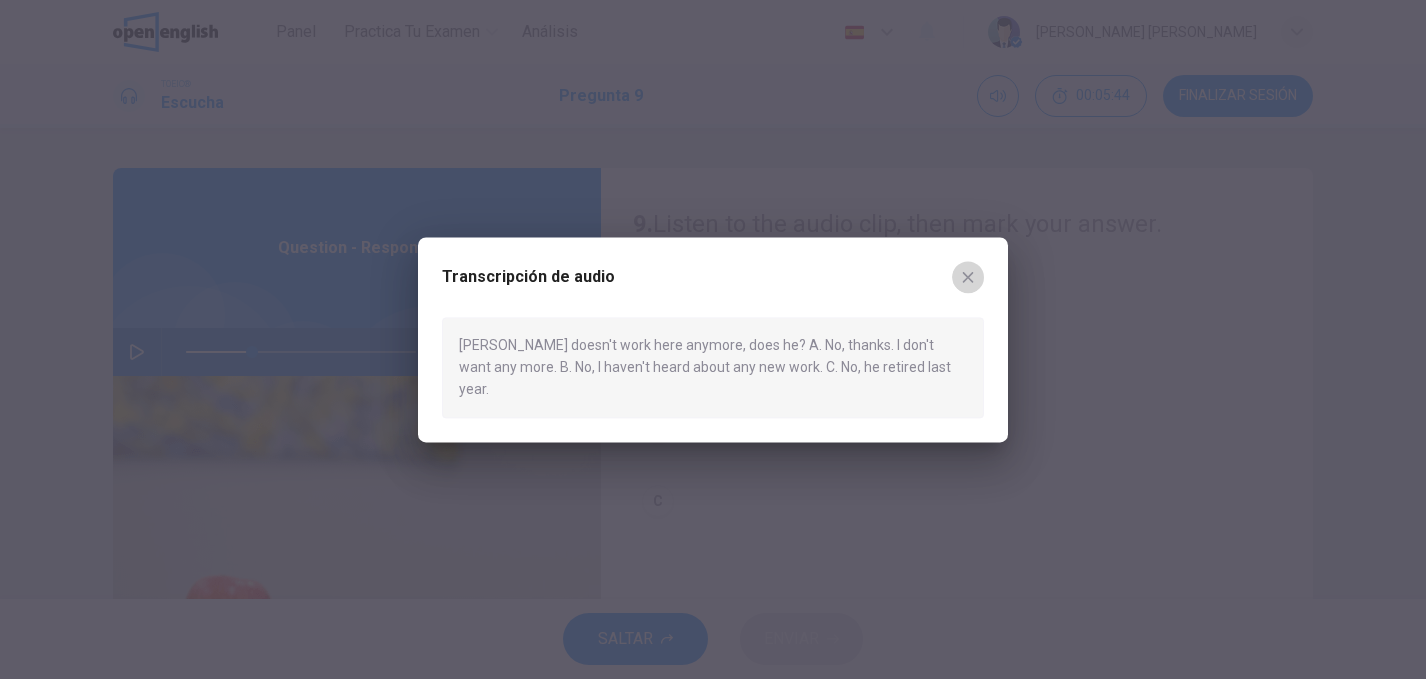 click 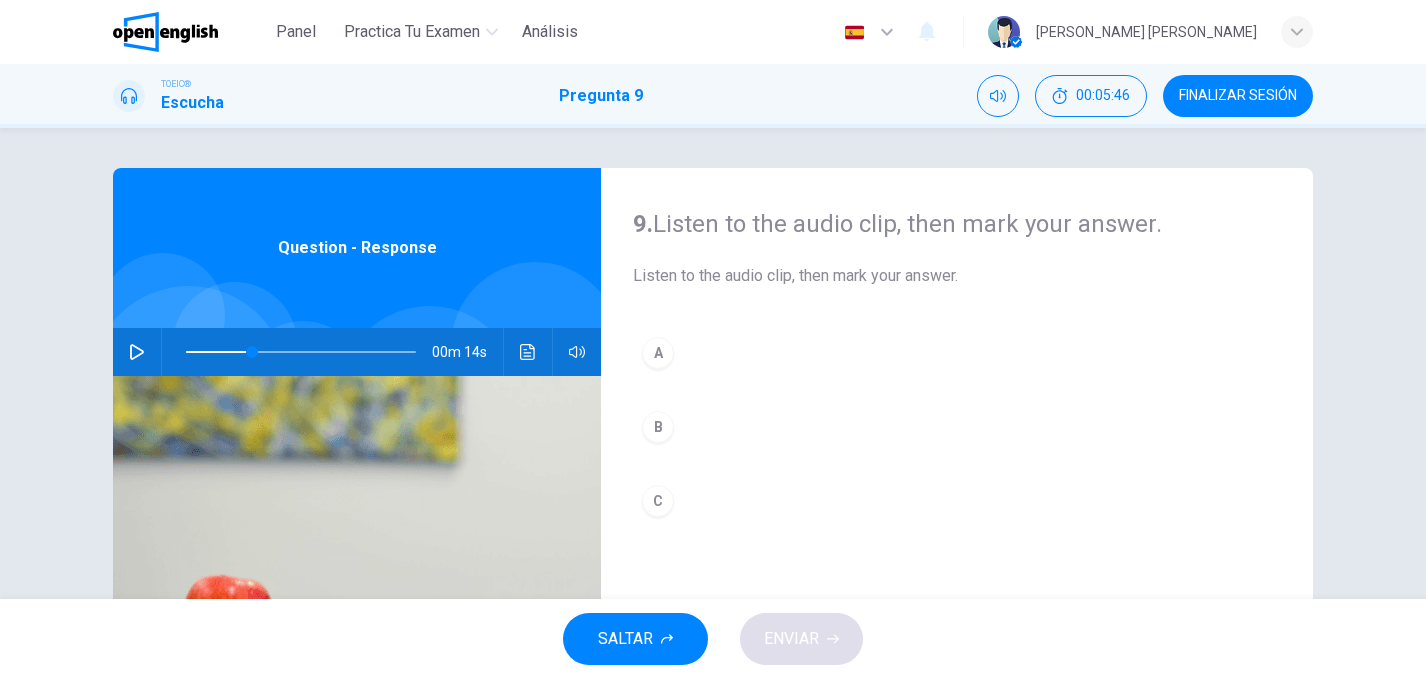 click 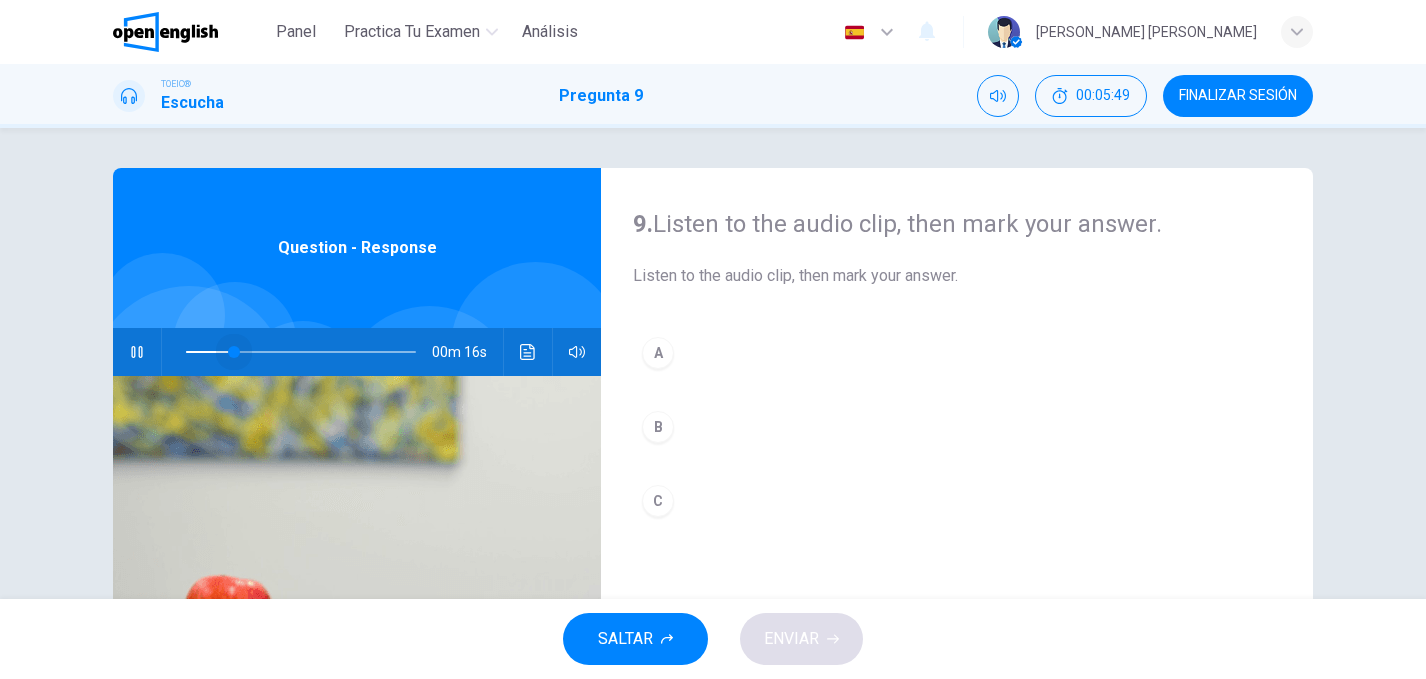 click at bounding box center (301, 352) 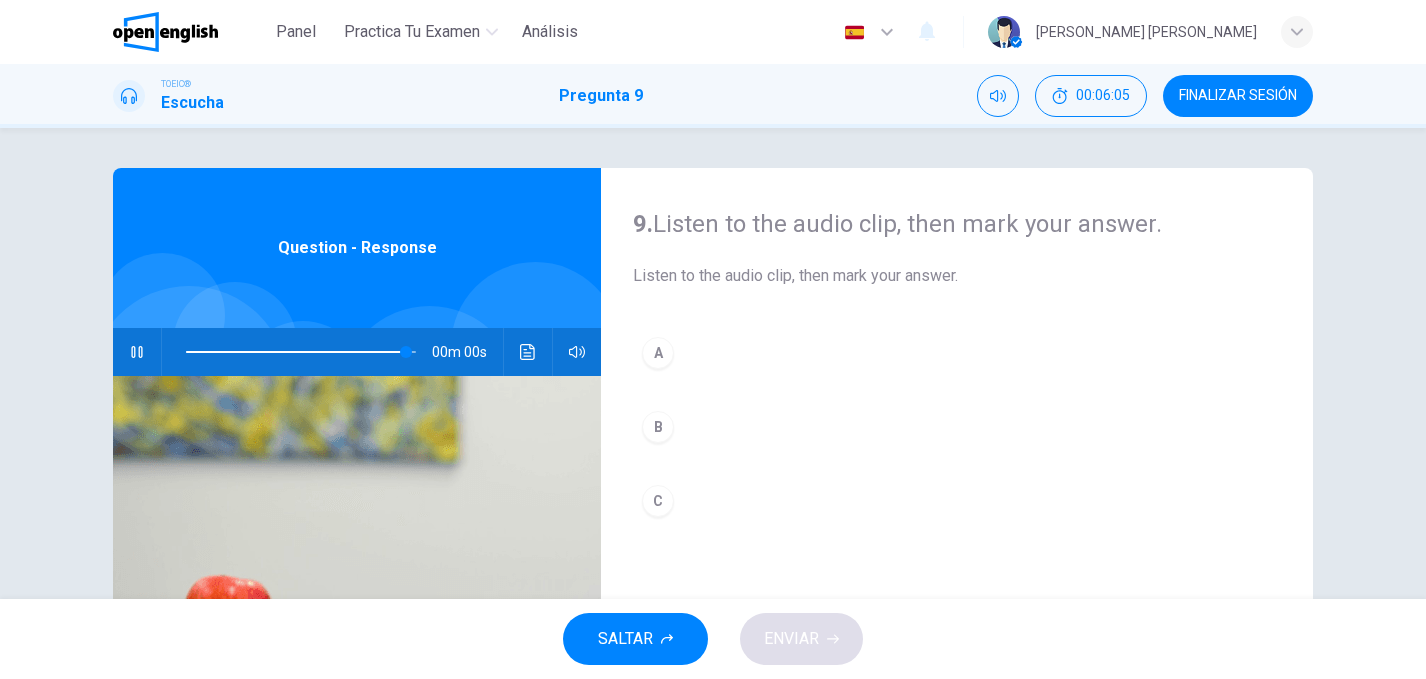 click on "C" at bounding box center [658, 501] 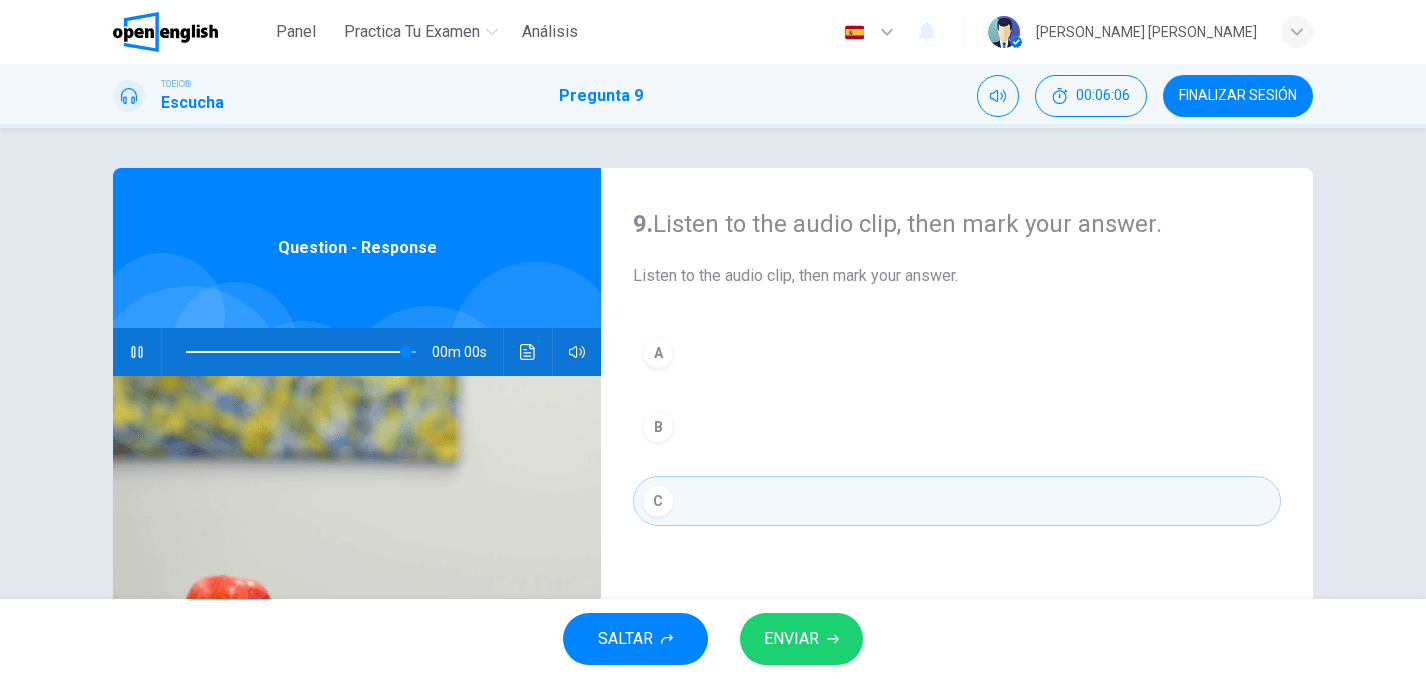type on "*" 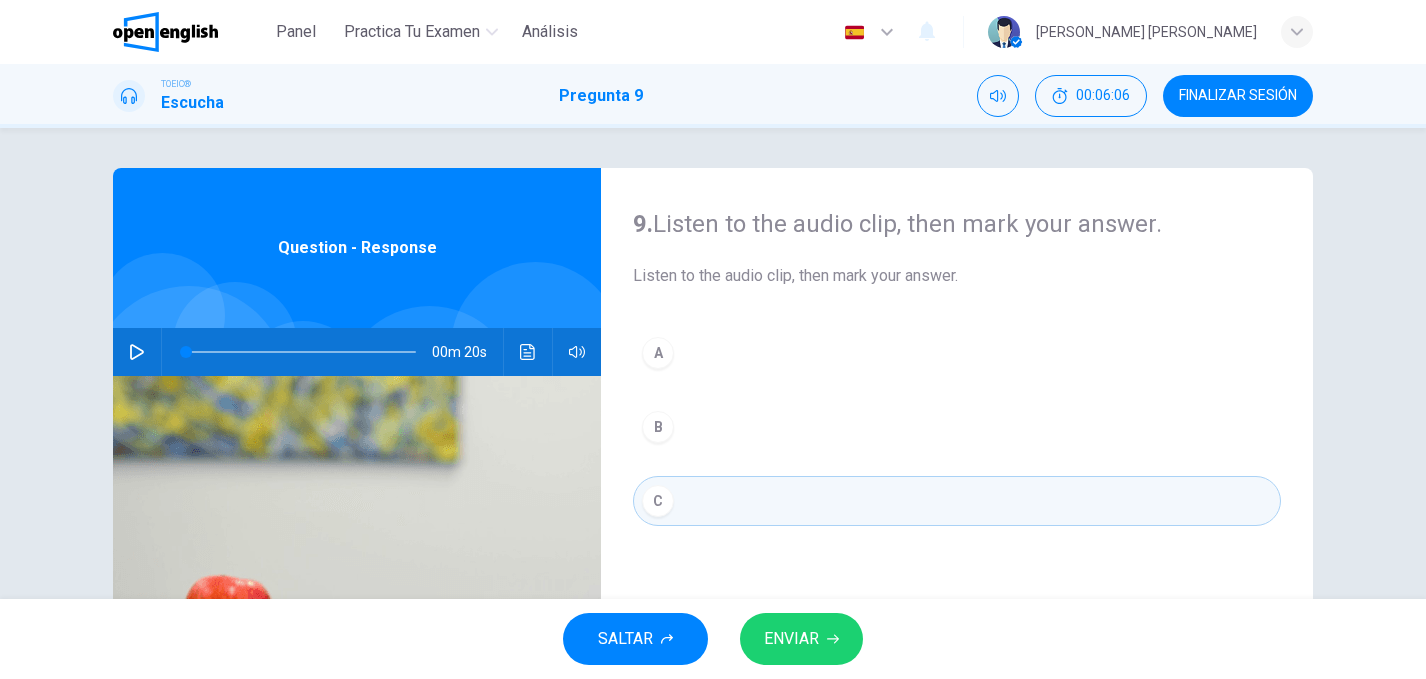 click on "ENVIAR" at bounding box center (791, 639) 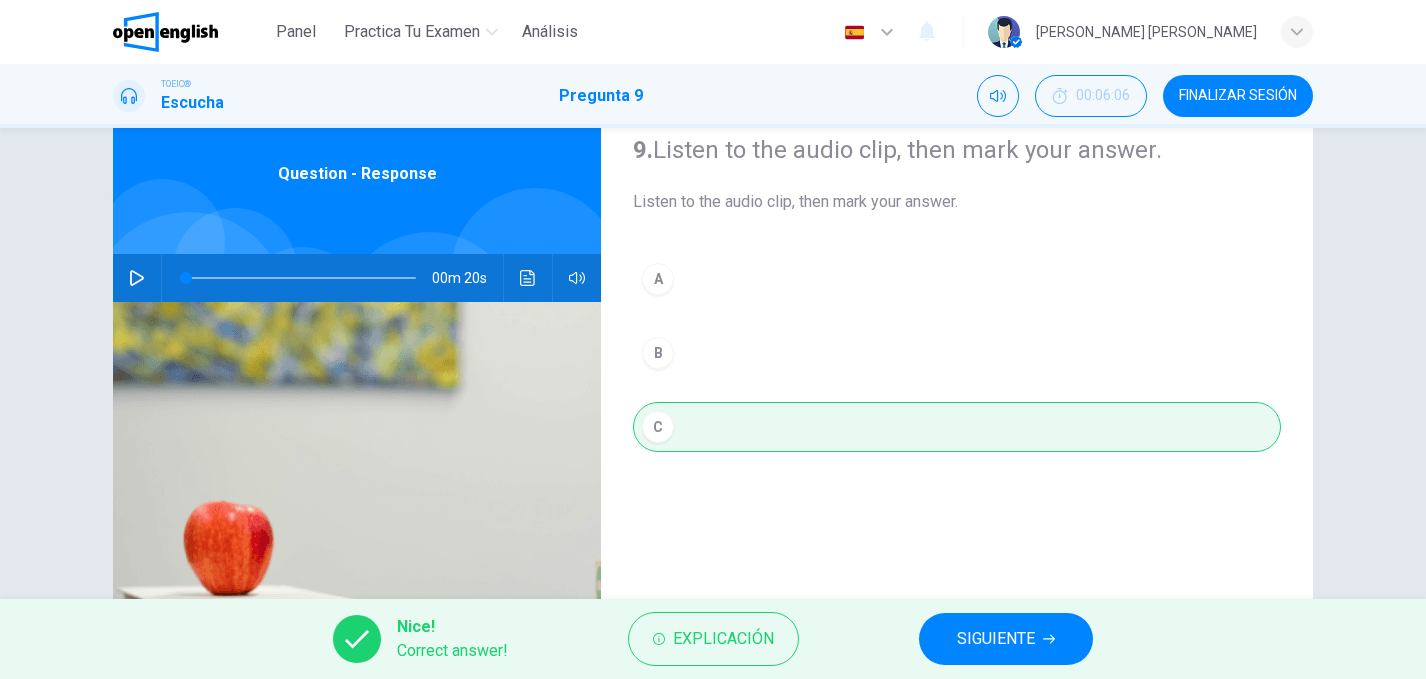 scroll, scrollTop: 86, scrollLeft: 0, axis: vertical 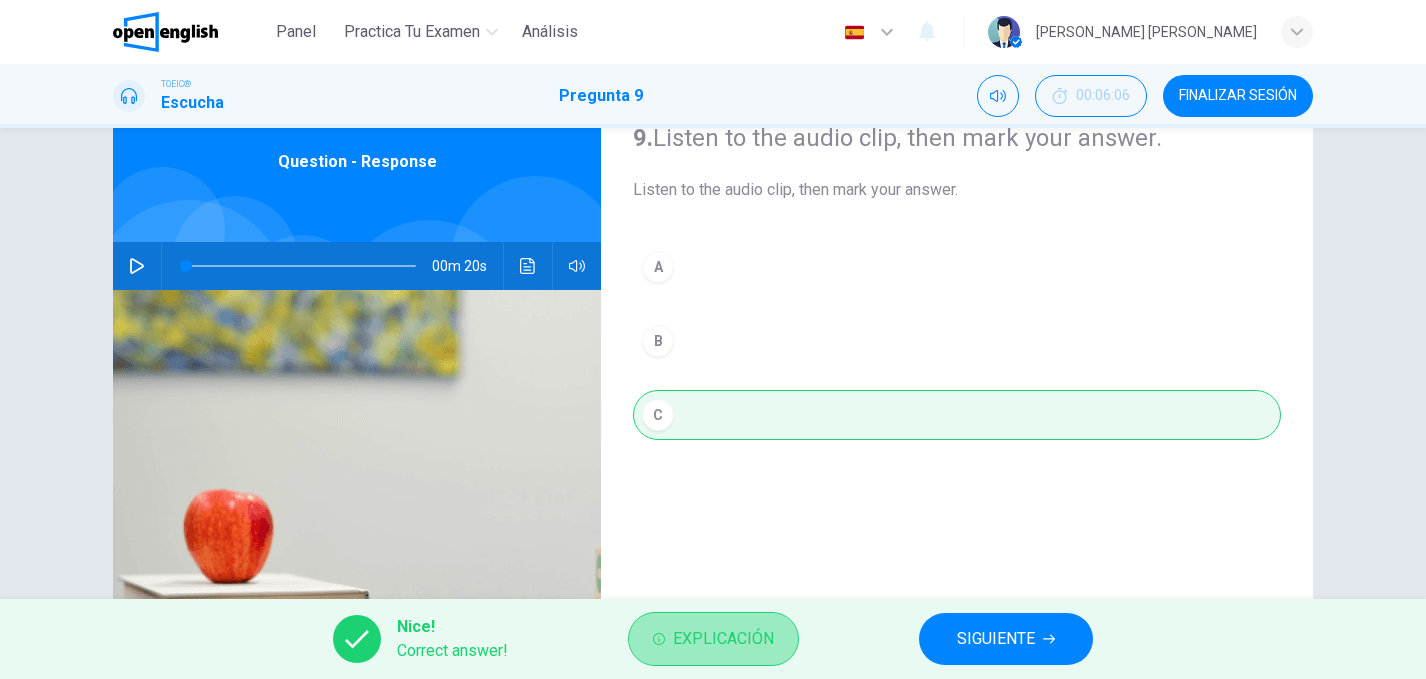 click on "Explicación" at bounding box center [723, 639] 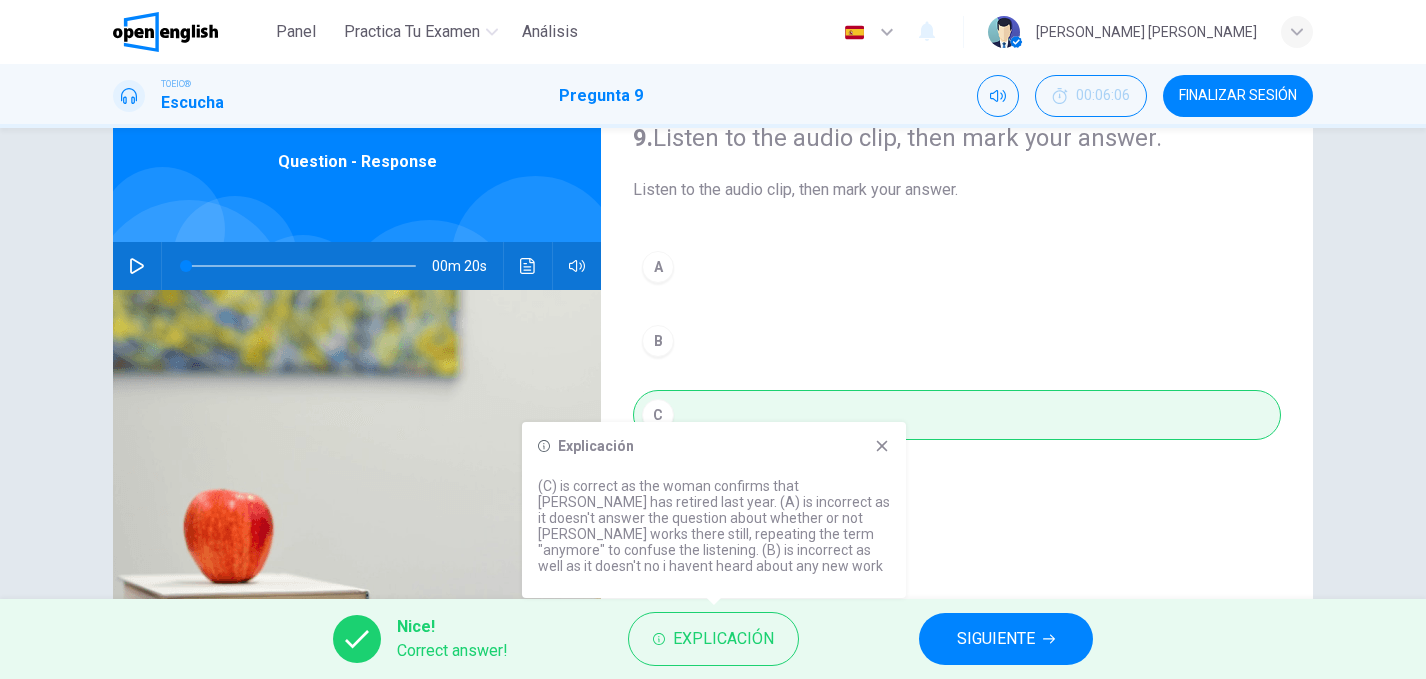 click on "Explicación (C) is correct as the woman confirms that [PERSON_NAME] has retired last year. (A) is incorrect as it doesn't answer the question about whether or not [PERSON_NAME] works there still, repeating the term "anymore" to confuse the listening. (B) is incorrect as well as it doesn't  no i havent heard about any new work" at bounding box center (714, 510) 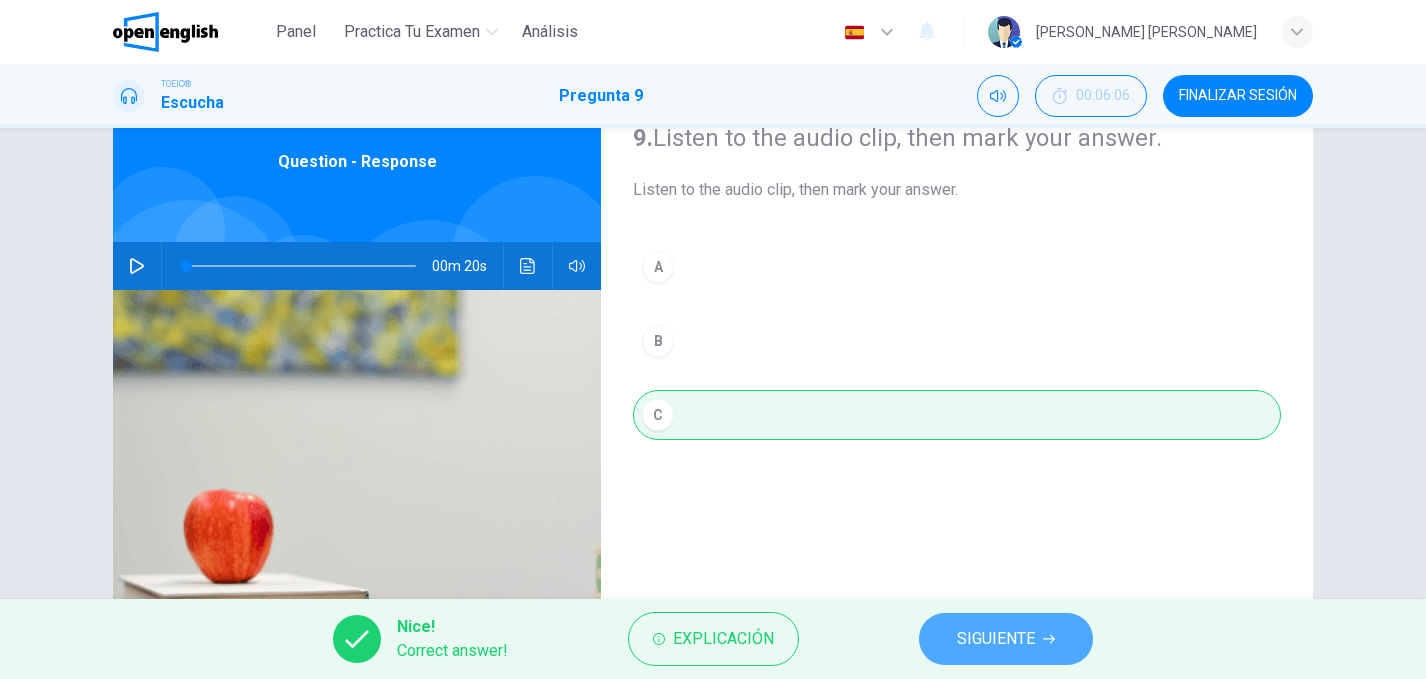 click on "SIGUIENTE" at bounding box center (996, 639) 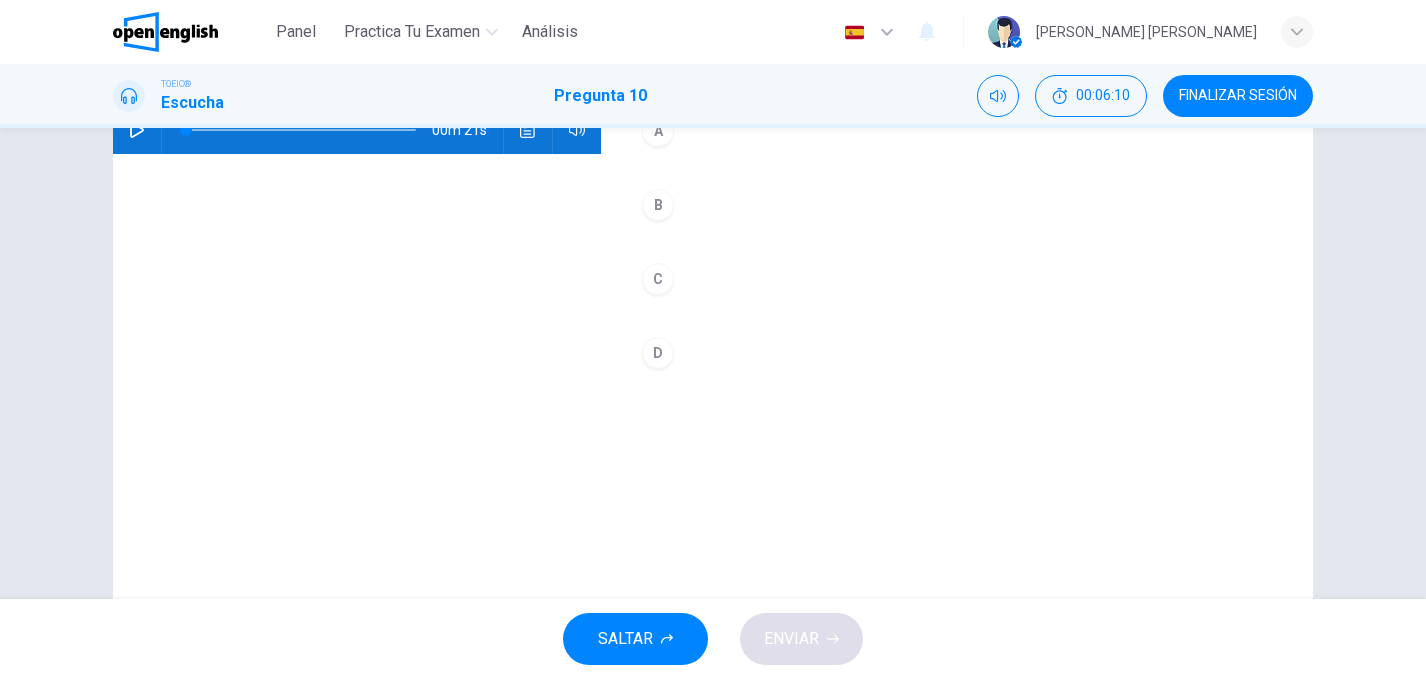 scroll, scrollTop: 190, scrollLeft: 0, axis: vertical 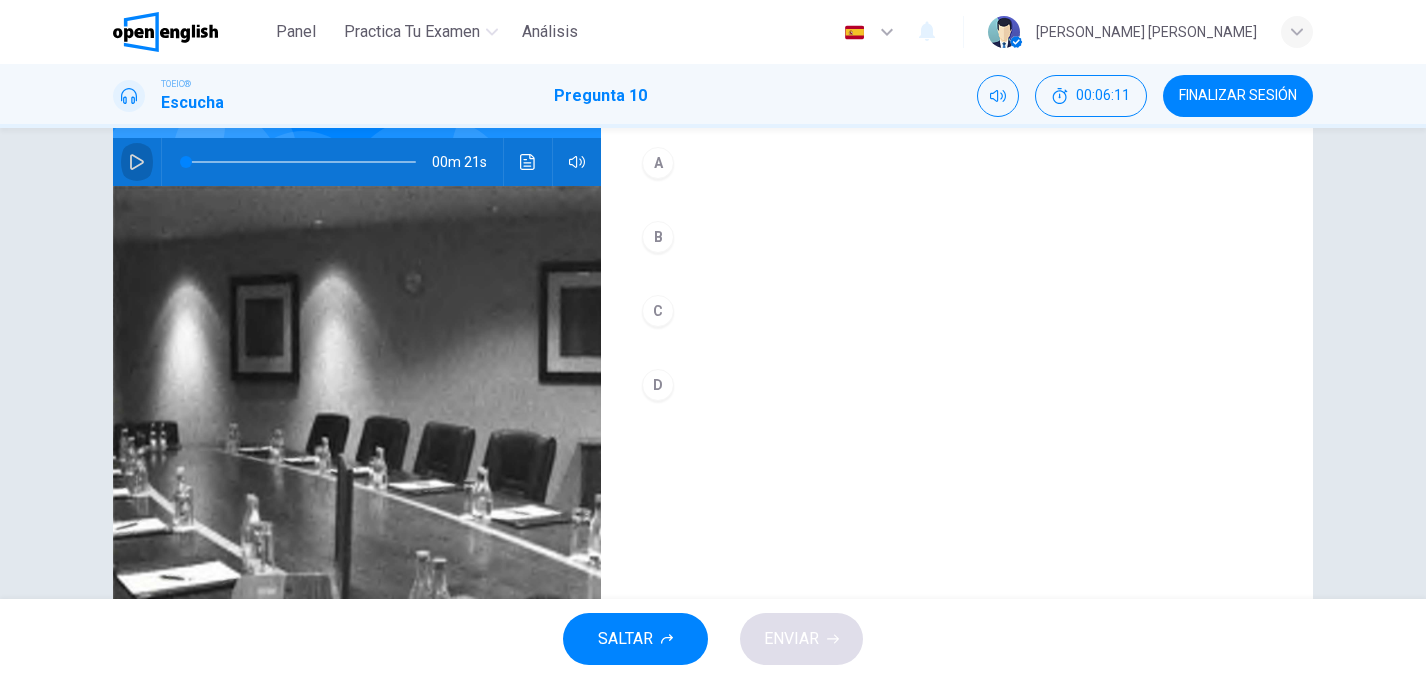 click 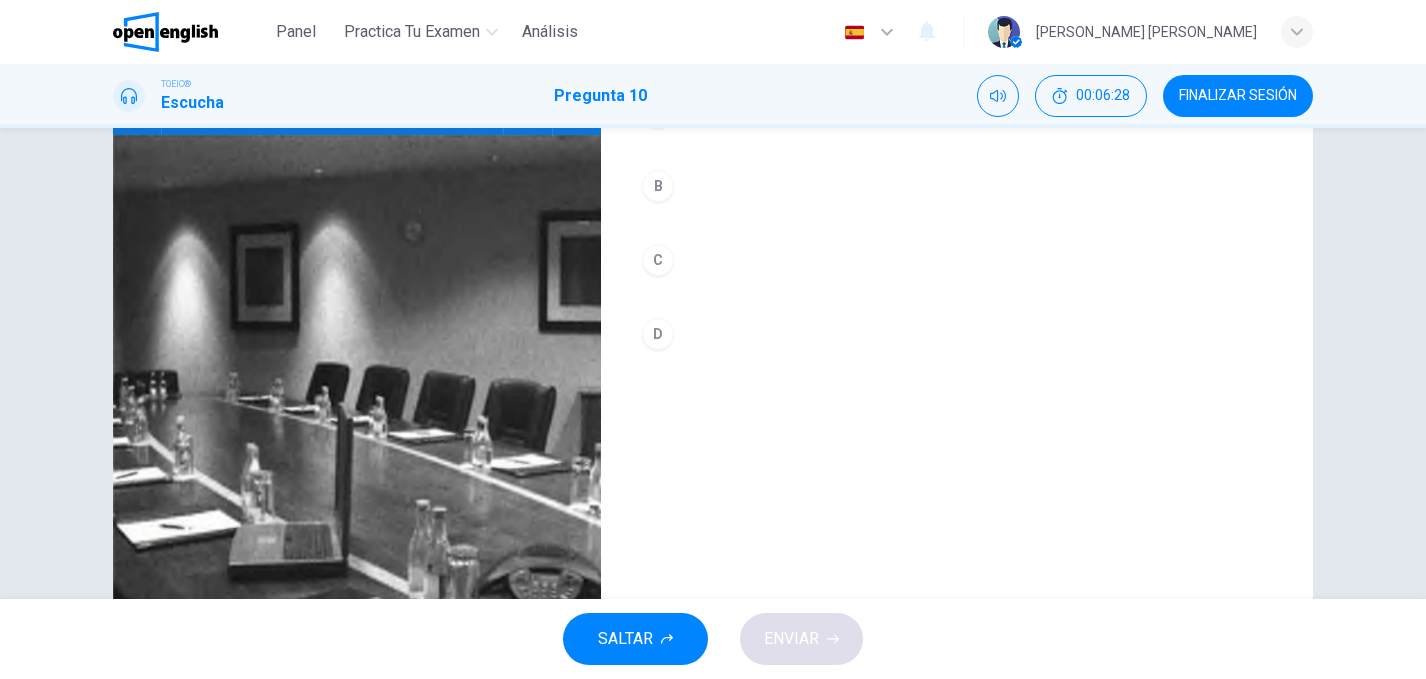 scroll, scrollTop: 238, scrollLeft: 0, axis: vertical 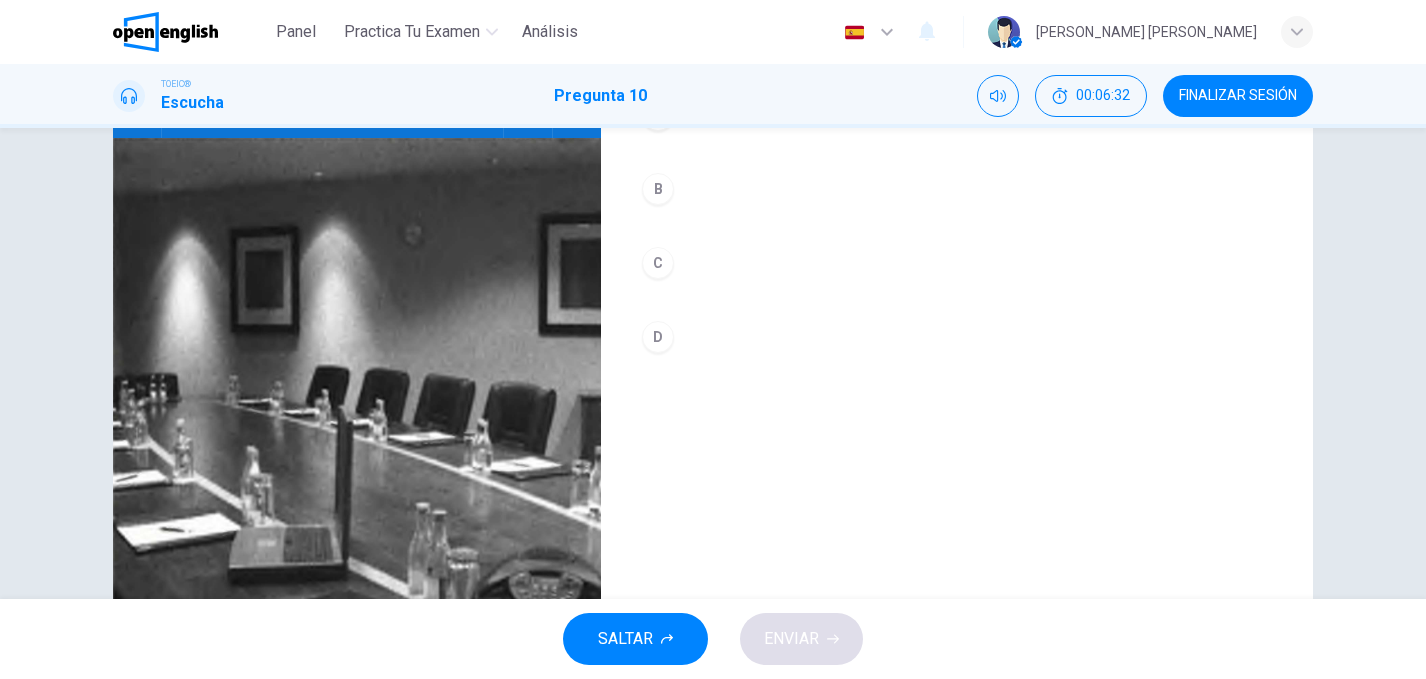 type on "*" 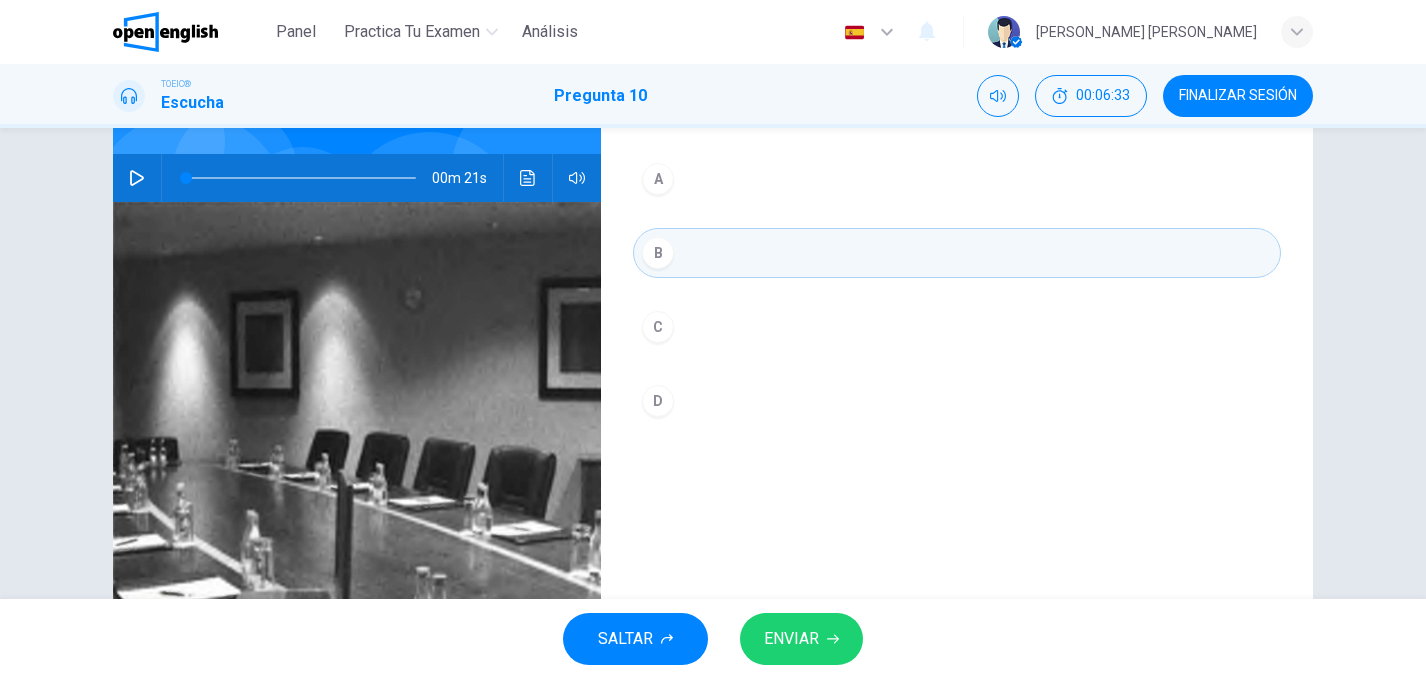 scroll, scrollTop: 173, scrollLeft: 0, axis: vertical 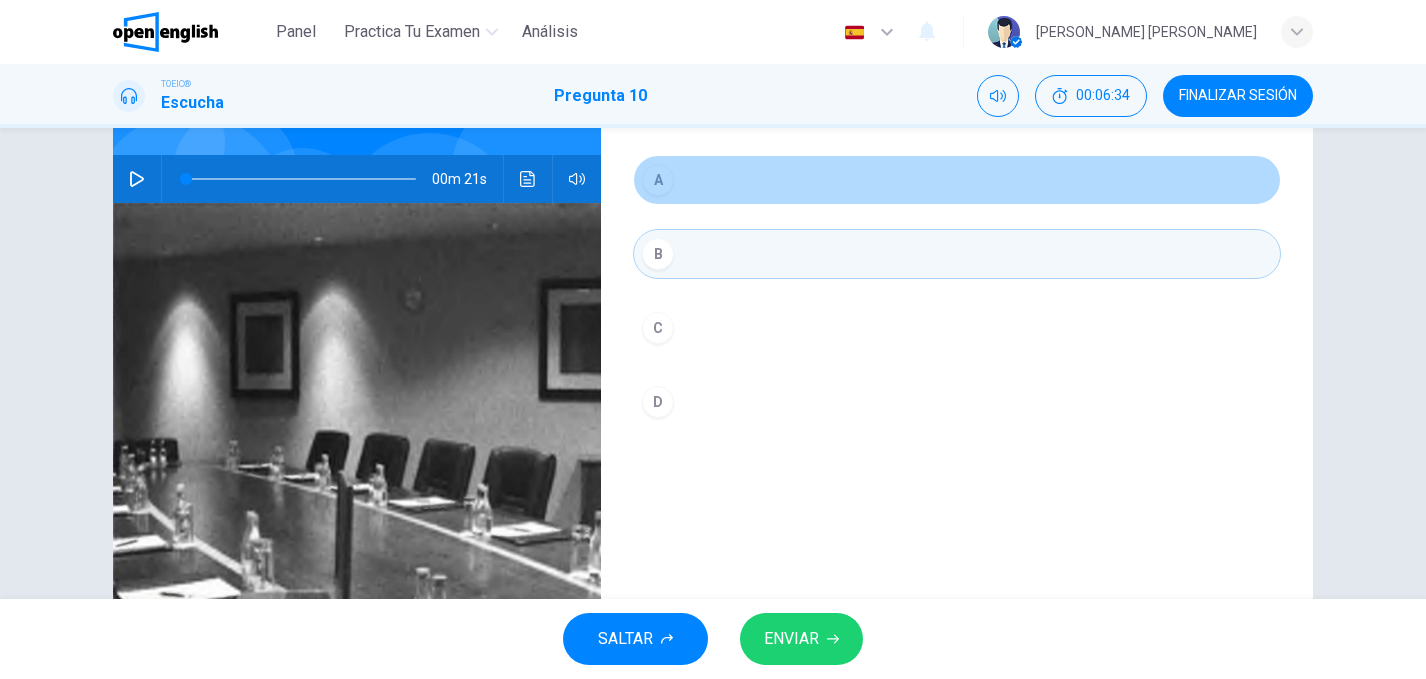 click on "A" at bounding box center (658, 180) 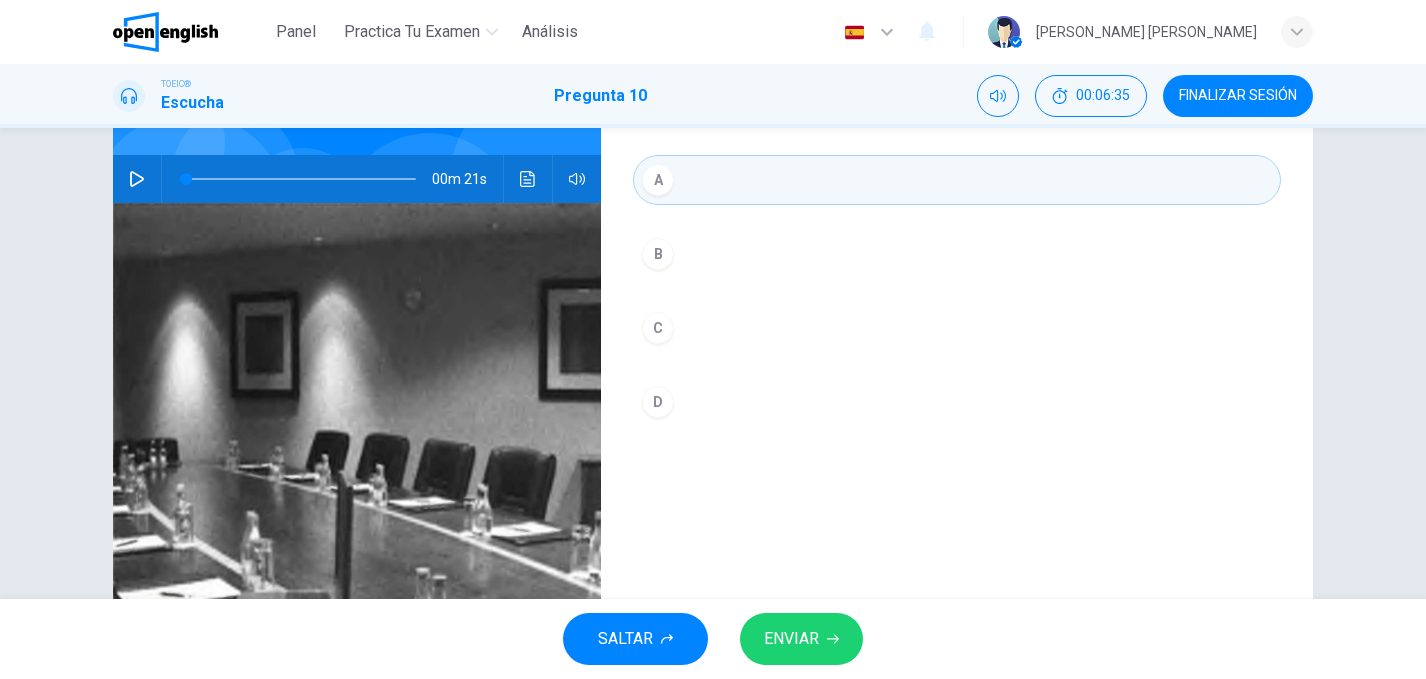 click on "ENVIAR" at bounding box center [791, 639] 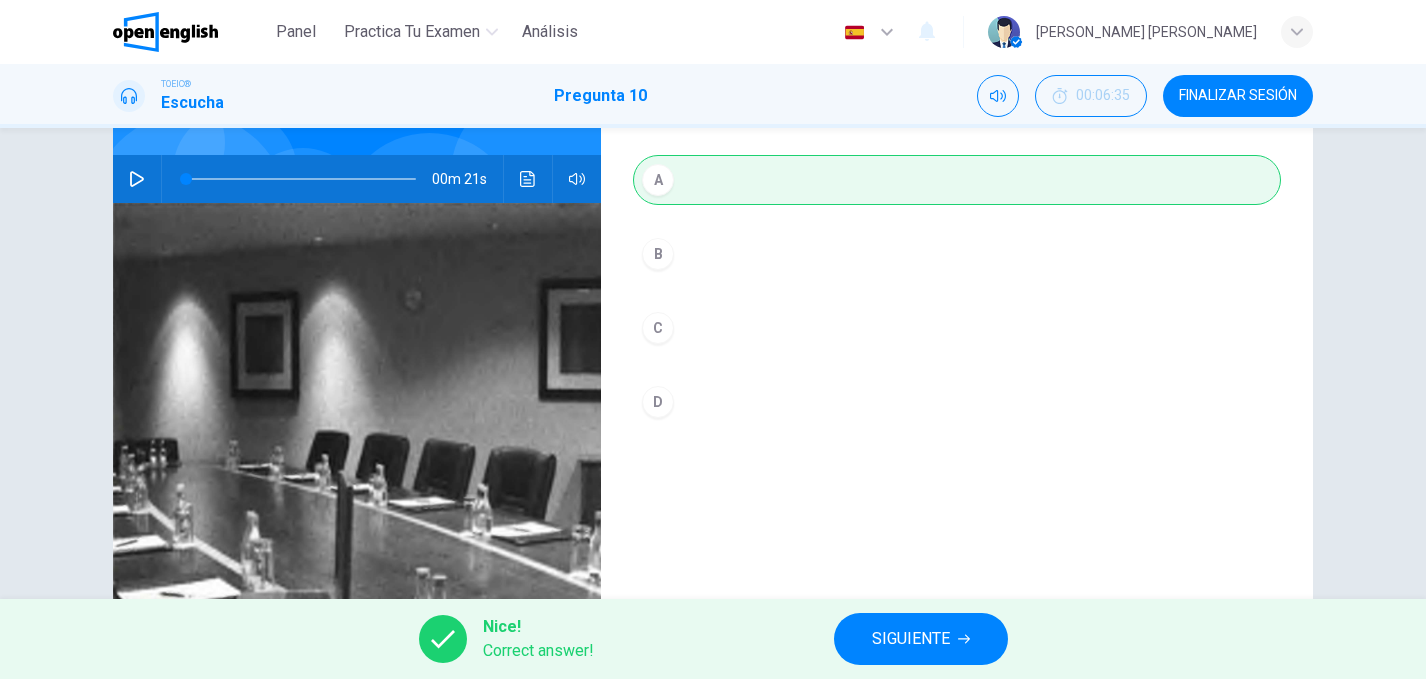 click on "SIGUIENTE" at bounding box center [911, 639] 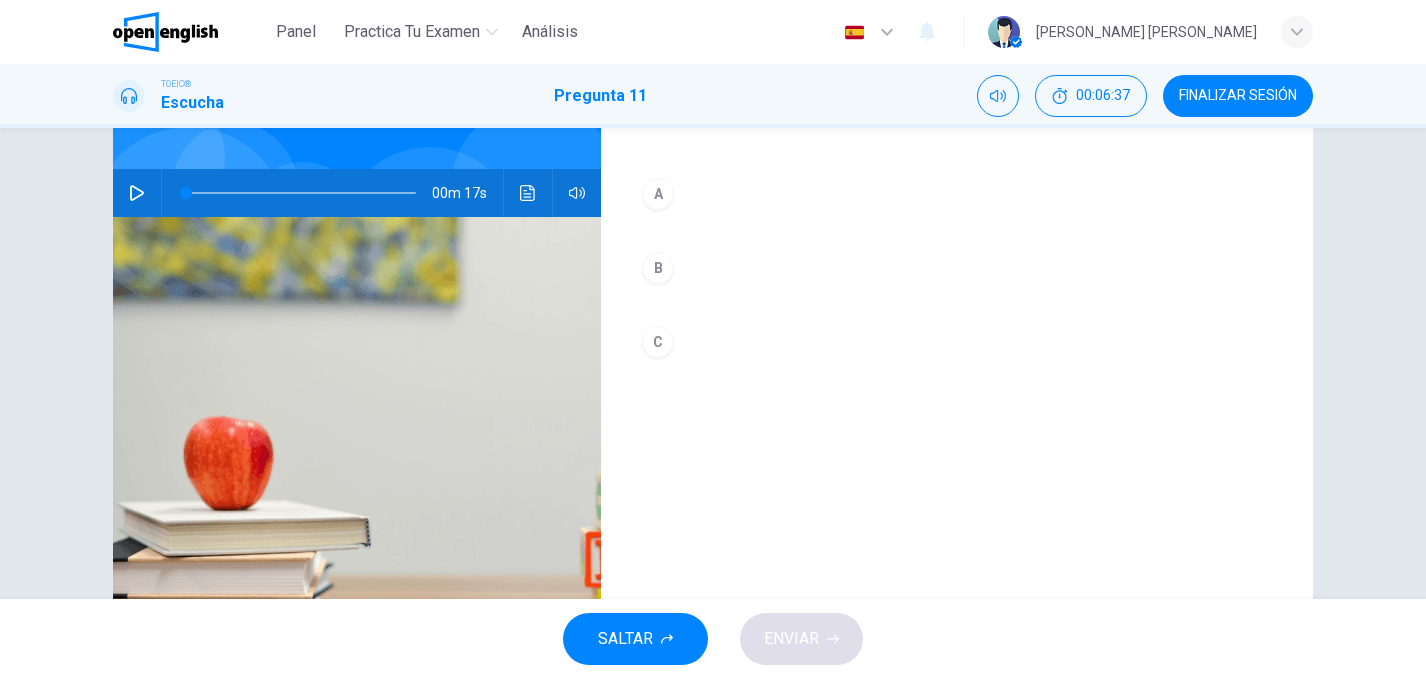 scroll, scrollTop: 161, scrollLeft: 0, axis: vertical 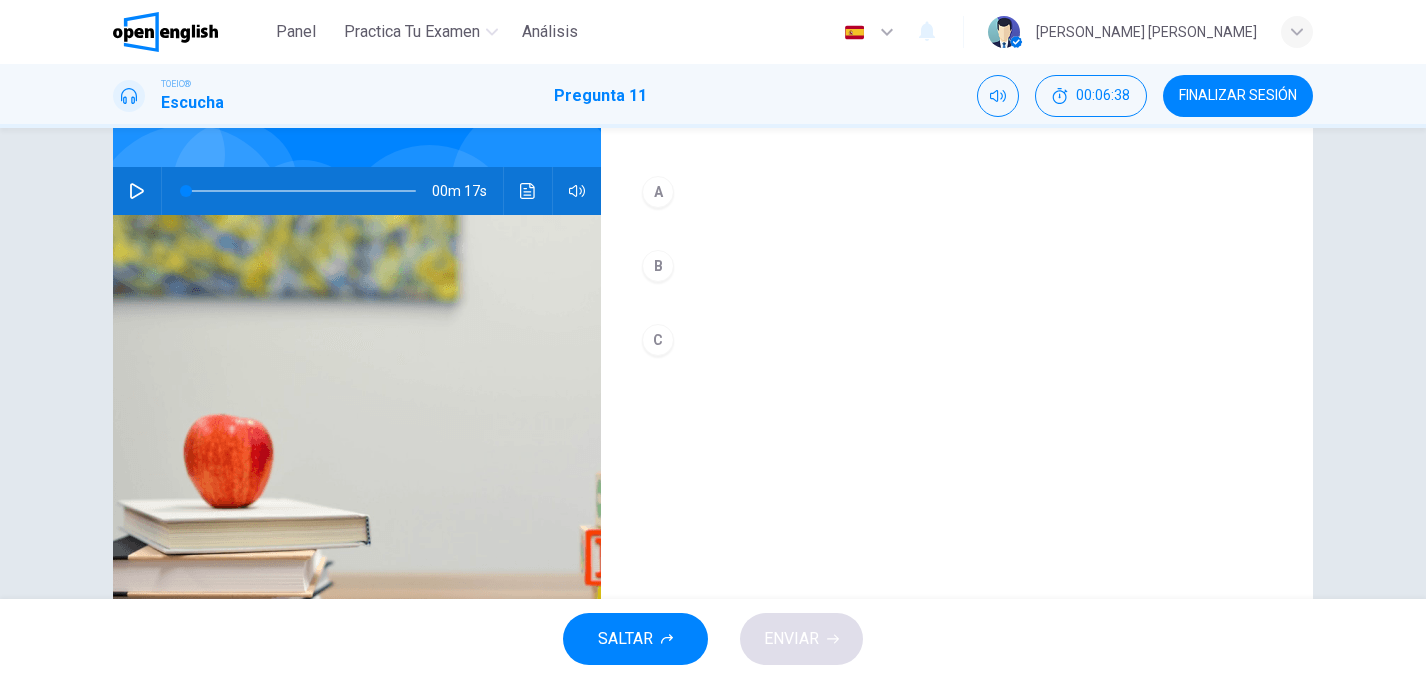 click 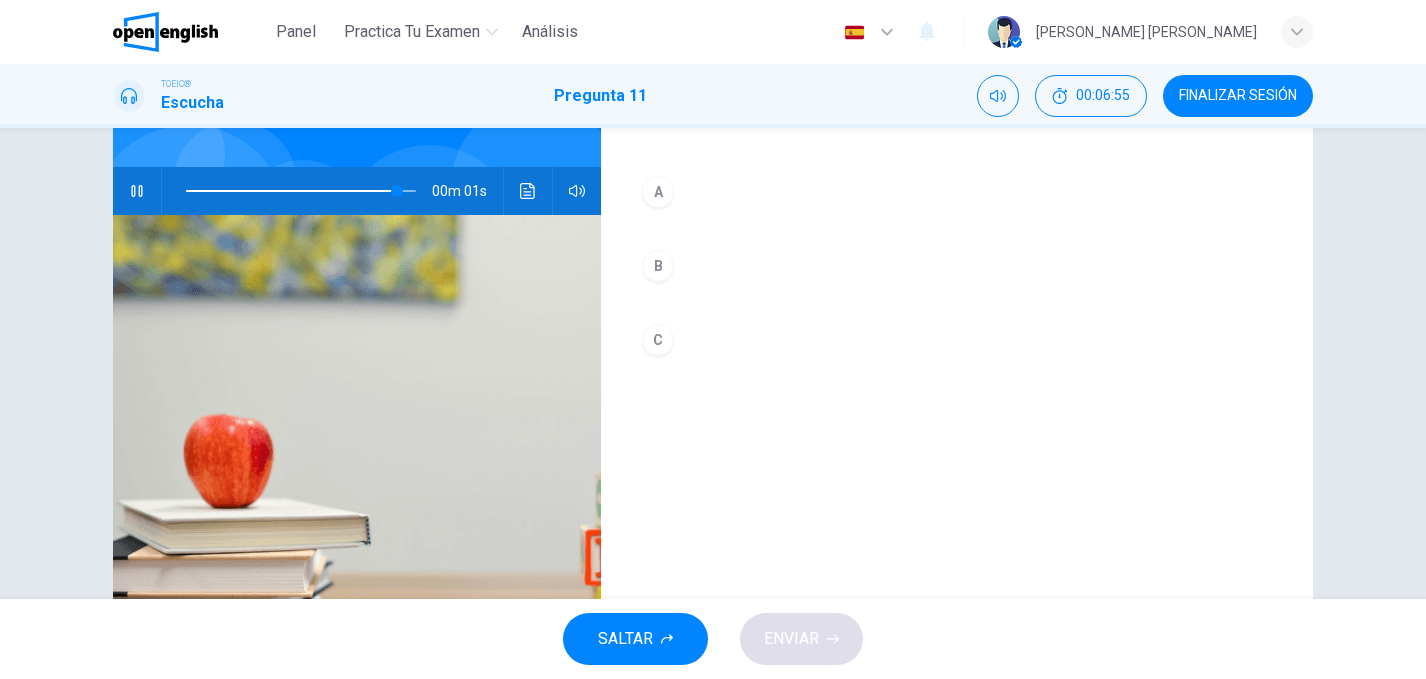 click on "B" at bounding box center (957, 266) 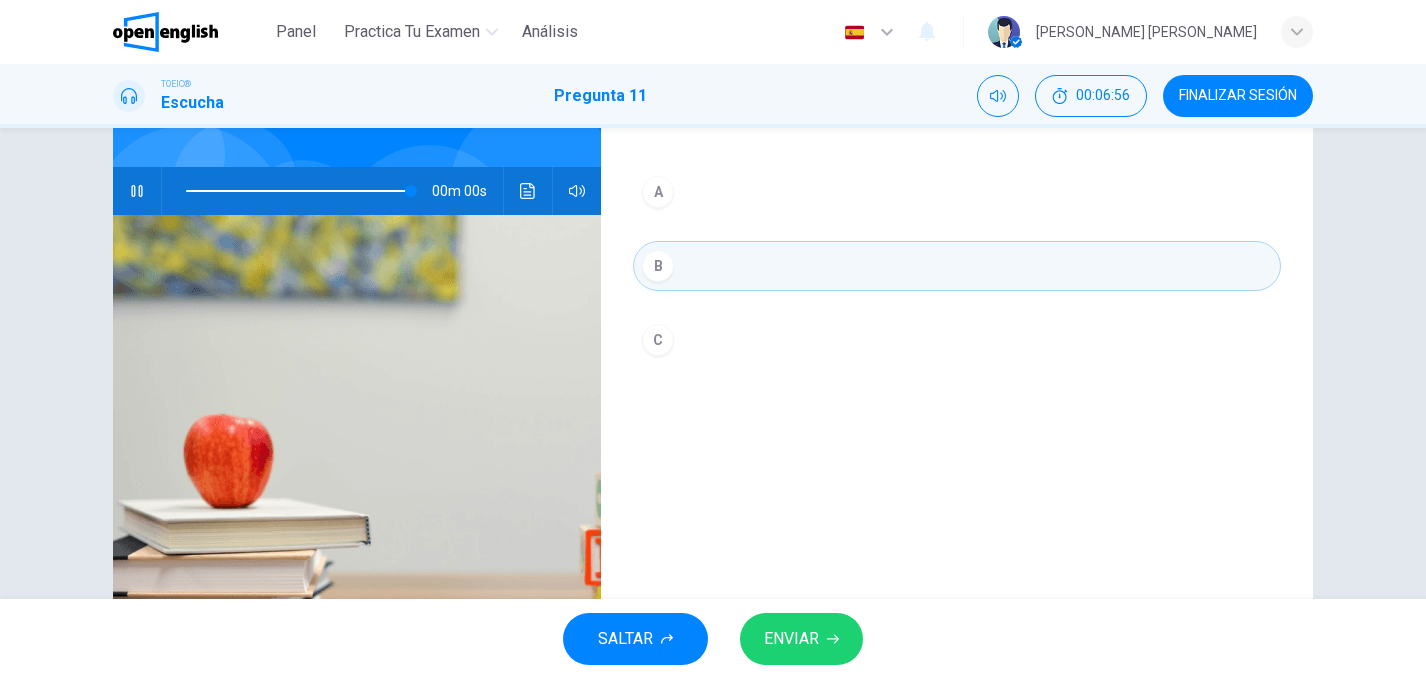 type on "*" 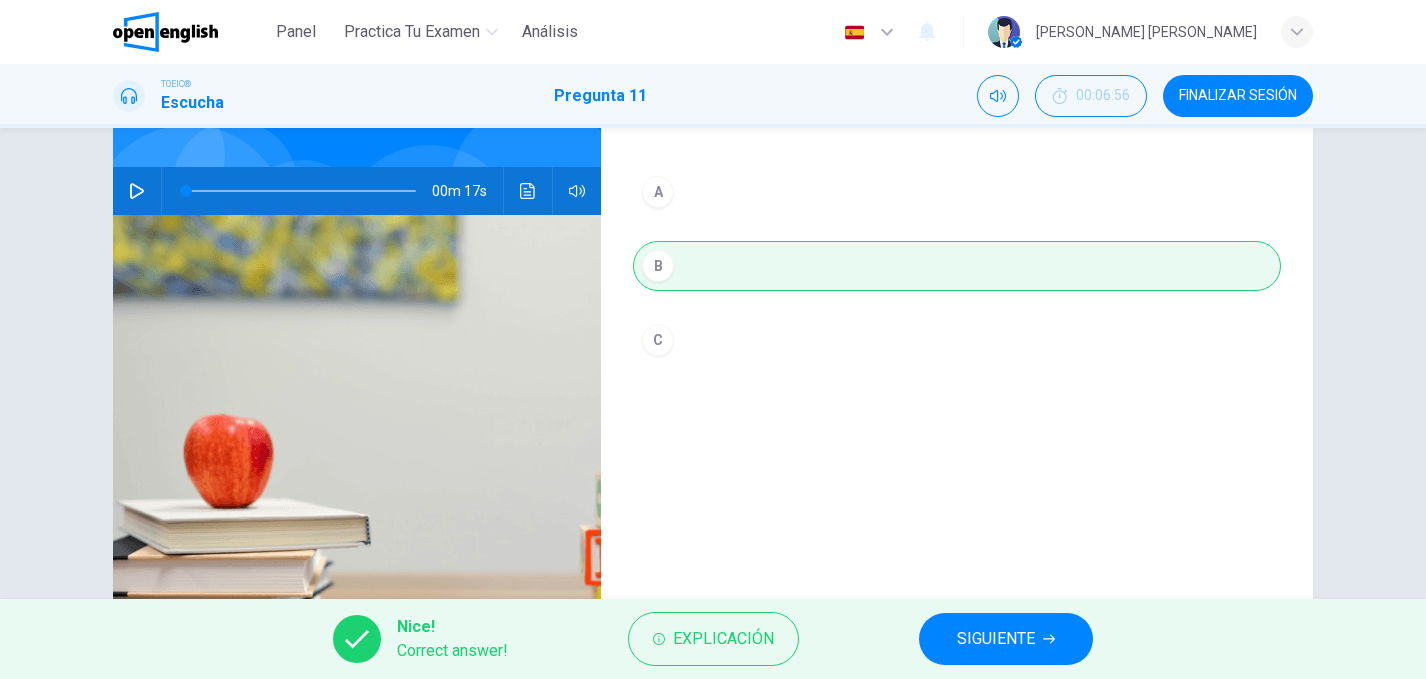 click on "SIGUIENTE" at bounding box center (1006, 639) 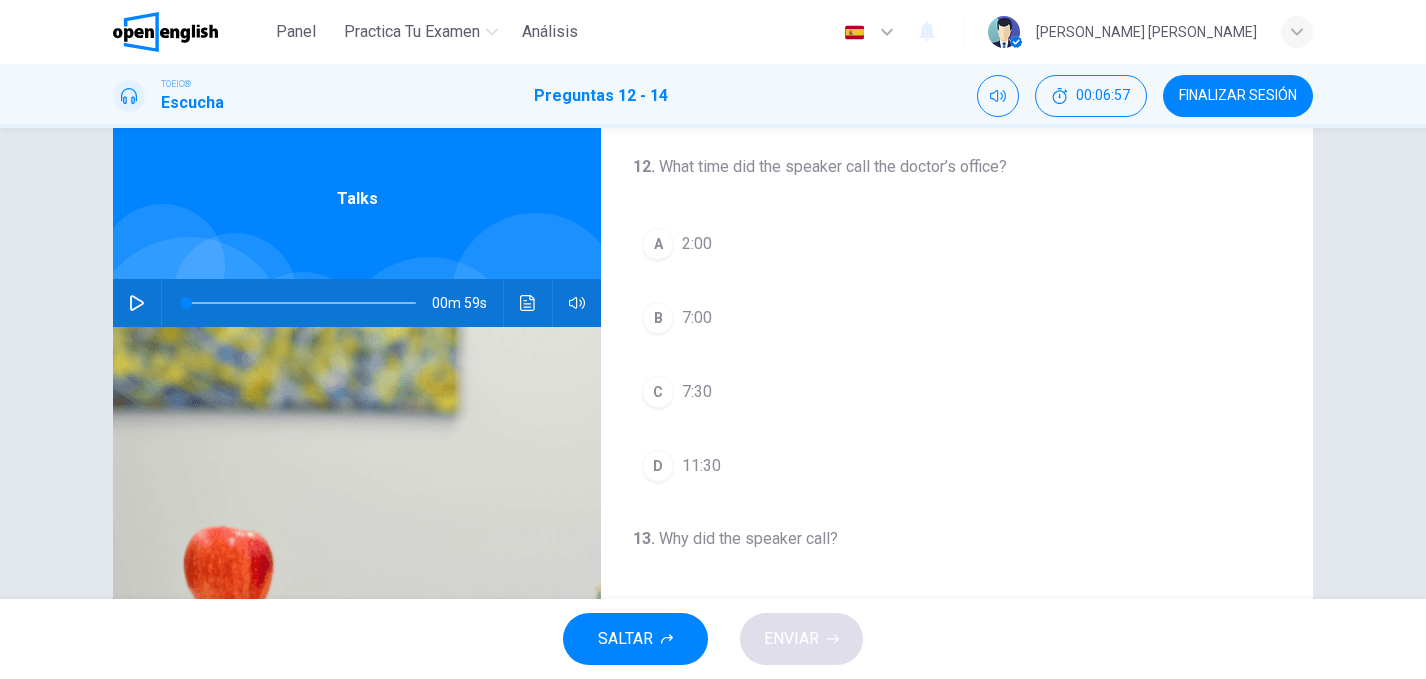 scroll, scrollTop: 51, scrollLeft: 0, axis: vertical 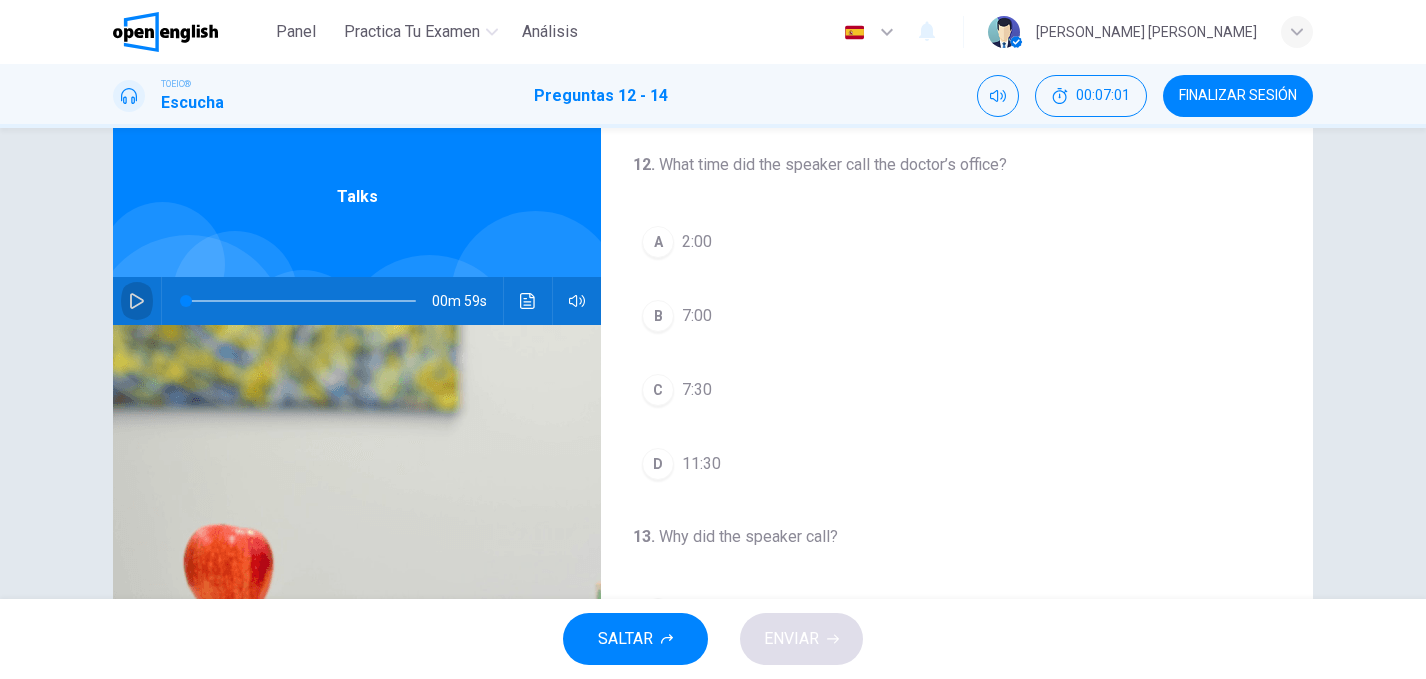click 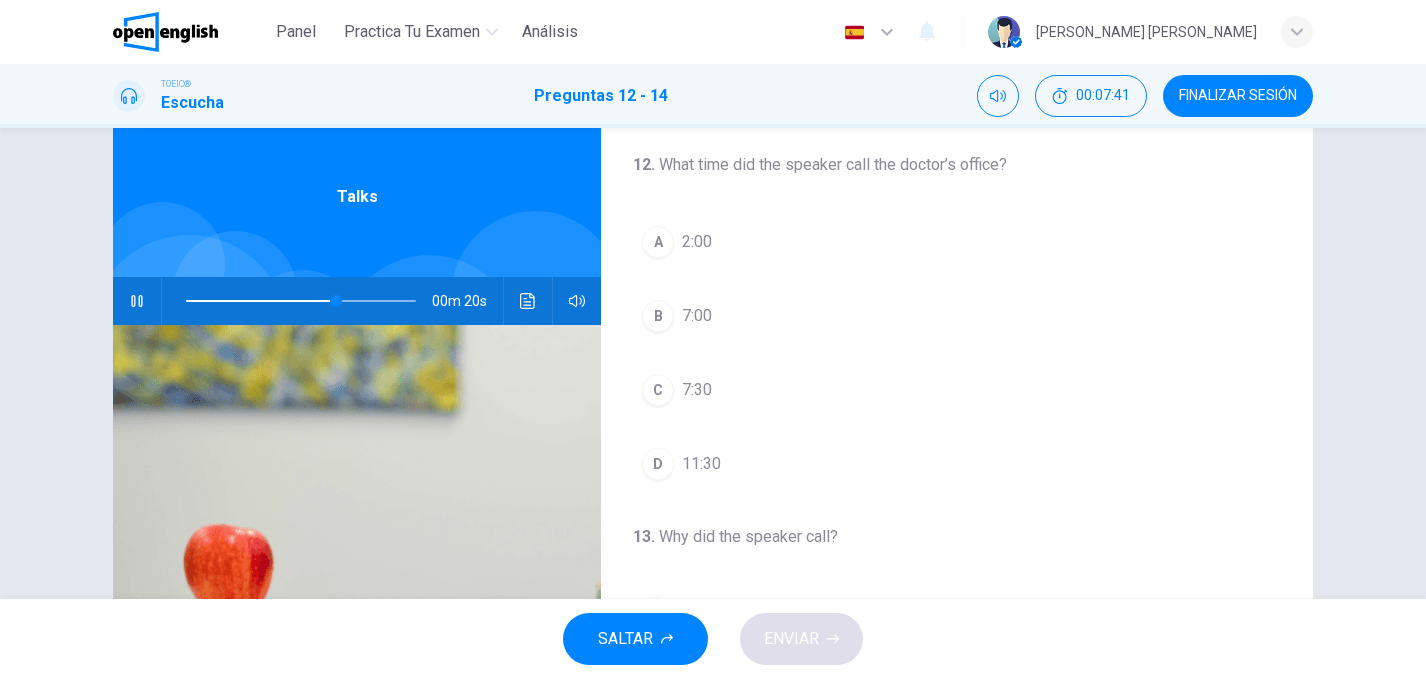 click at bounding box center (261, 301) 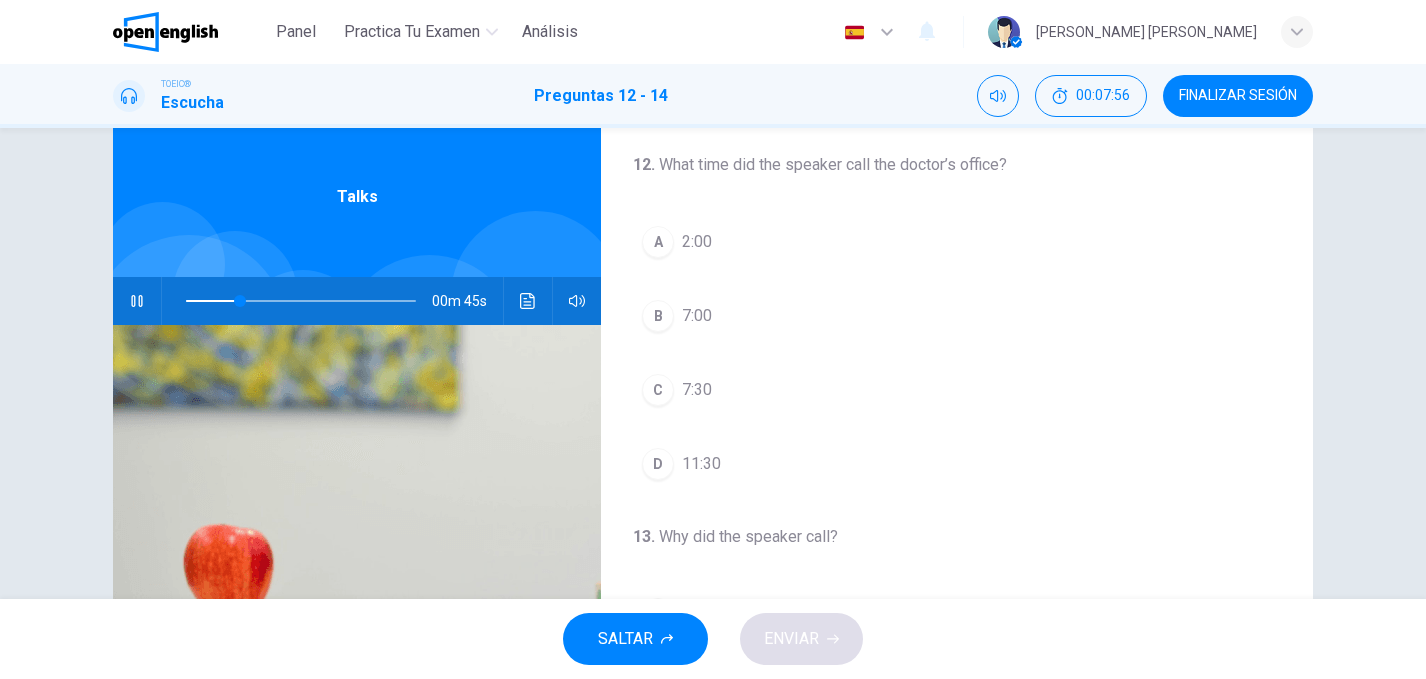 click on "C" at bounding box center [658, 390] 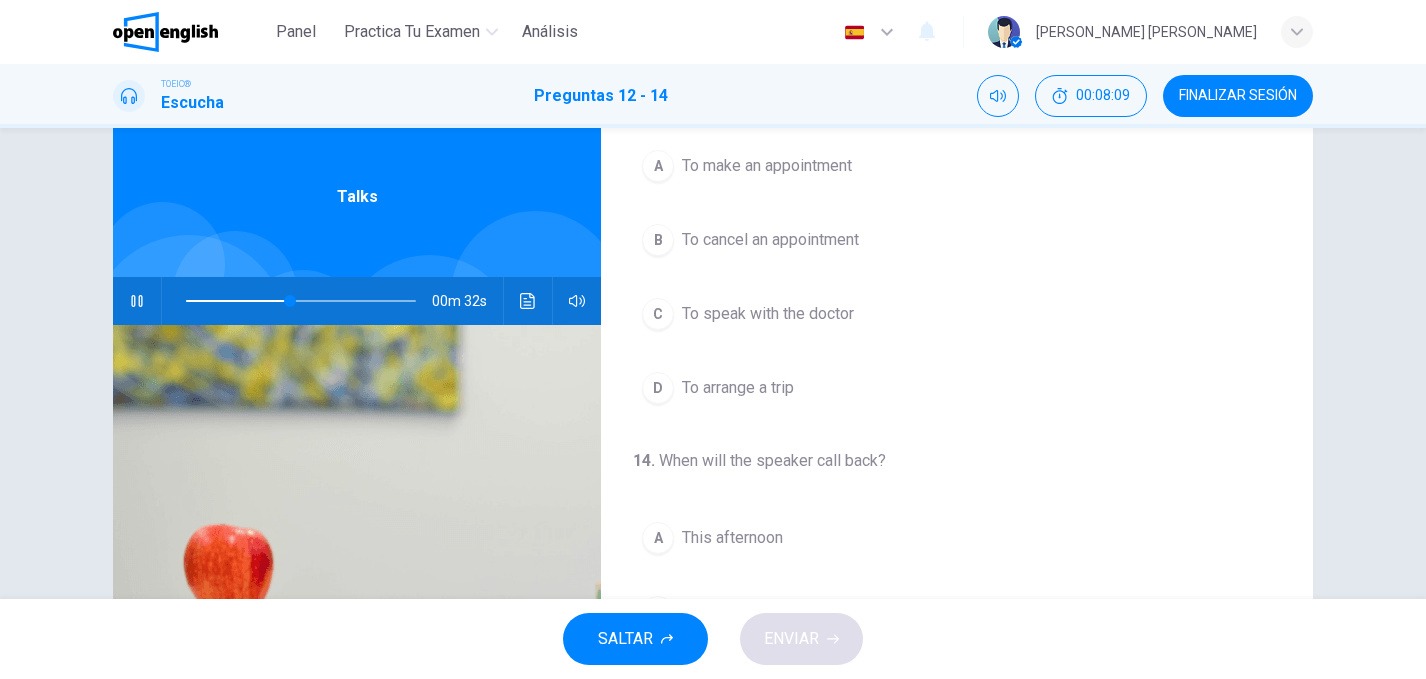 scroll, scrollTop: 457, scrollLeft: 0, axis: vertical 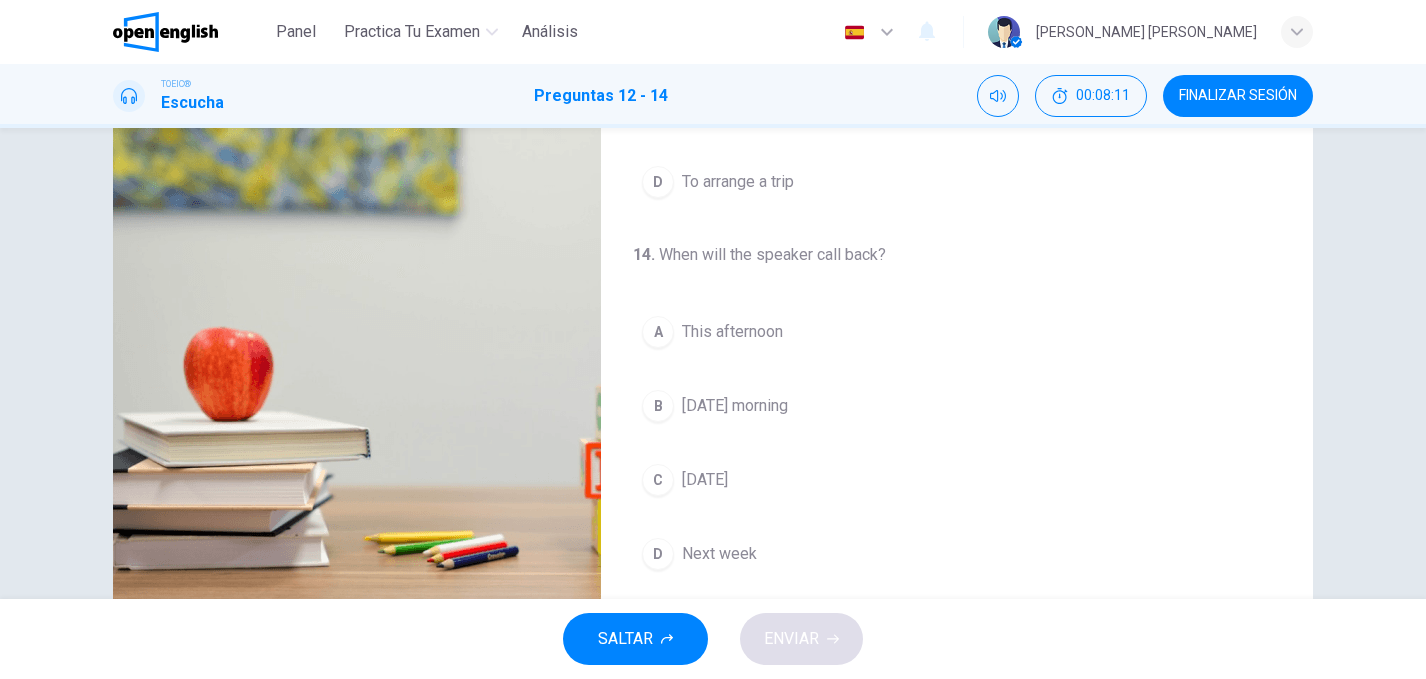 click on "C" at bounding box center [658, 480] 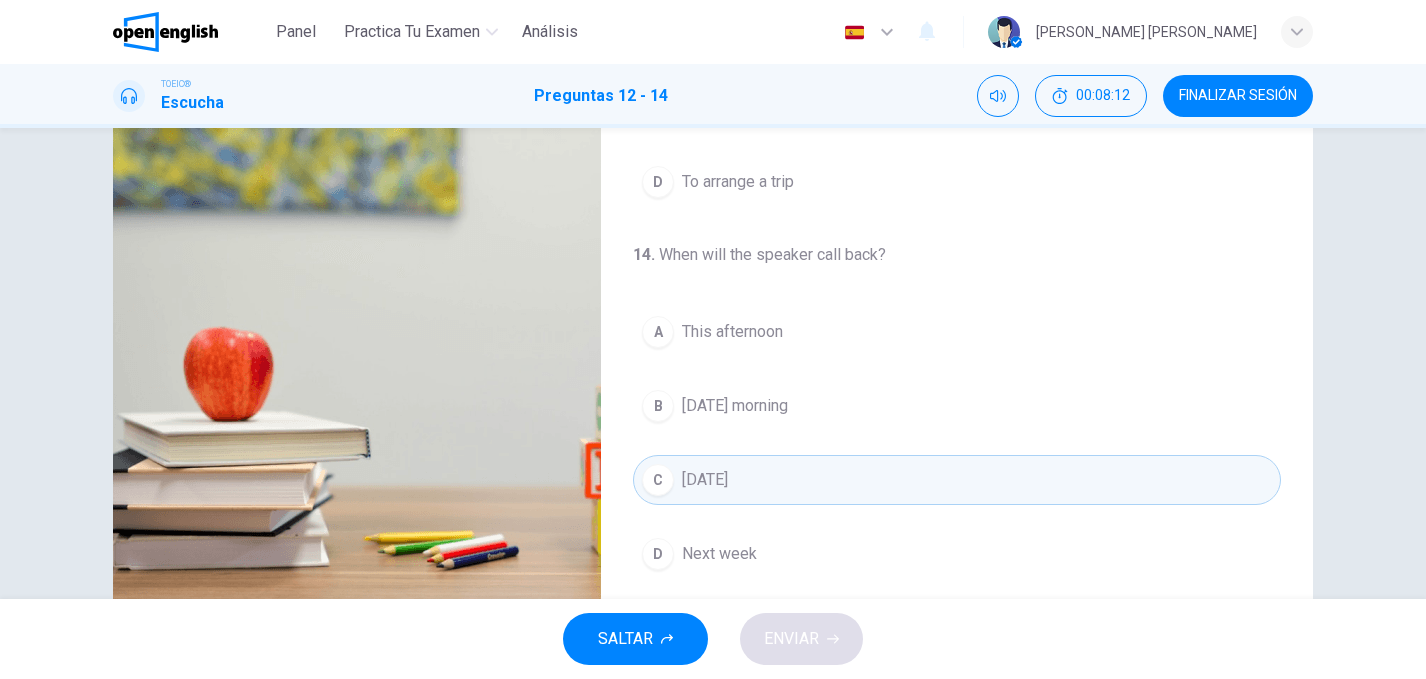 scroll, scrollTop: 304, scrollLeft: 0, axis: vertical 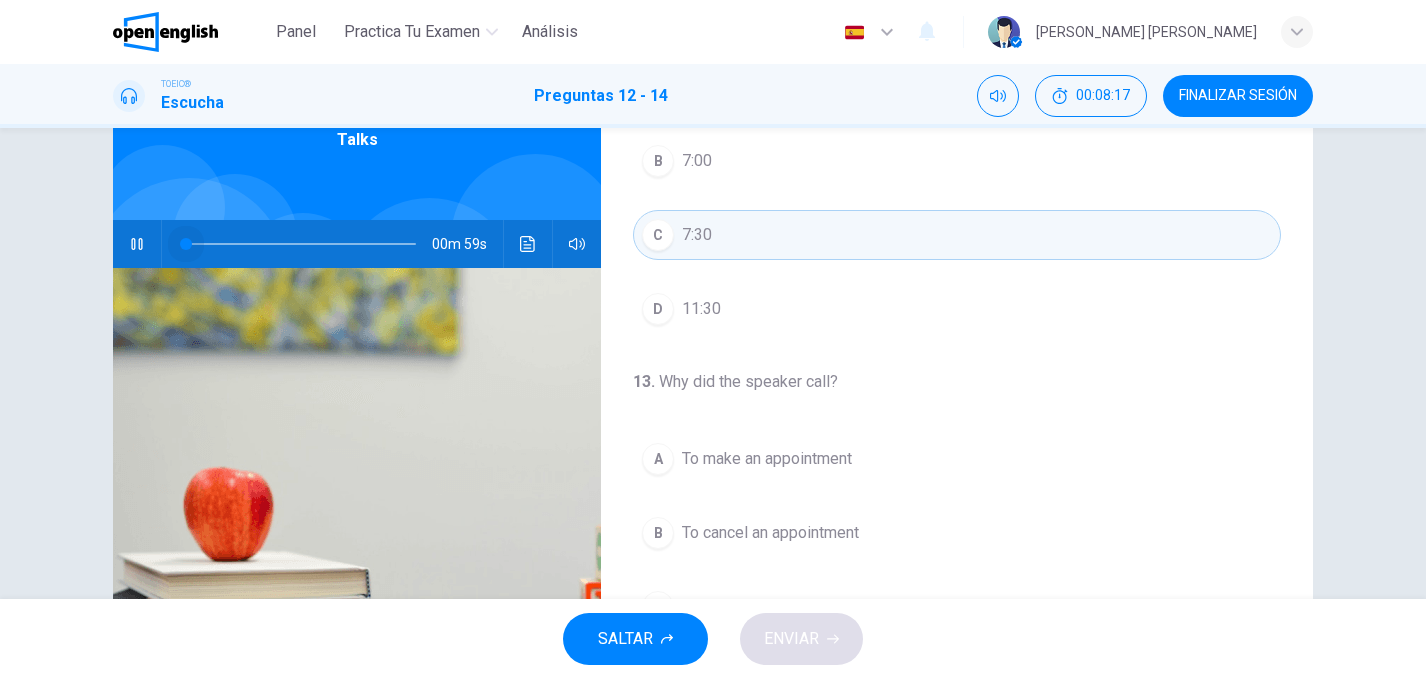 click at bounding box center (301, 244) 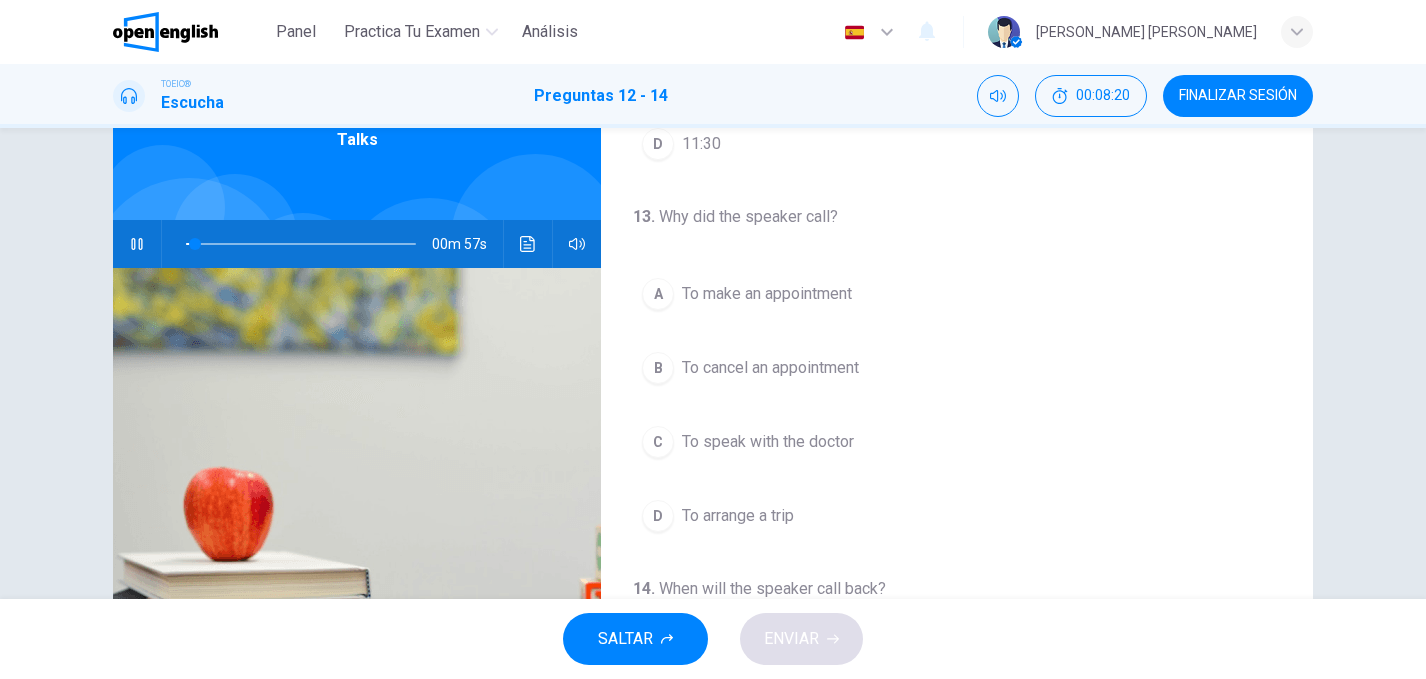 scroll, scrollTop: 267, scrollLeft: 0, axis: vertical 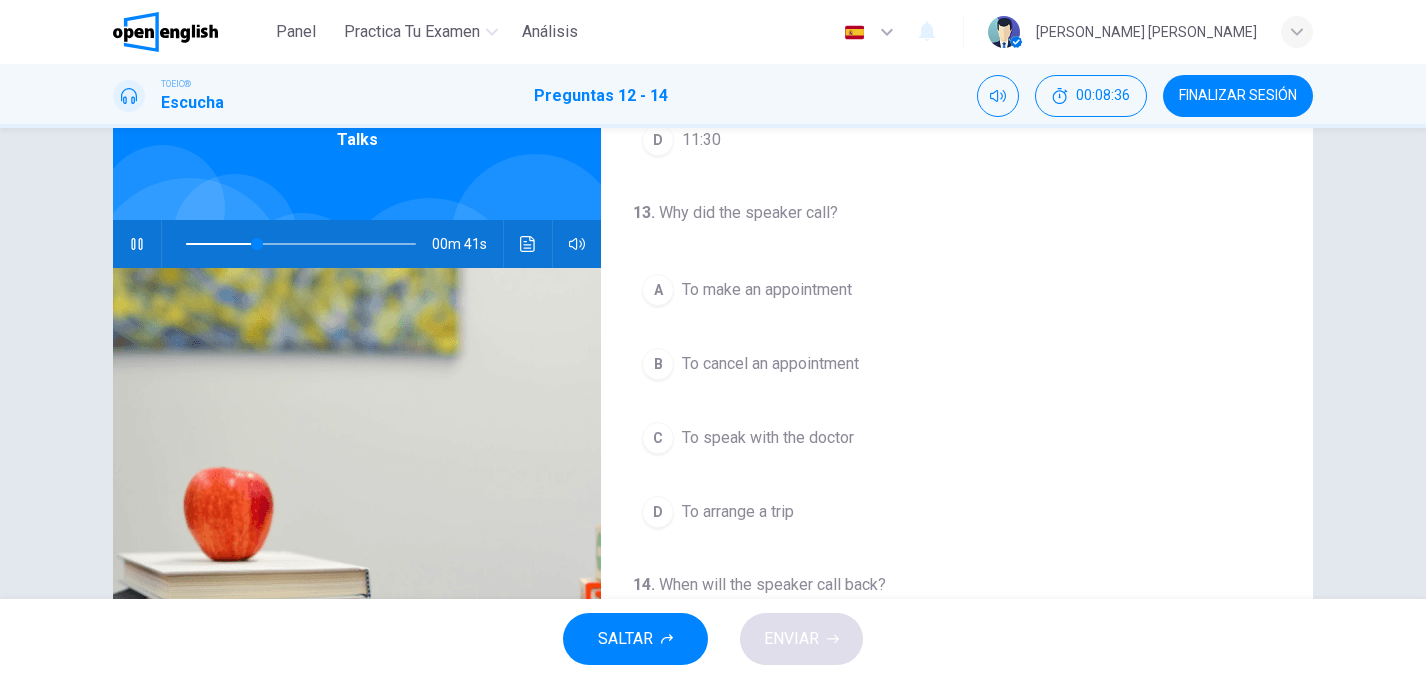 click on "B" at bounding box center [658, 364] 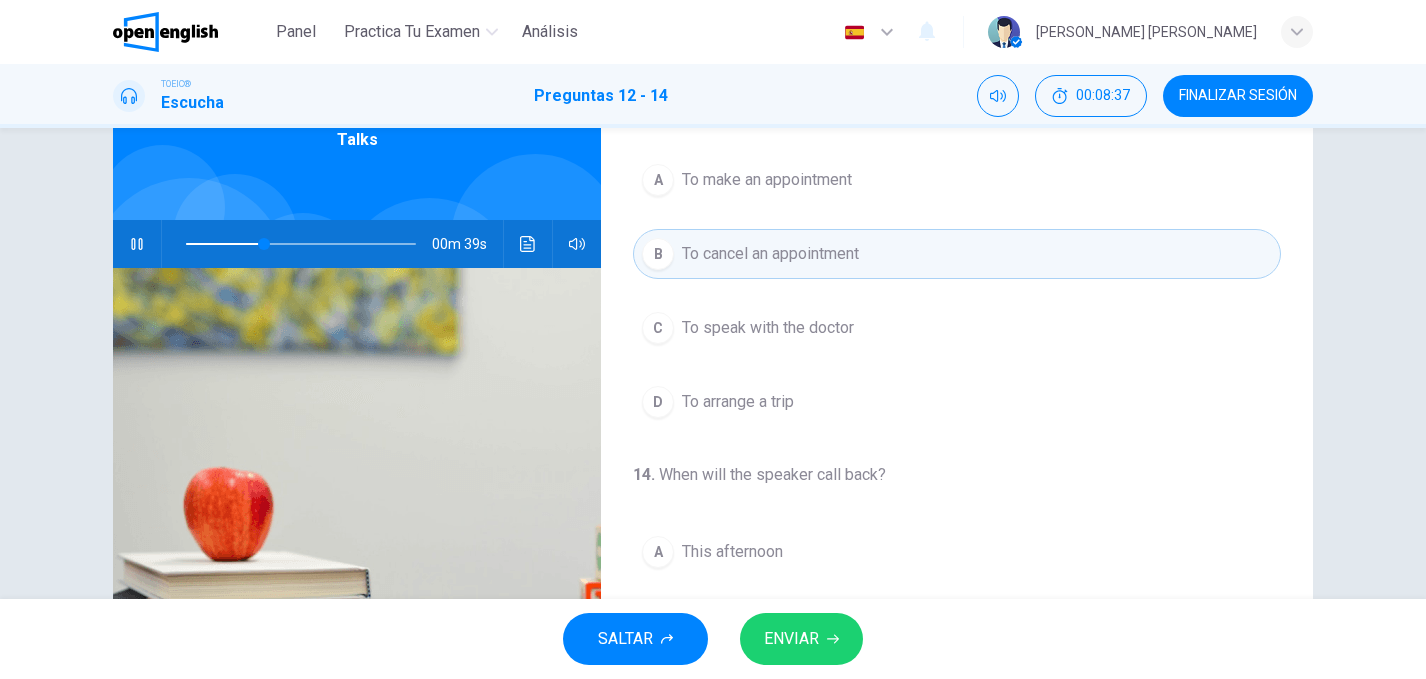 scroll, scrollTop: 414, scrollLeft: 0, axis: vertical 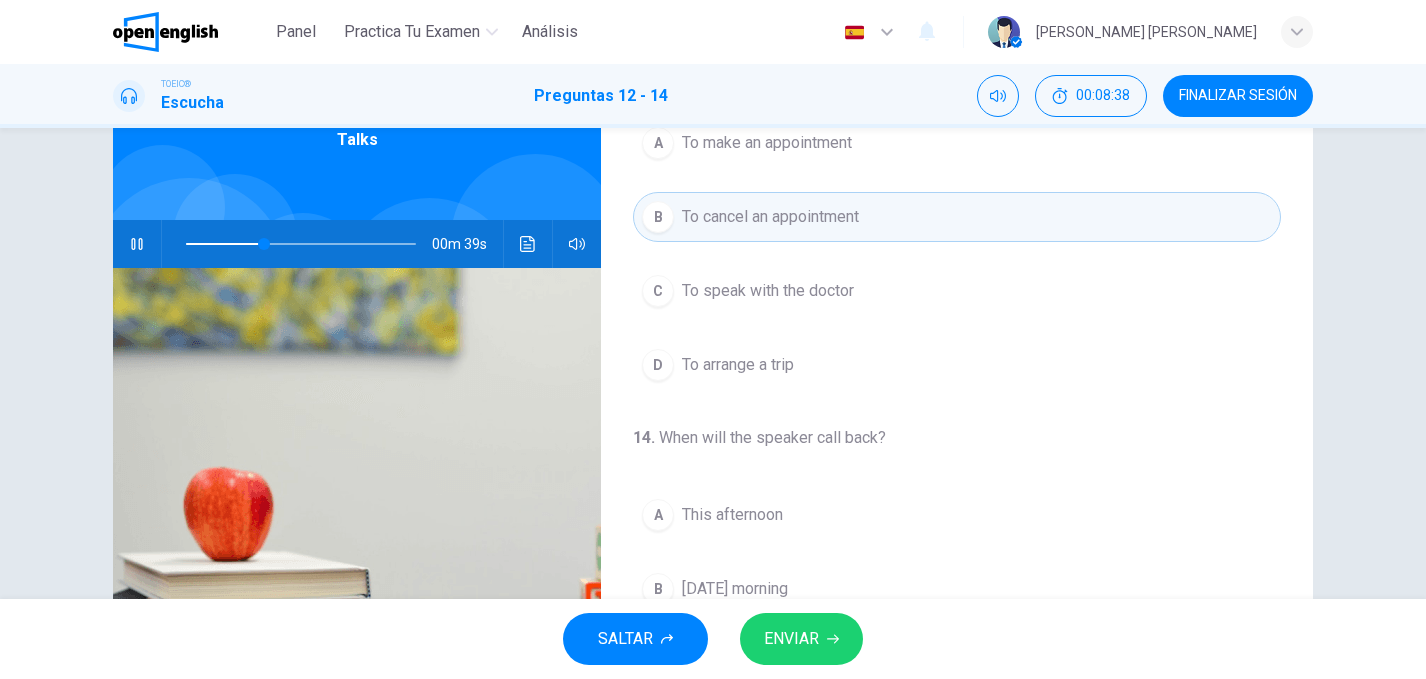 click on "ENVIAR" at bounding box center [801, 639] 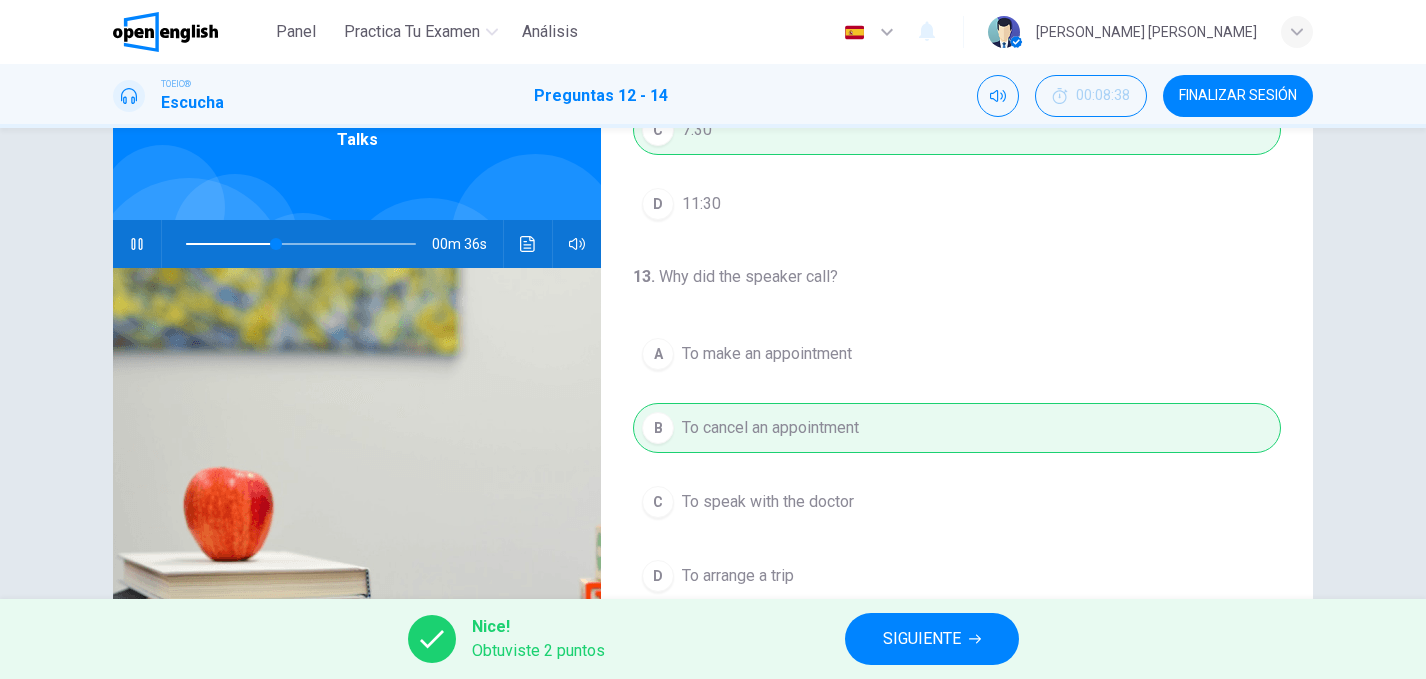 scroll, scrollTop: 0, scrollLeft: 0, axis: both 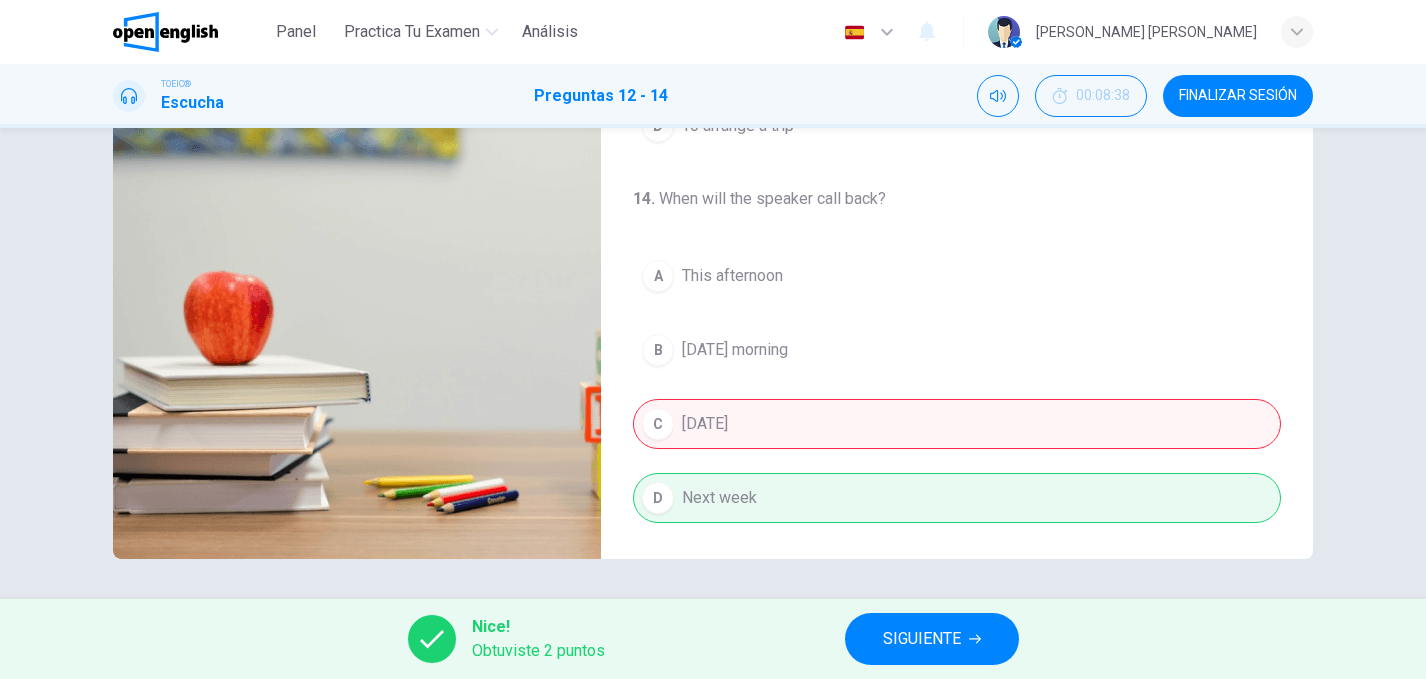 type on "**" 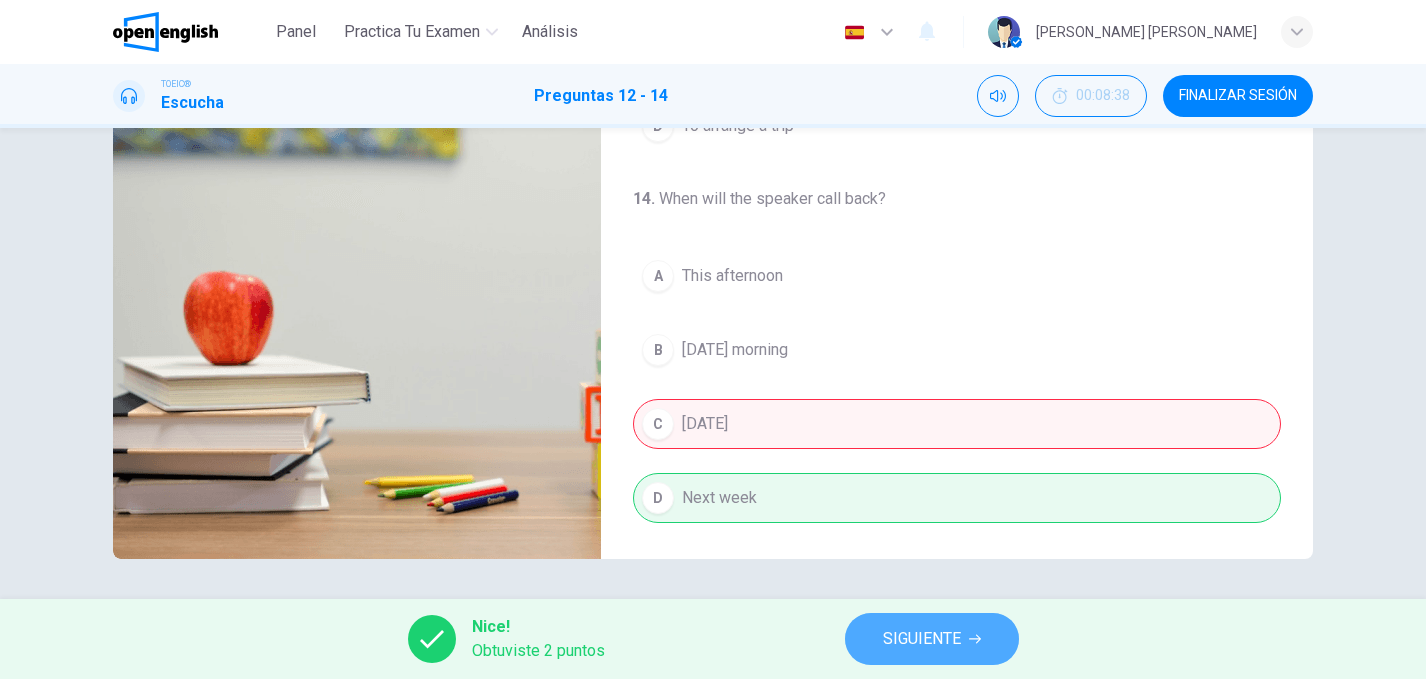 click on "SIGUIENTE" at bounding box center [922, 639] 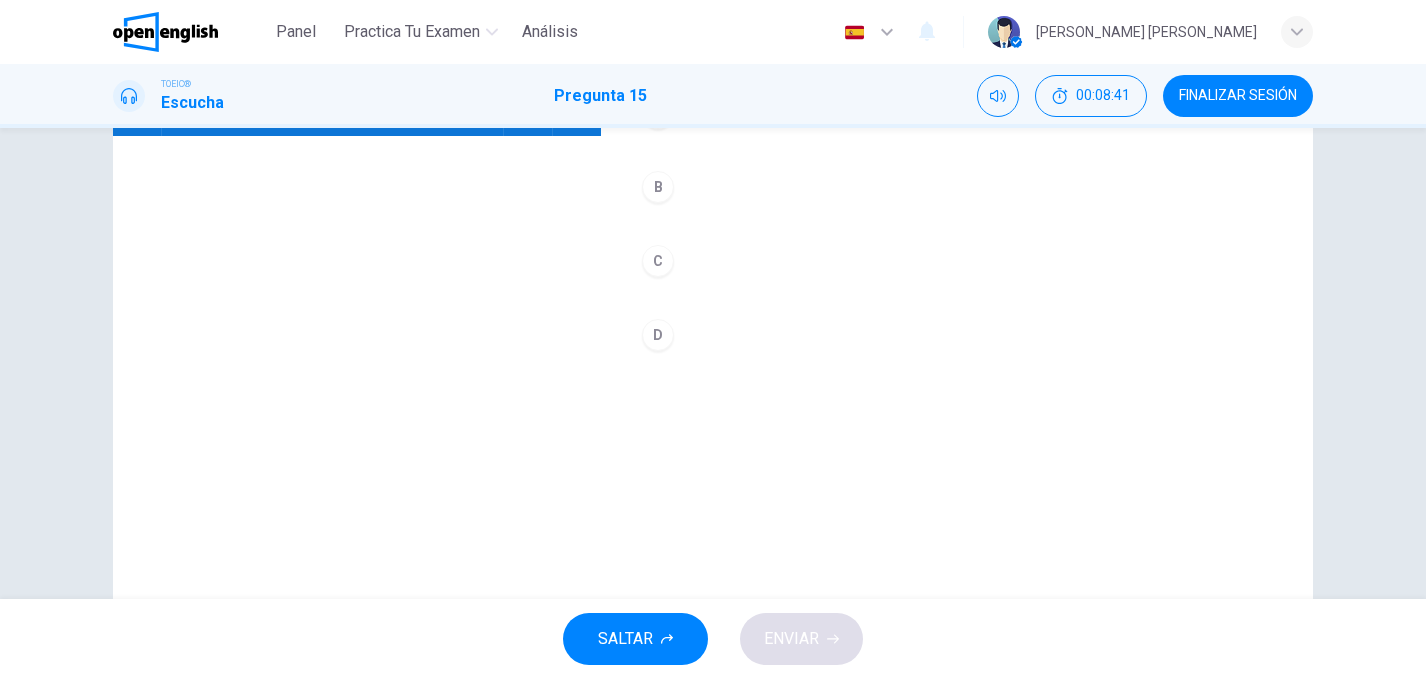 scroll, scrollTop: 209, scrollLeft: 0, axis: vertical 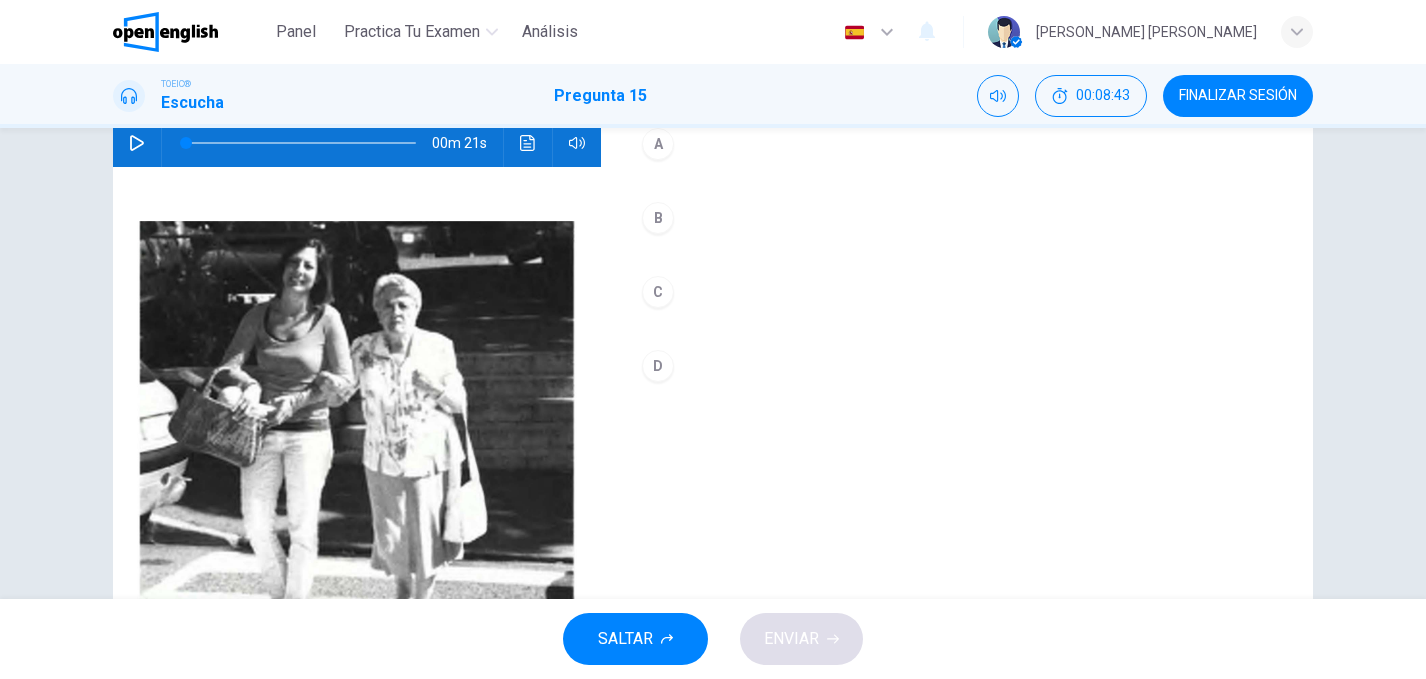 click 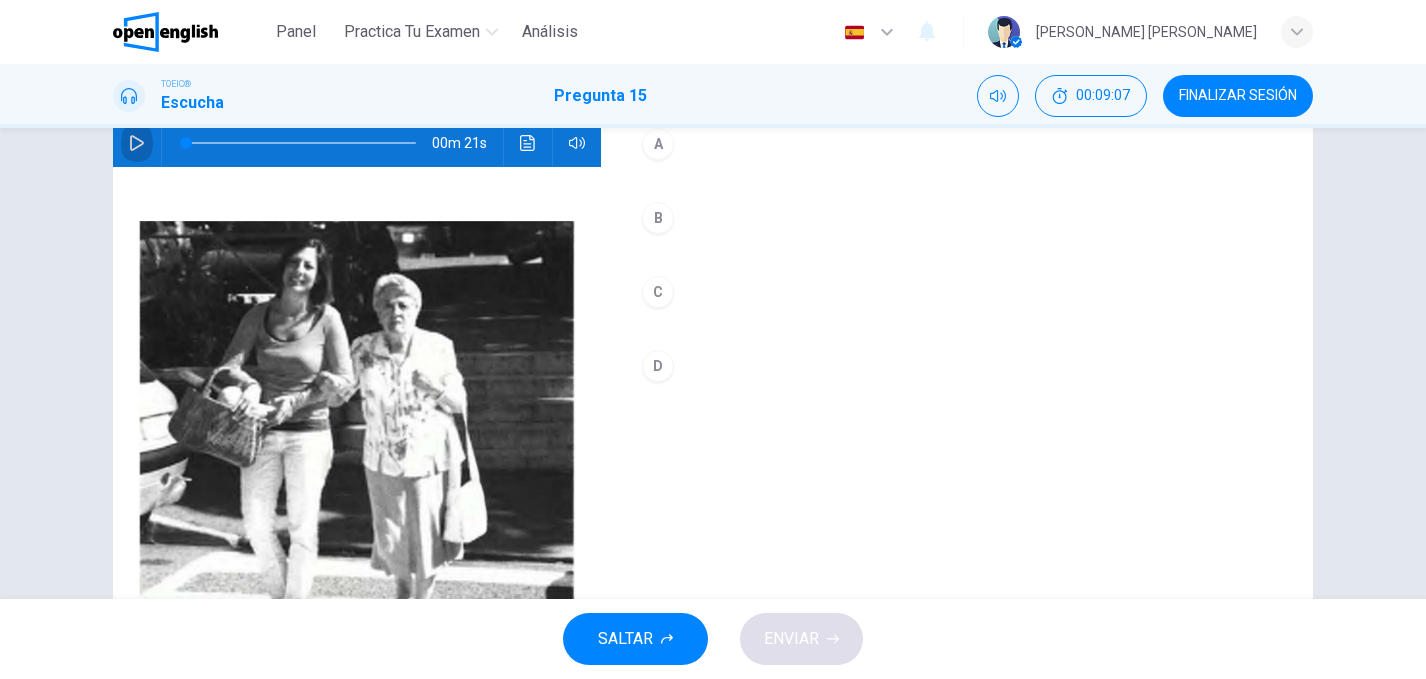click 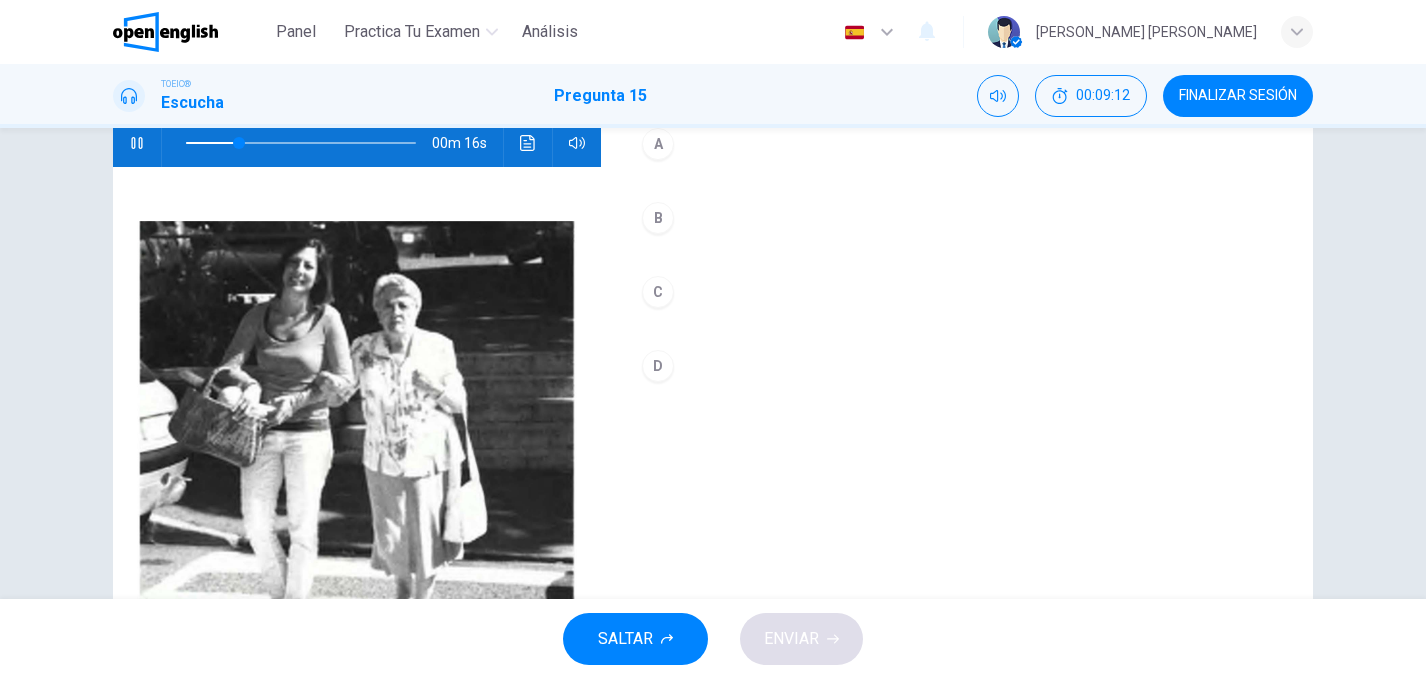 click 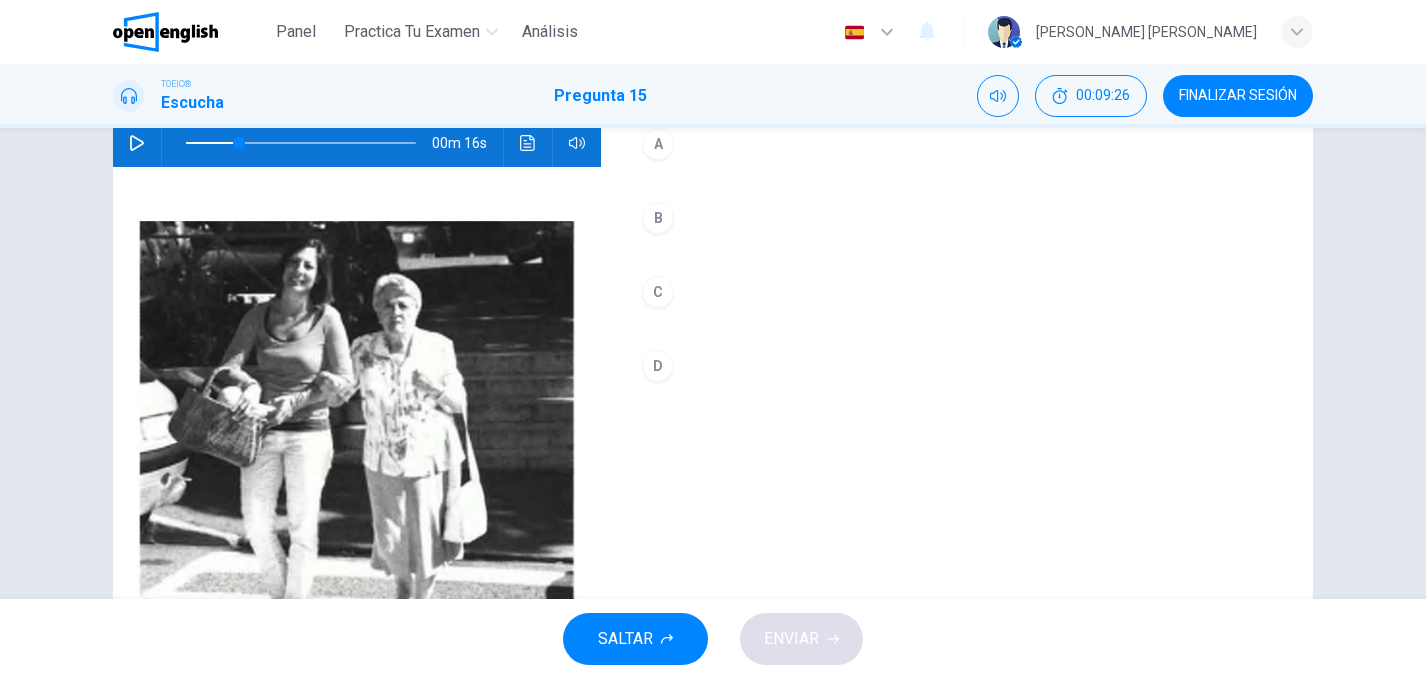 click 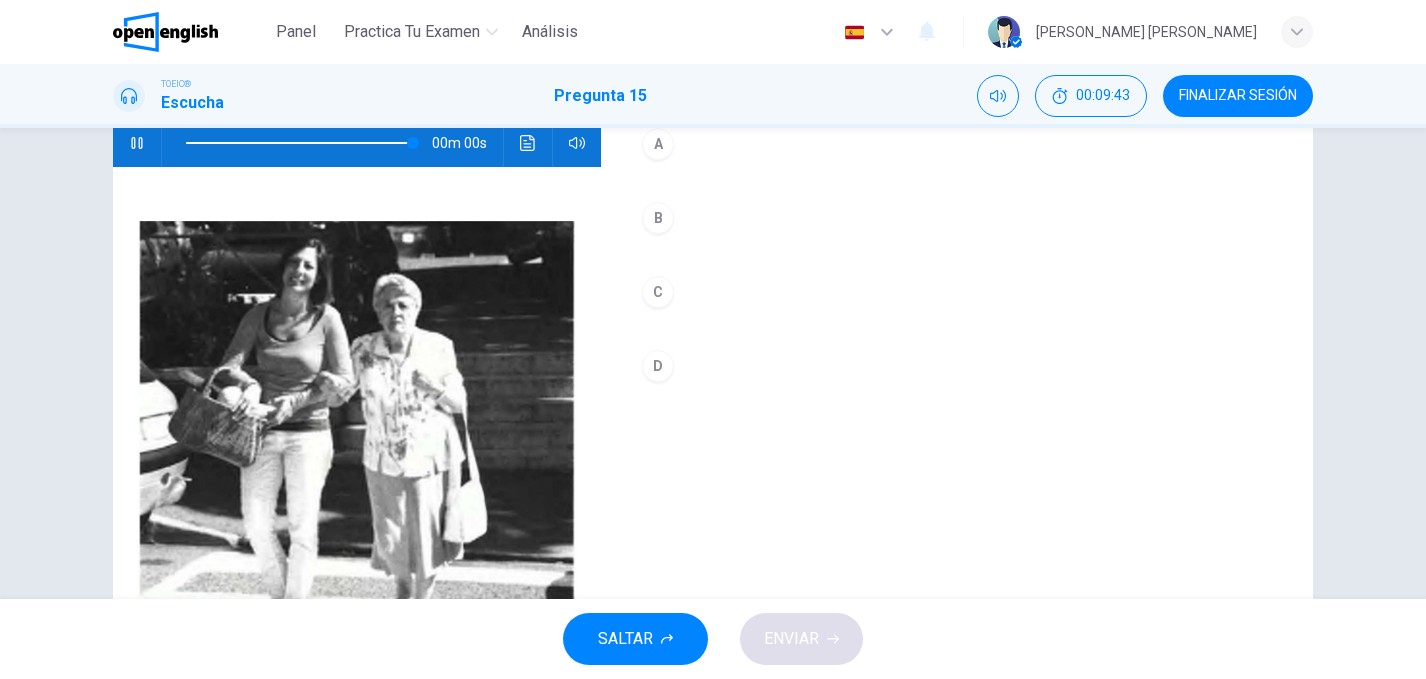 type on "*" 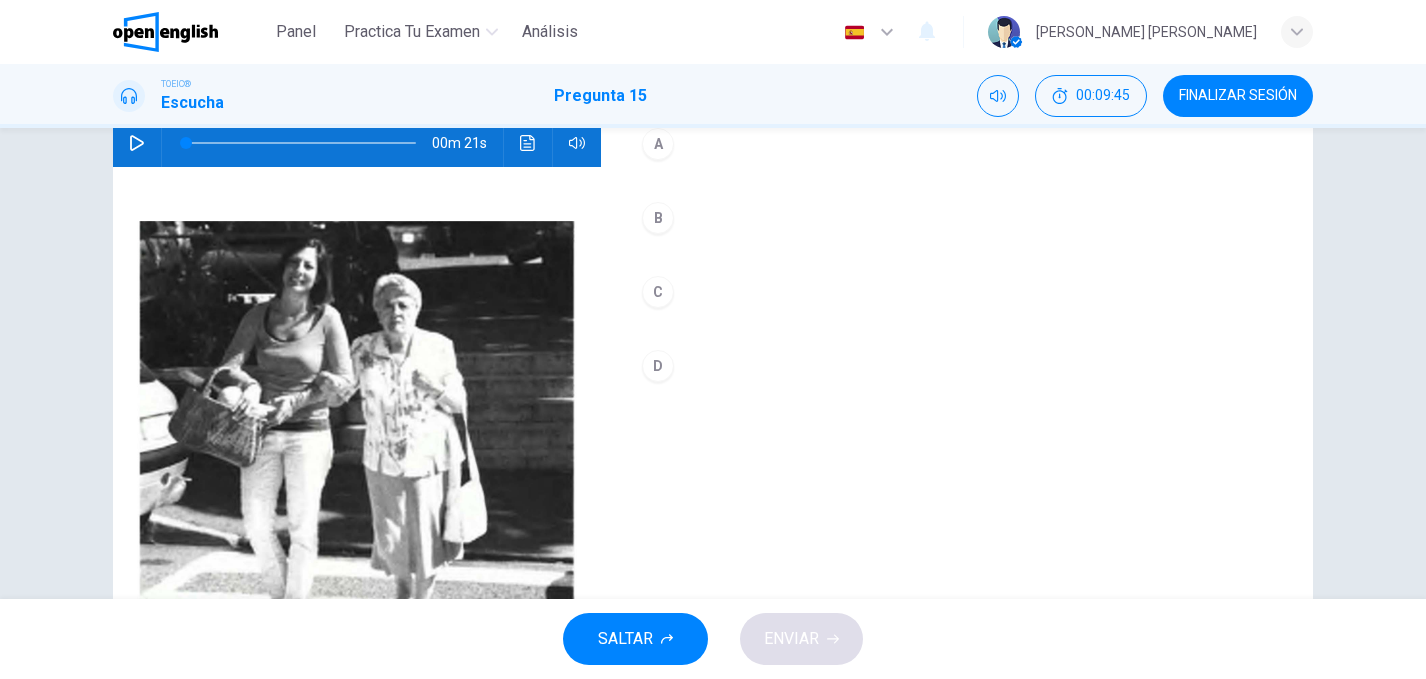 click on "D" at bounding box center (658, 366) 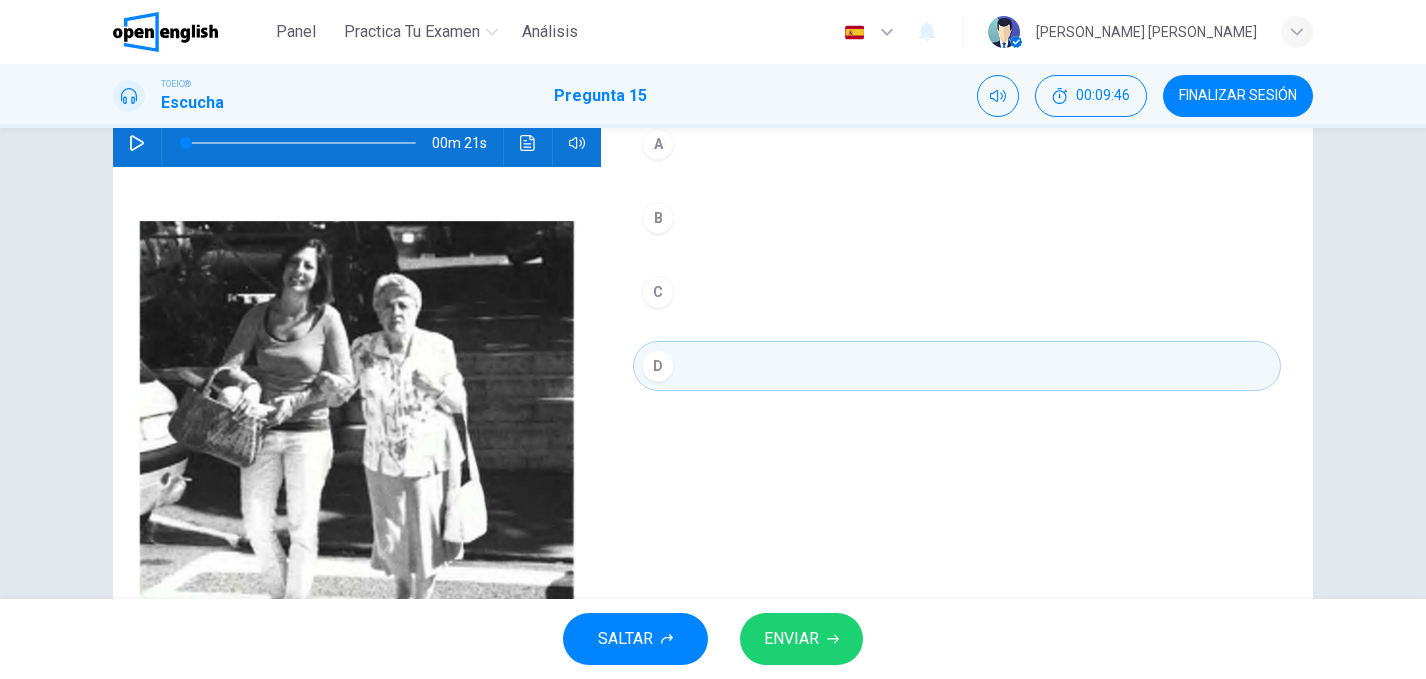 click on "ENVIAR" at bounding box center [791, 639] 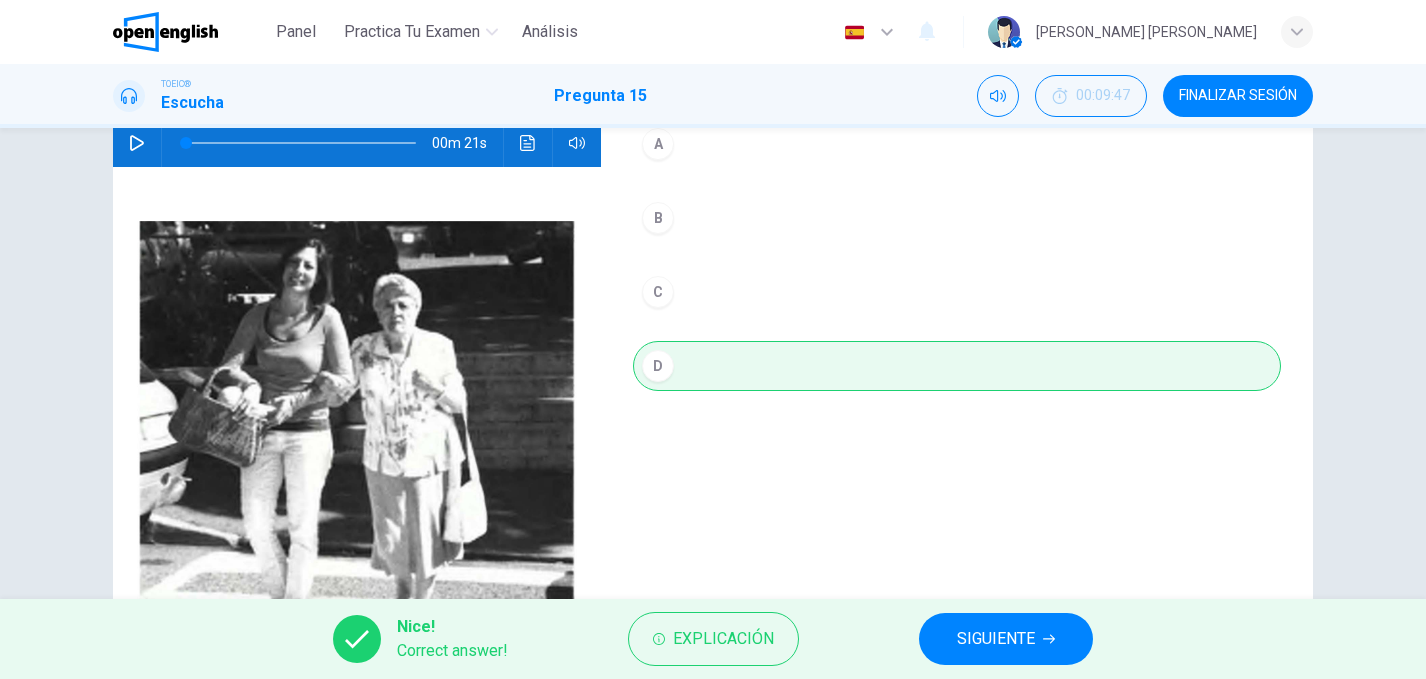click on "SIGUIENTE" at bounding box center [996, 639] 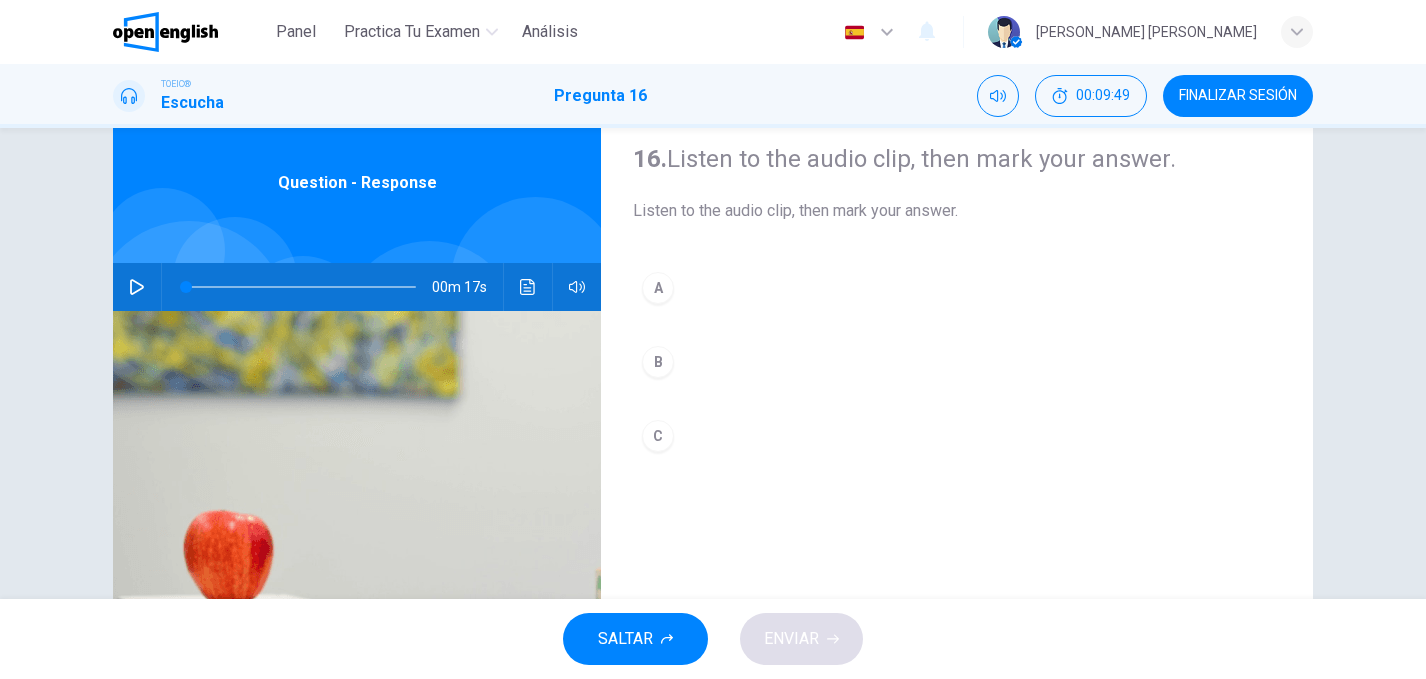 scroll, scrollTop: 66, scrollLeft: 0, axis: vertical 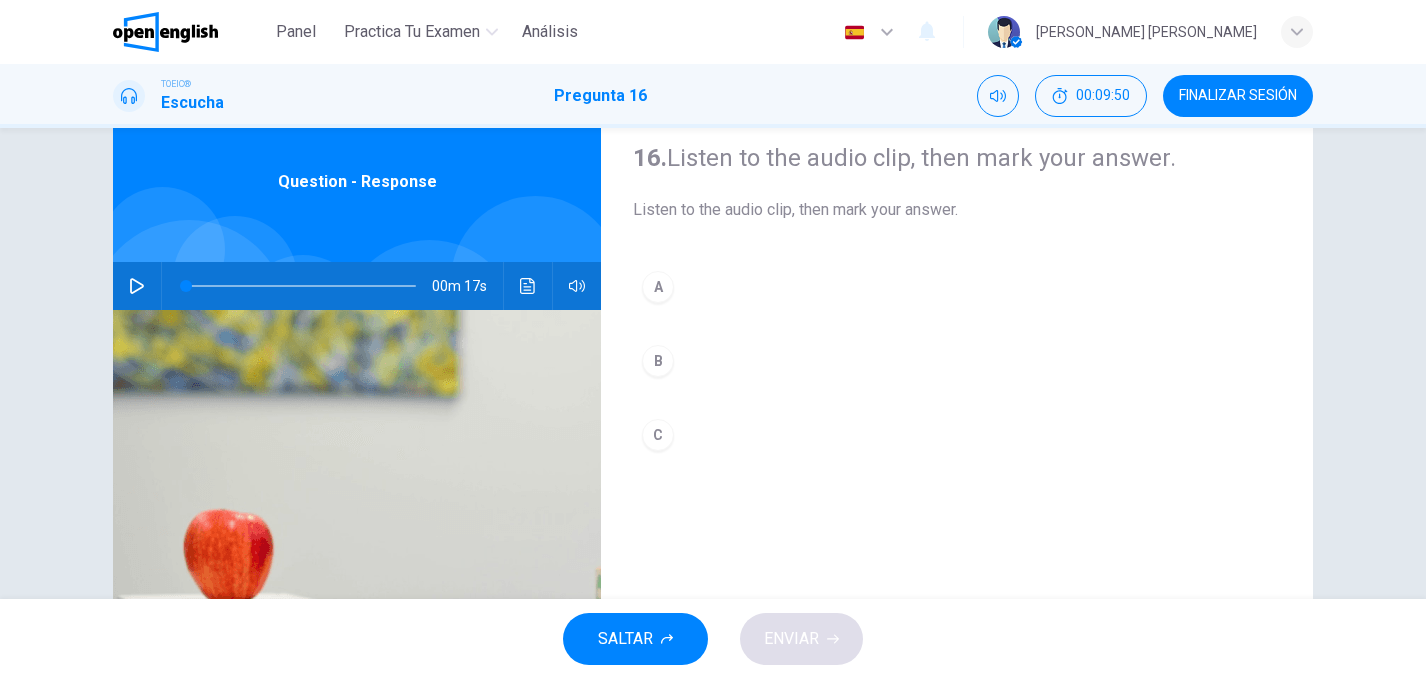 click 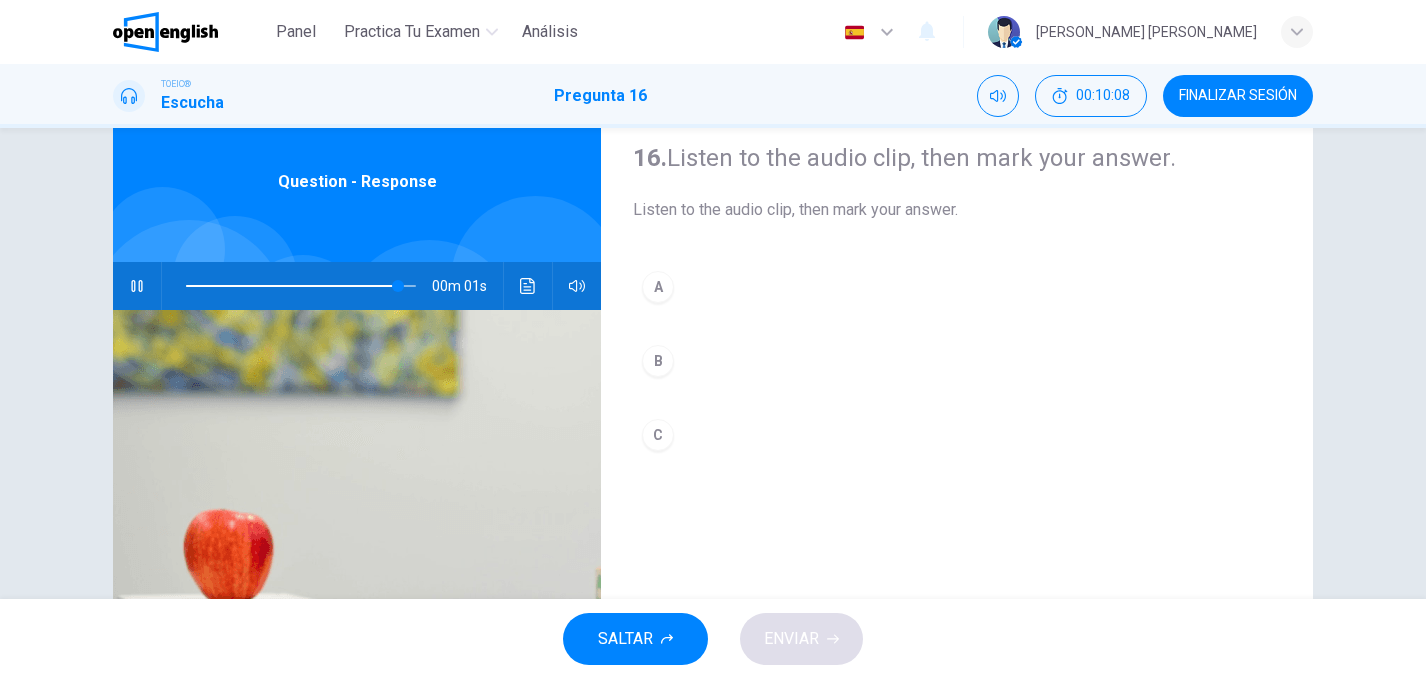 type on "*" 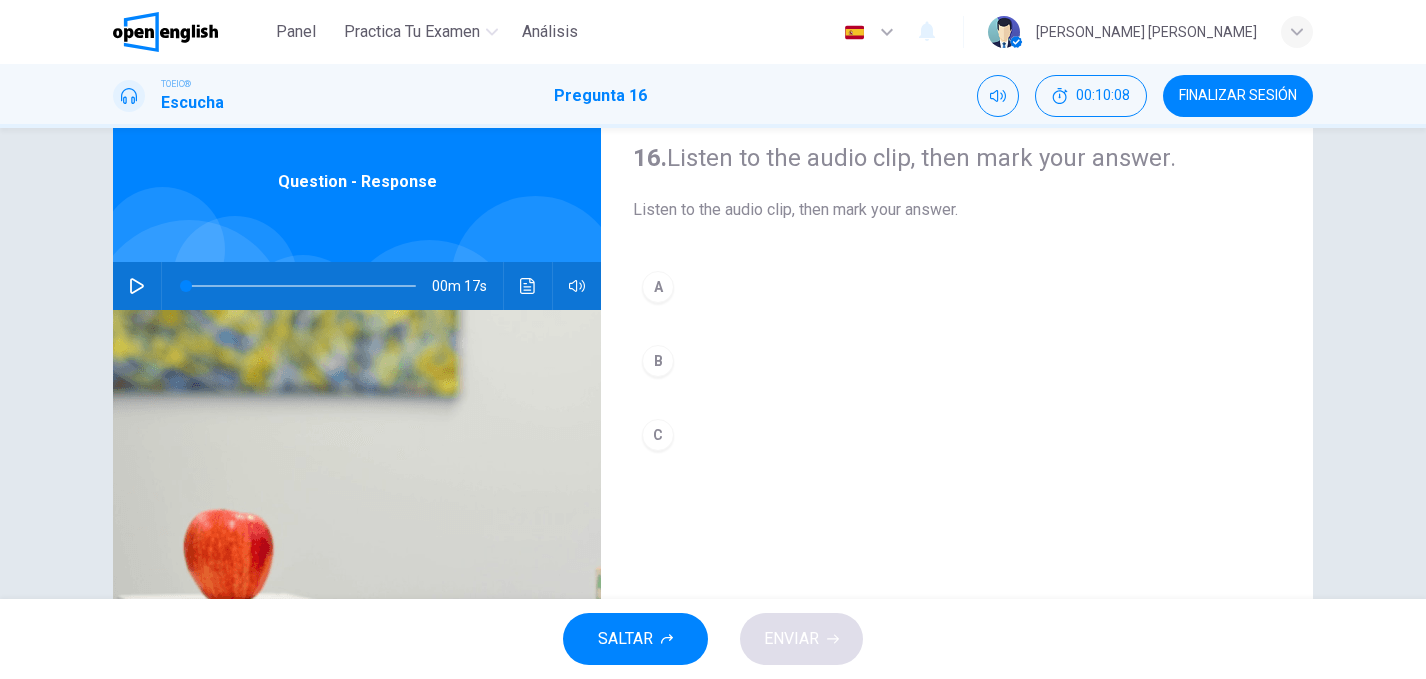 click on "A" at bounding box center (957, 287) 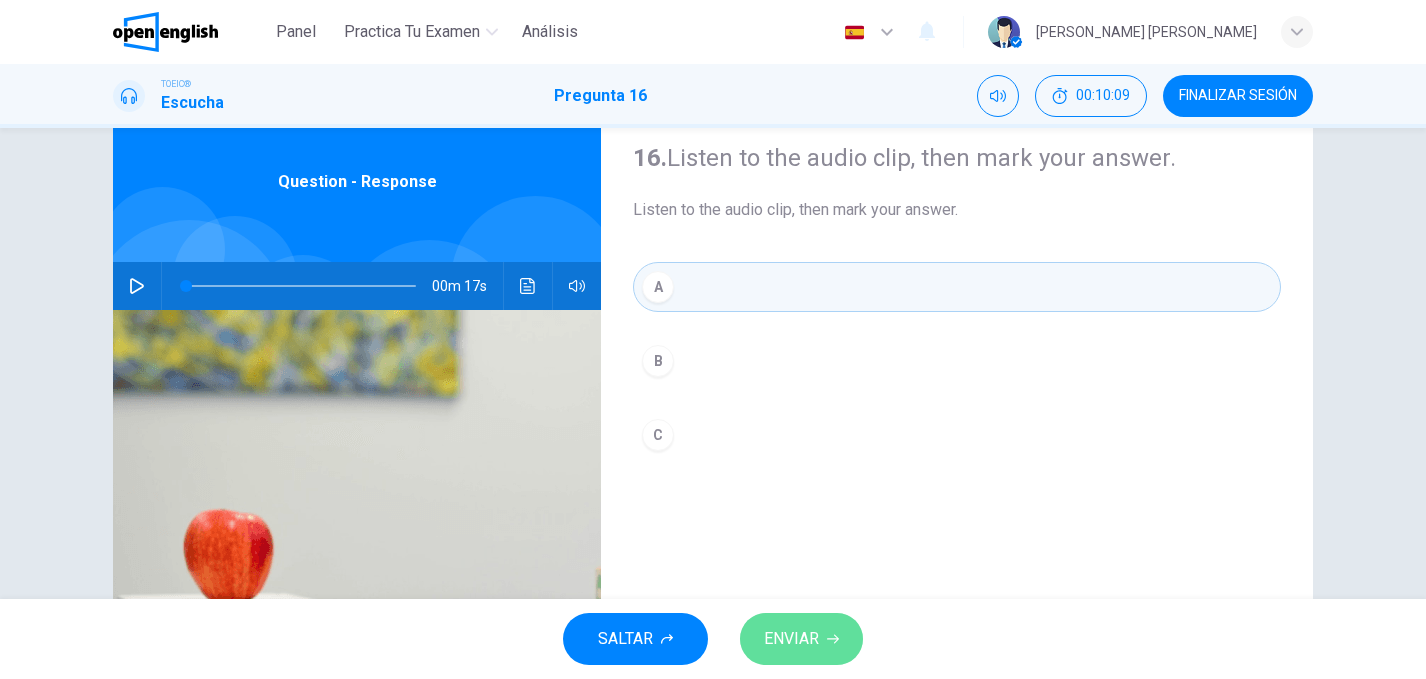 click on "ENVIAR" at bounding box center (801, 639) 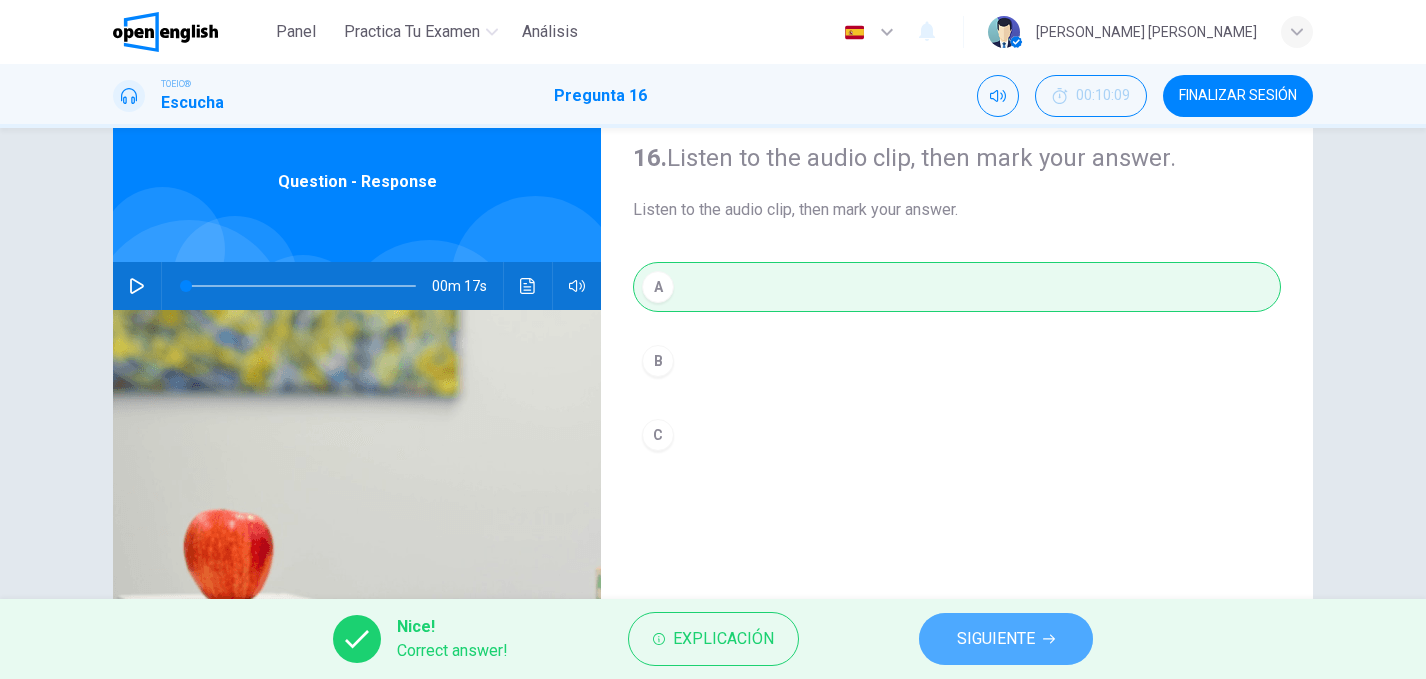 click on "SIGUIENTE" at bounding box center [996, 639] 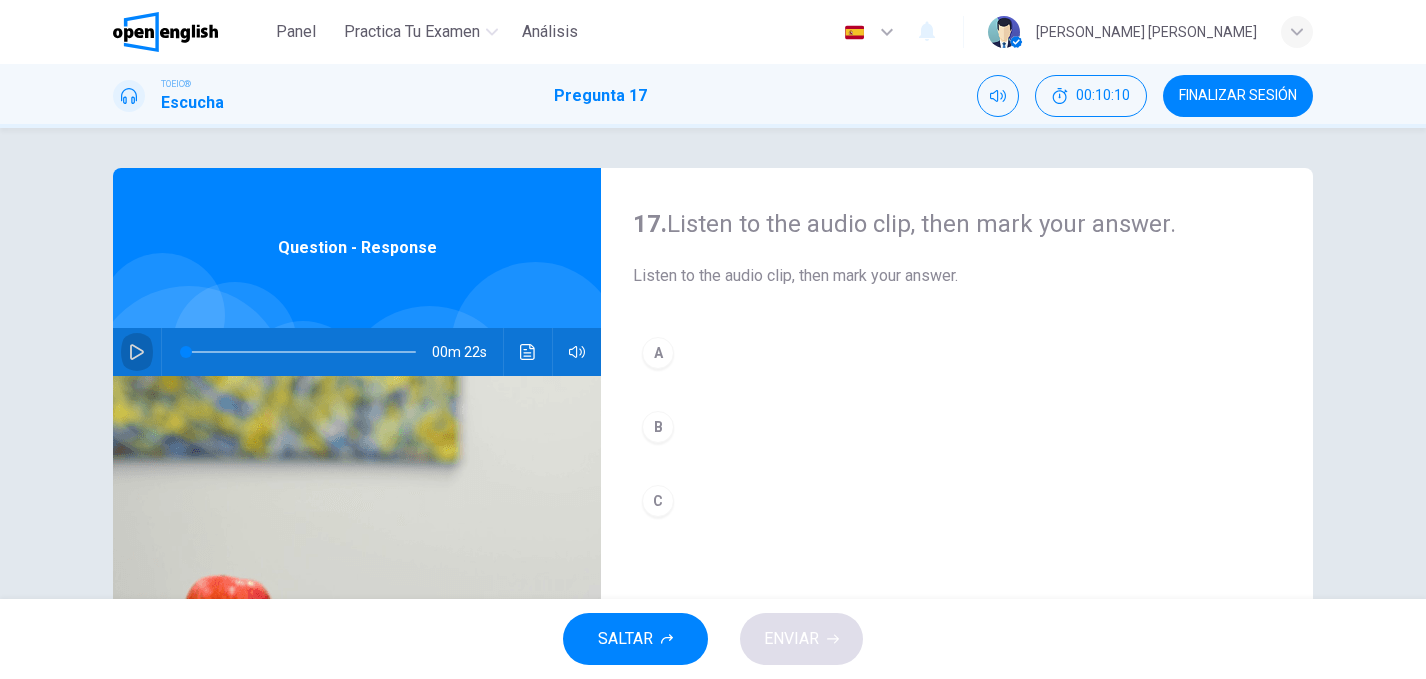 click at bounding box center [137, 352] 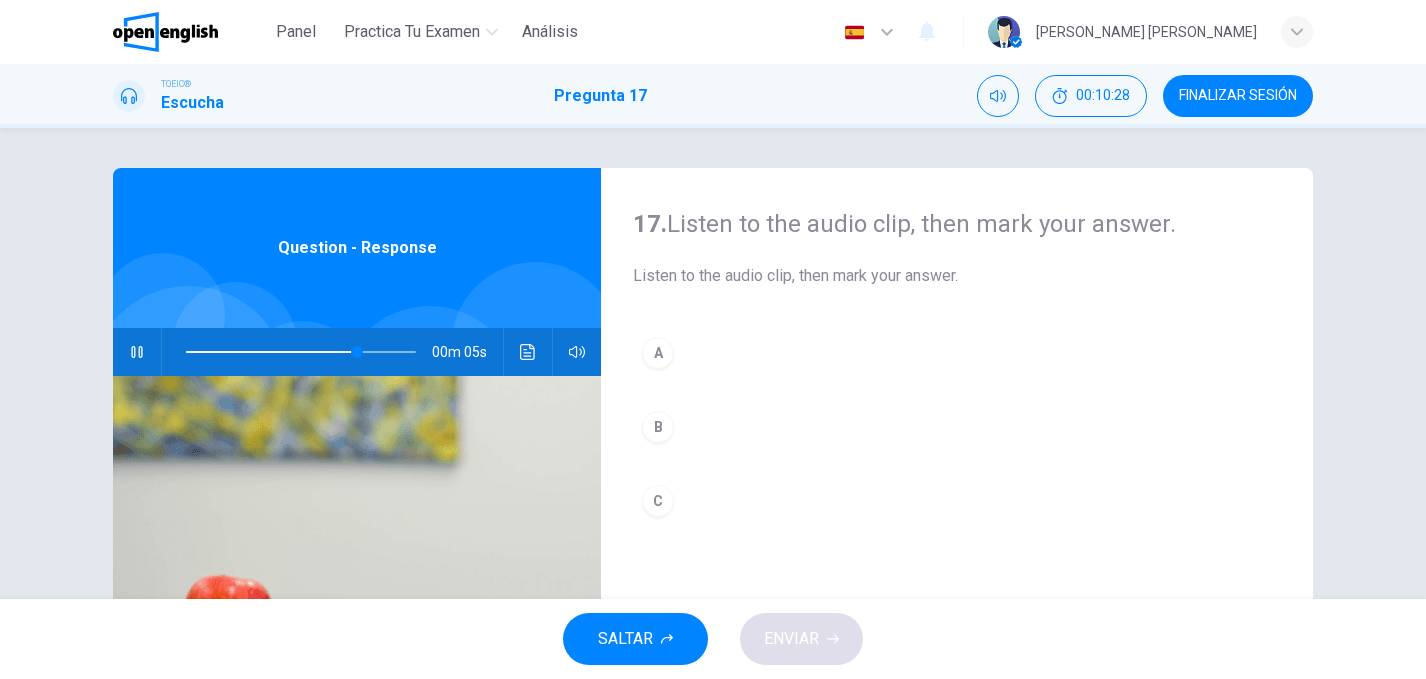 click on "A" at bounding box center (658, 353) 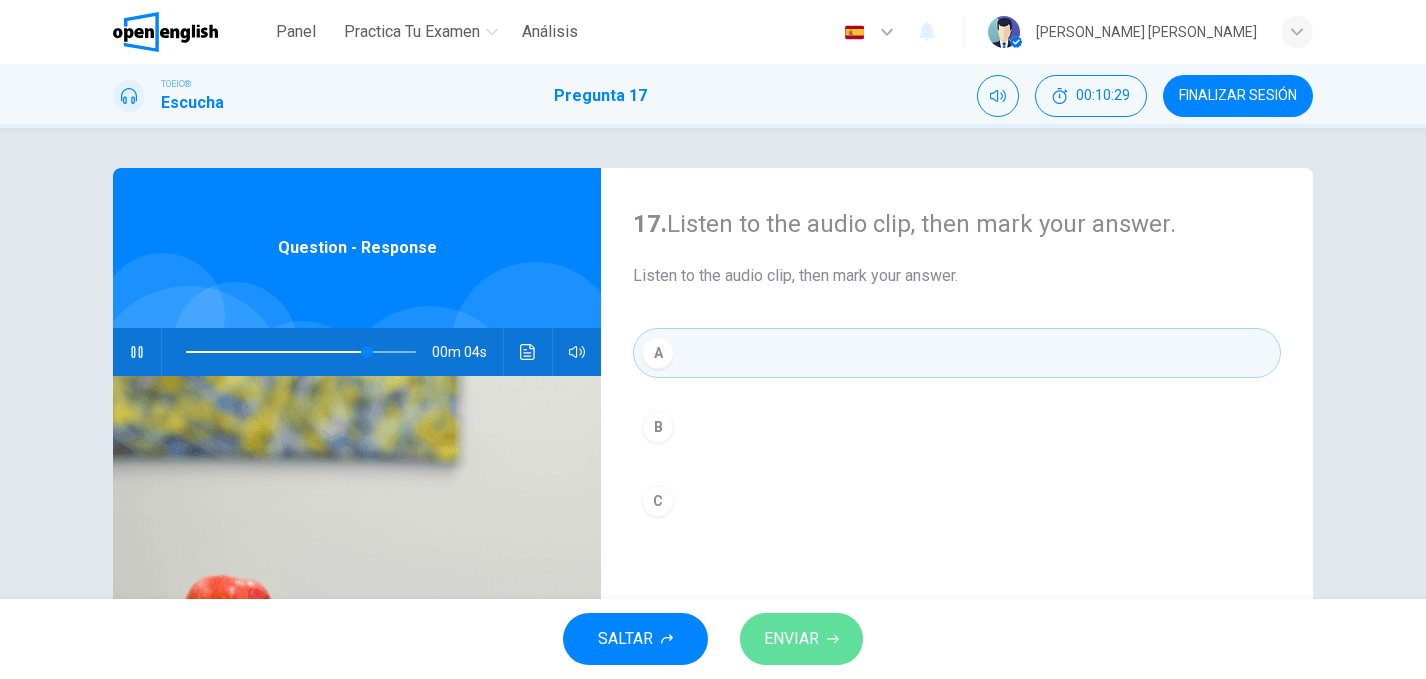 click on "ENVIAR" at bounding box center [791, 639] 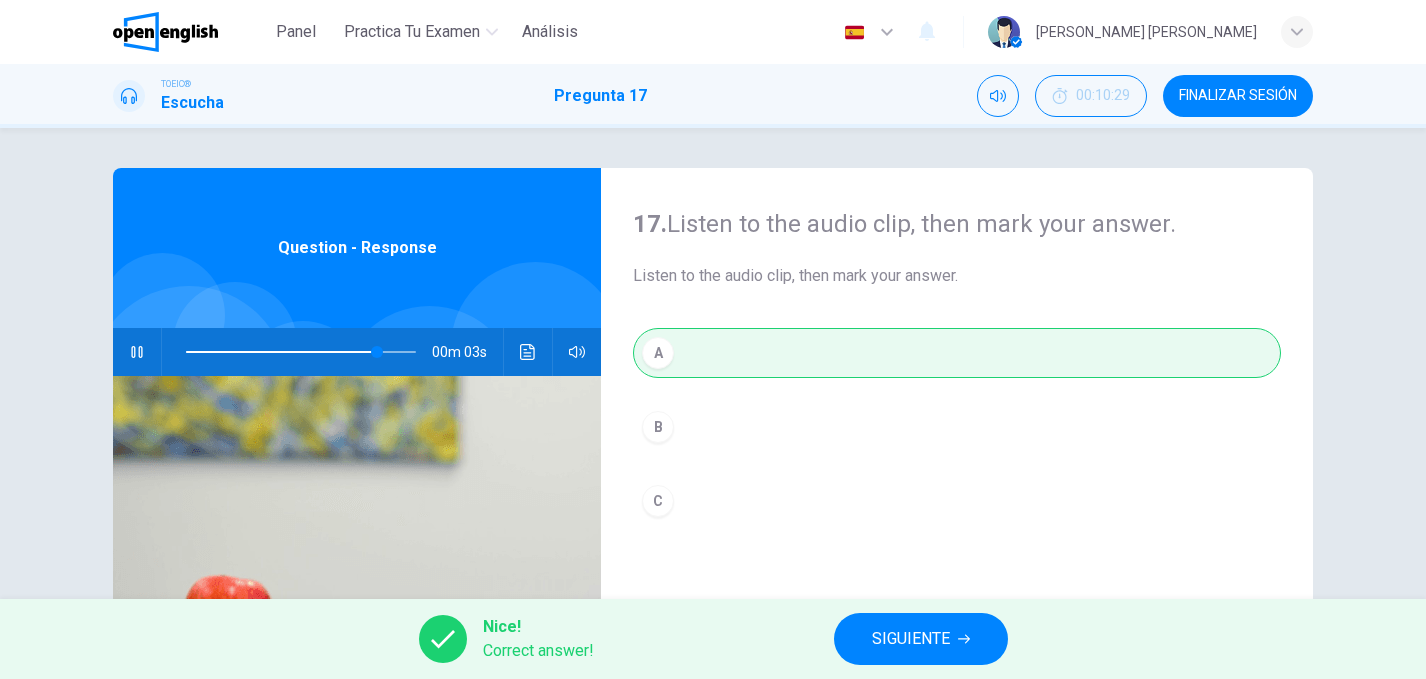 type on "**" 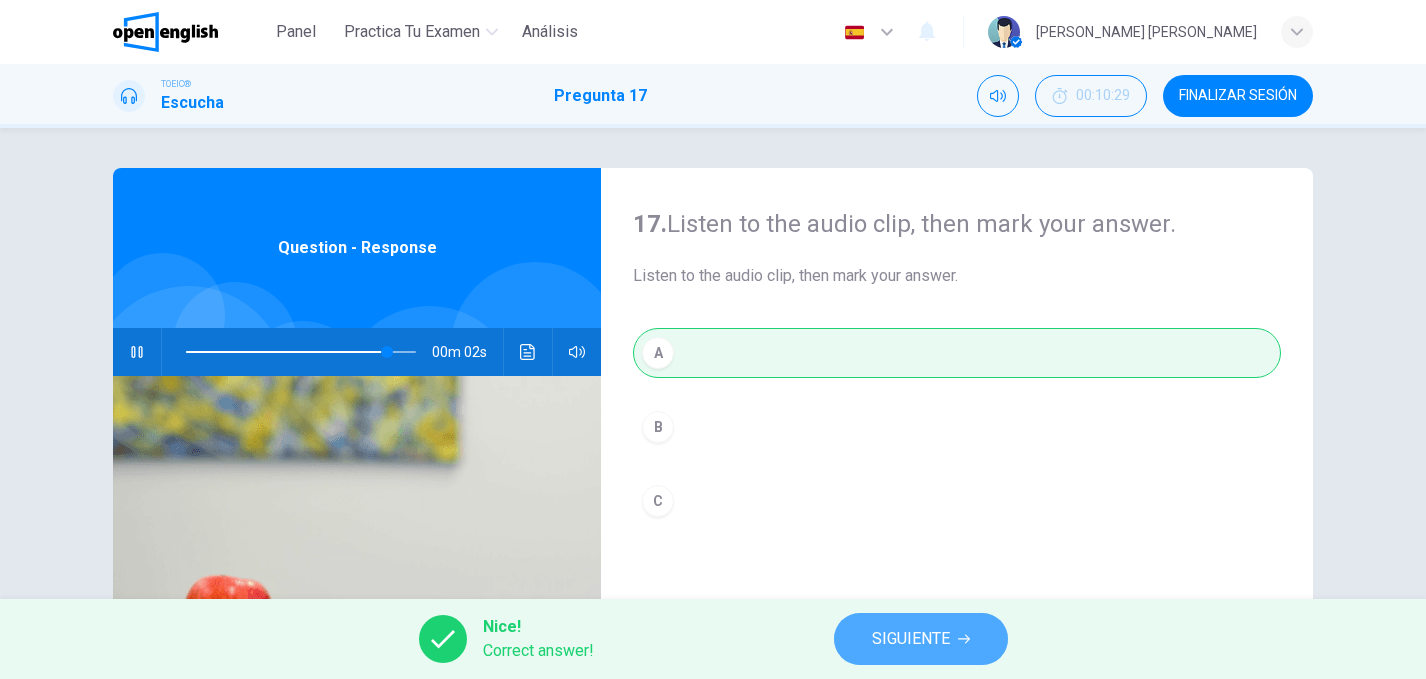click on "SIGUIENTE" at bounding box center [911, 639] 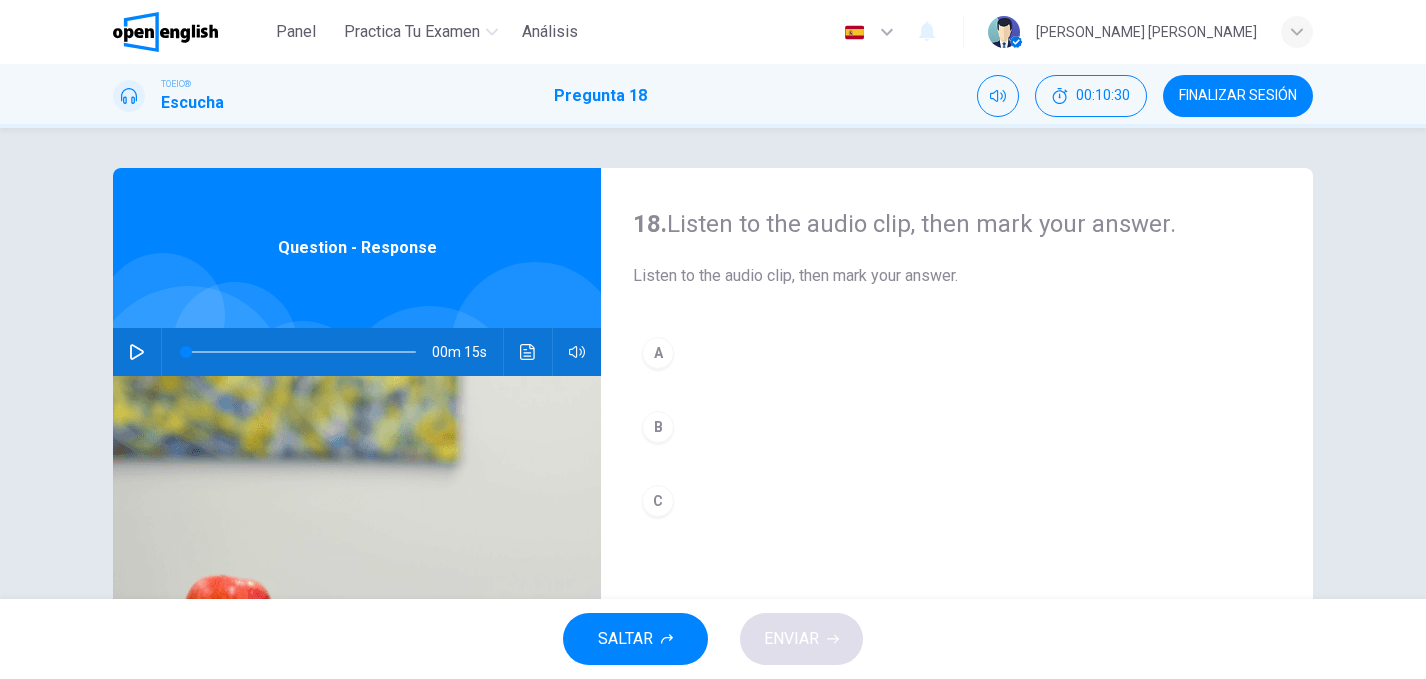 click 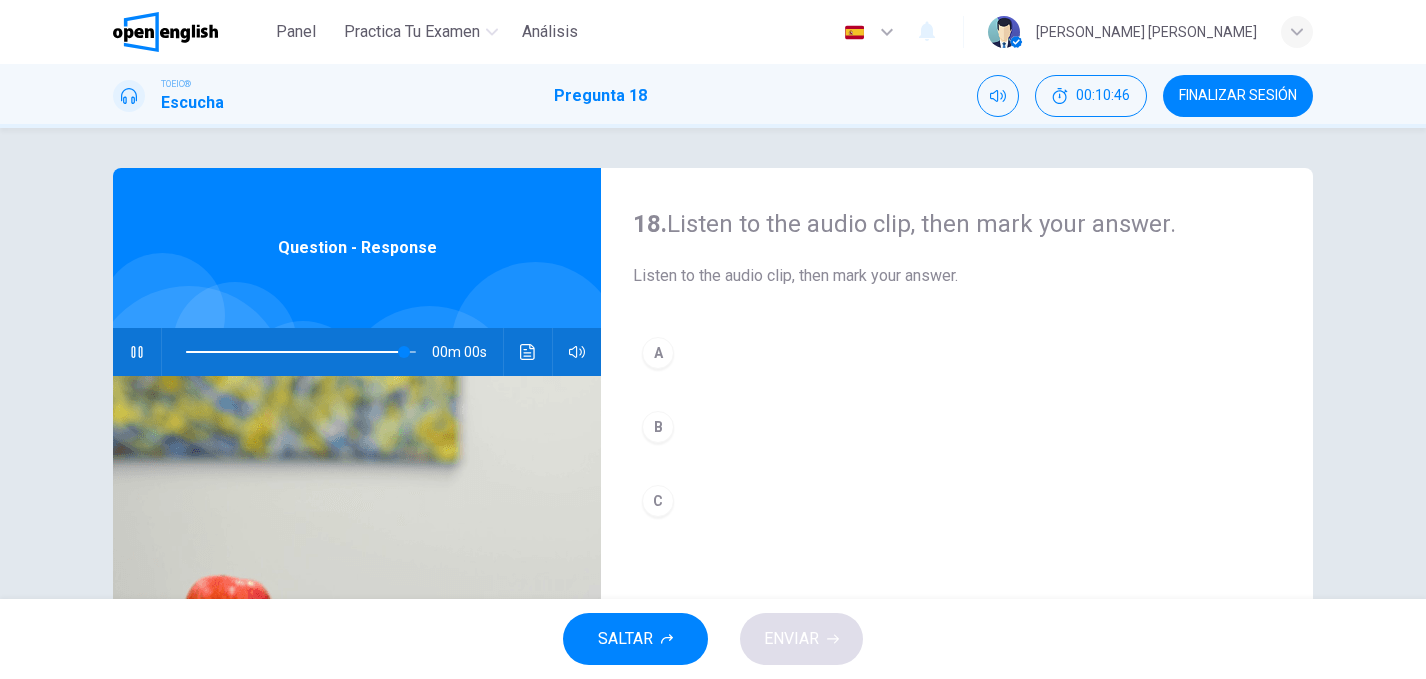 click on "A" at bounding box center [658, 353] 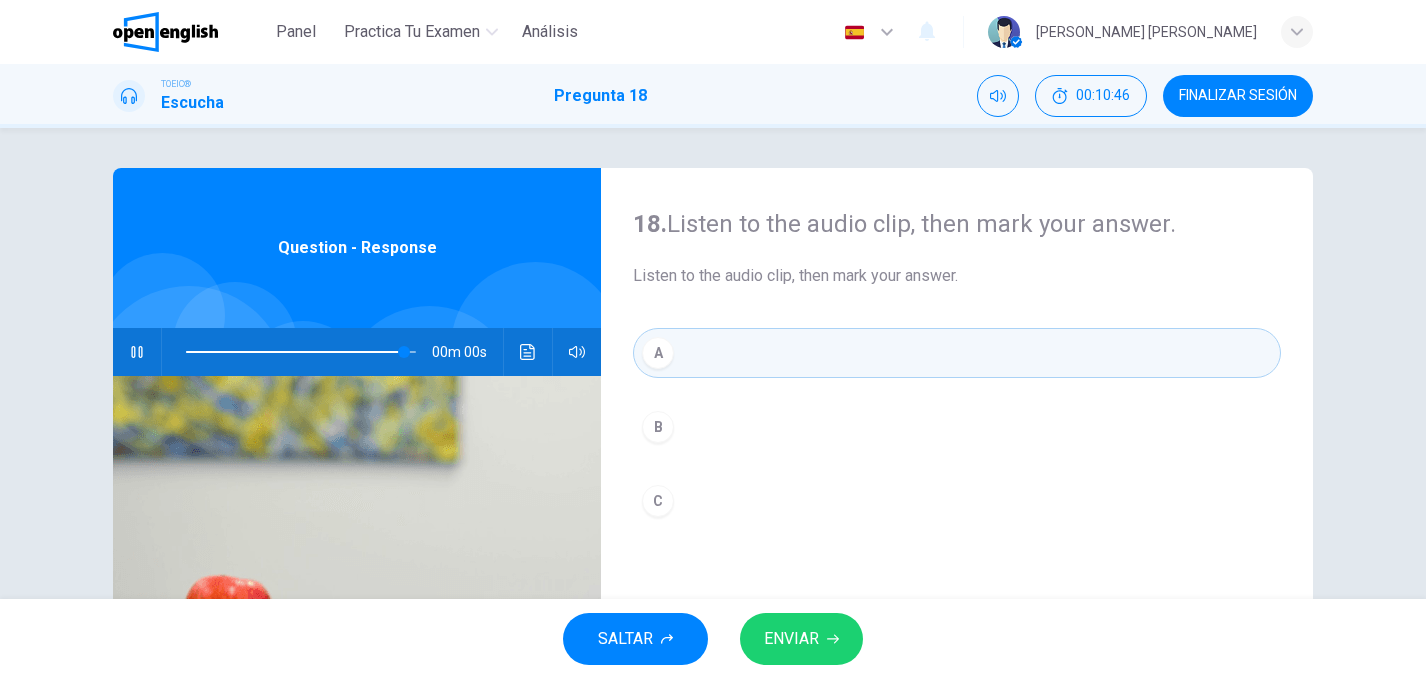 type on "*" 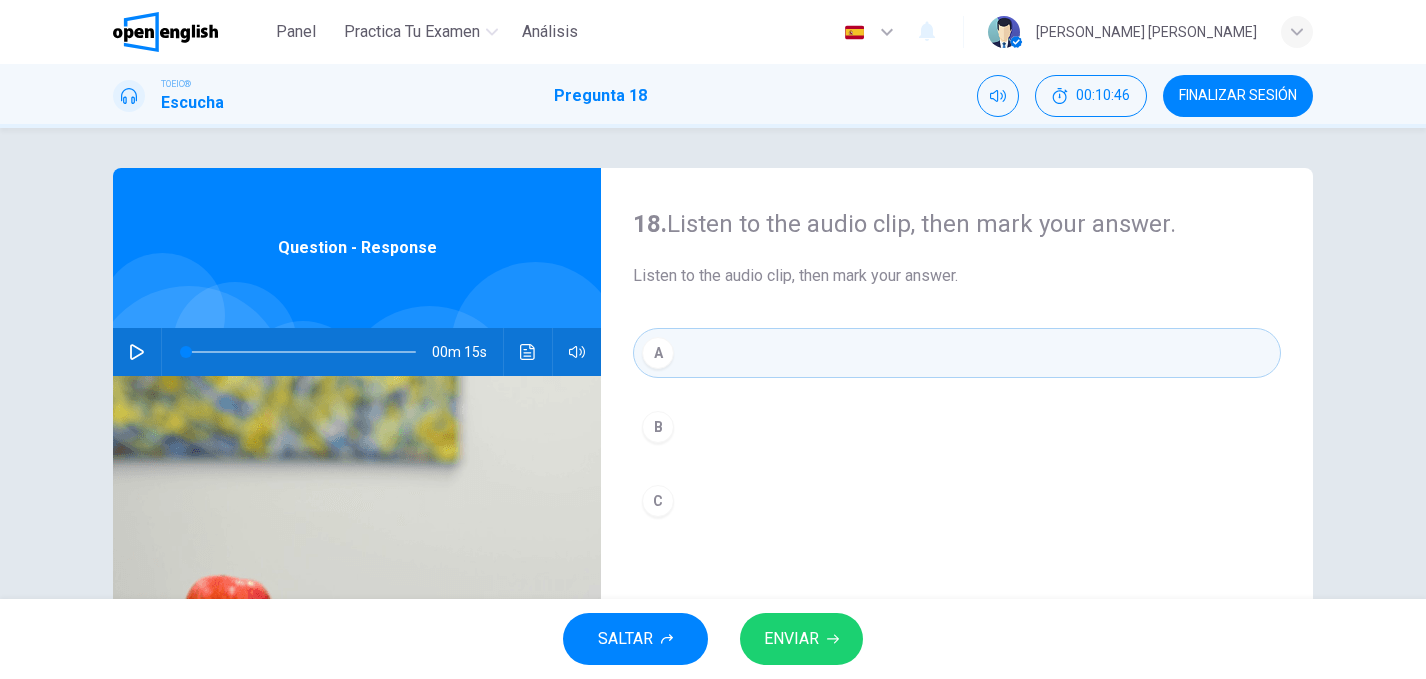 click on "ENVIAR" at bounding box center (801, 639) 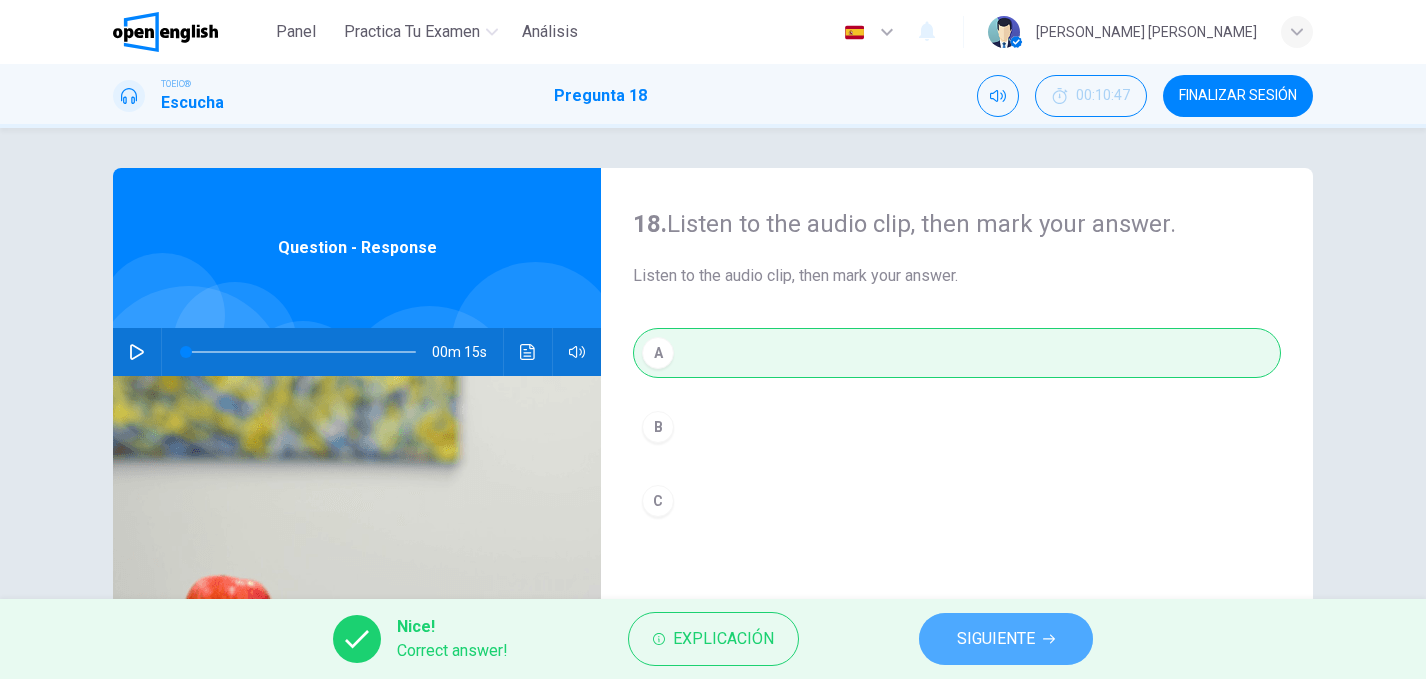 click on "SIGUIENTE" at bounding box center (996, 639) 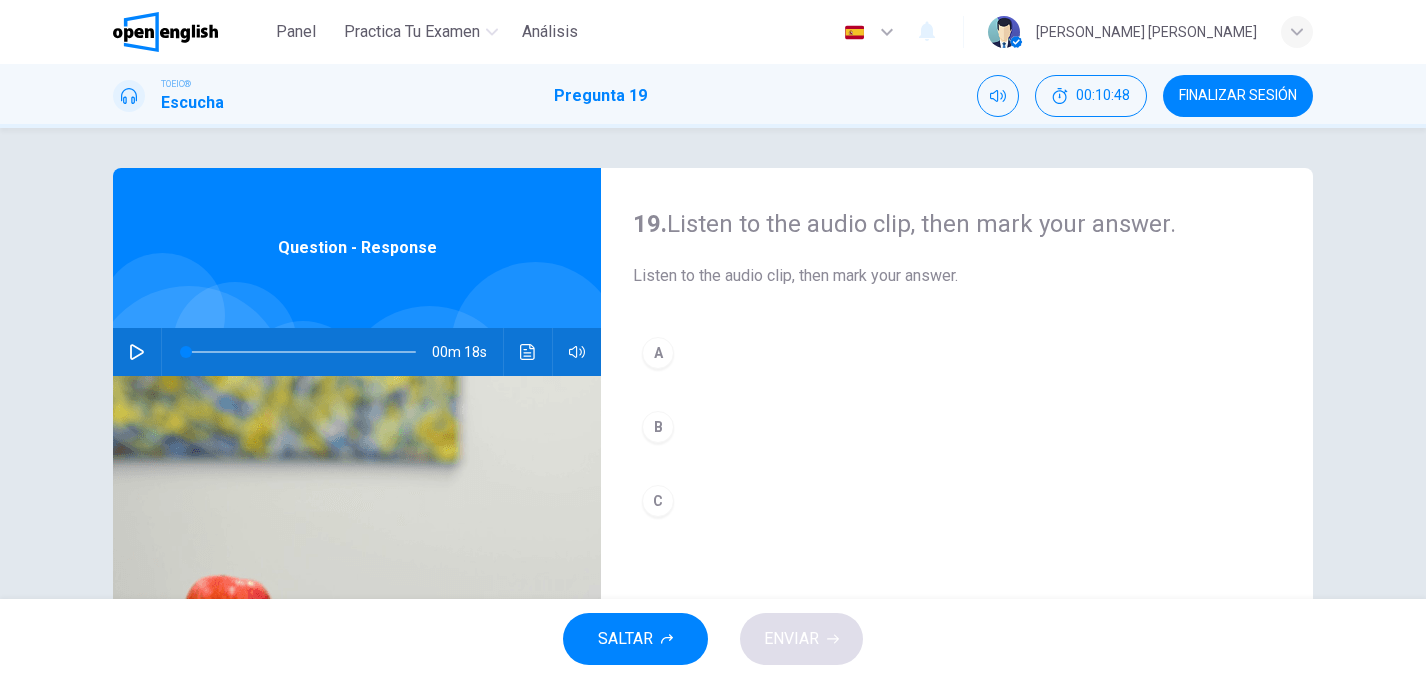 click 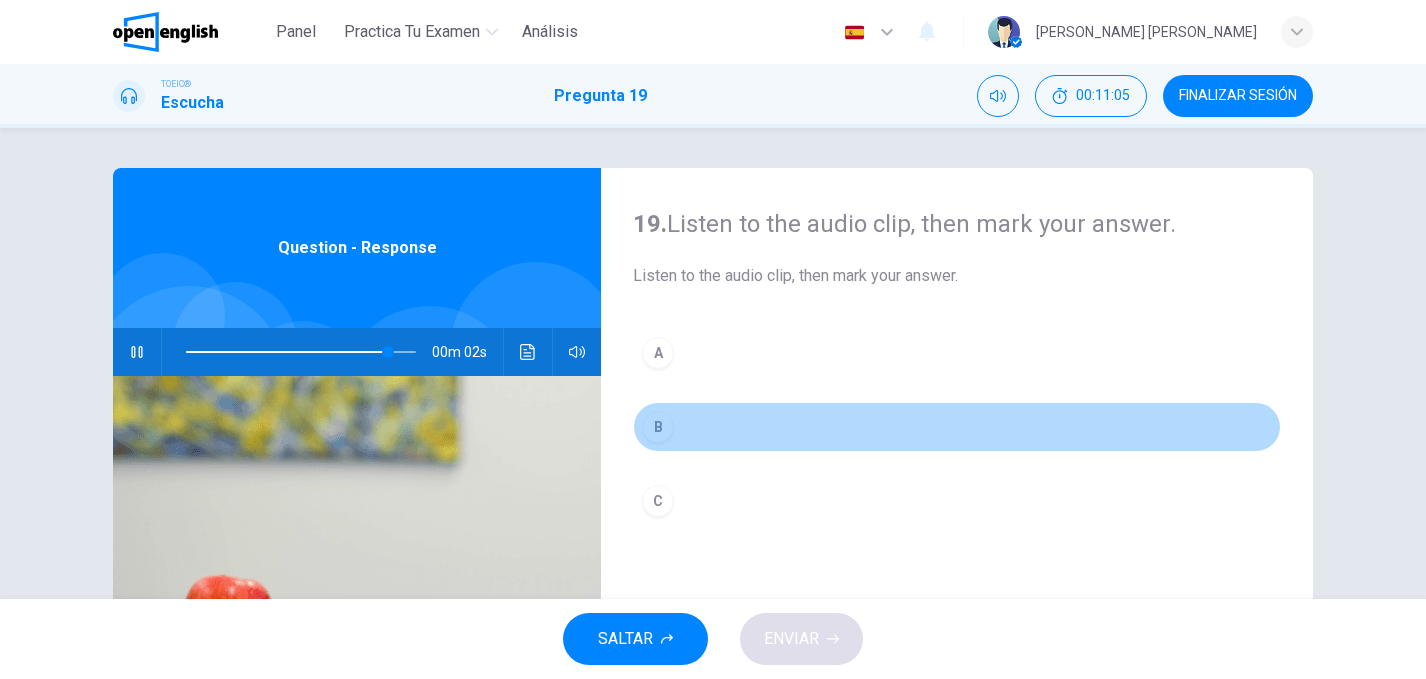 click on "B" at bounding box center (658, 427) 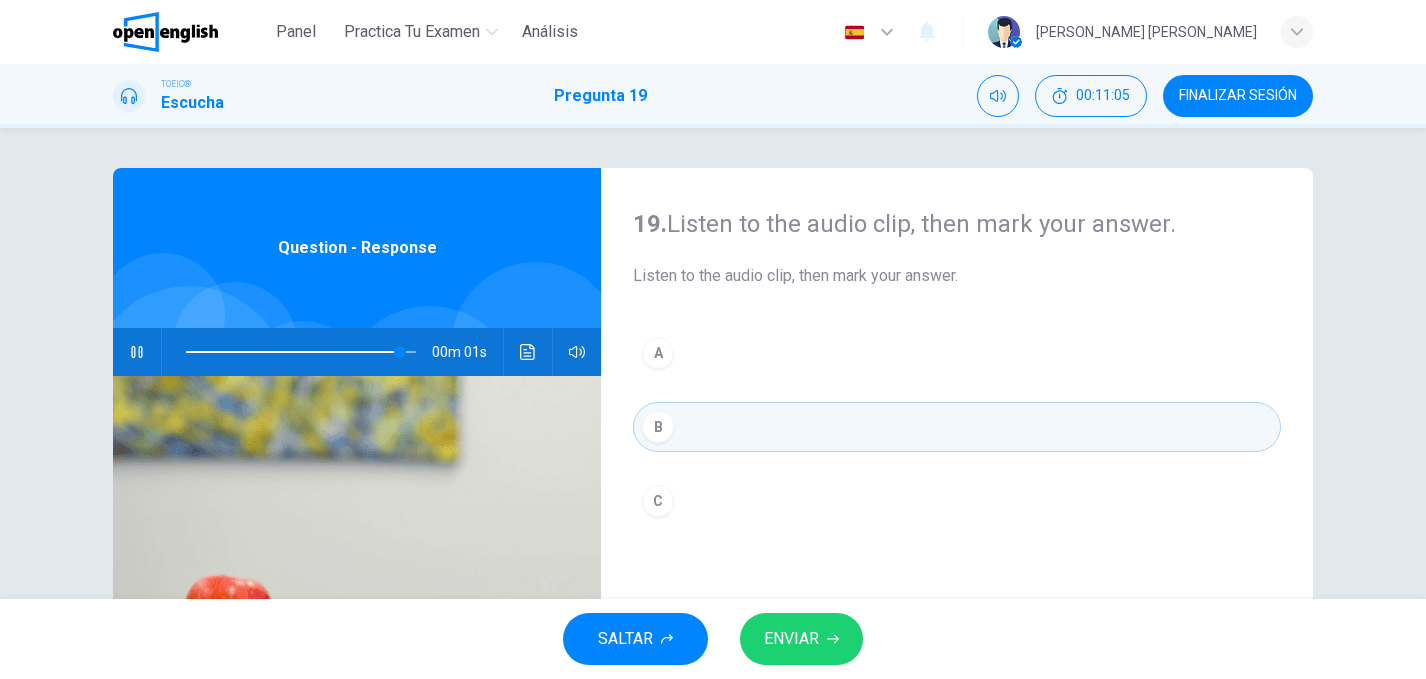 click on "ENVIAR" at bounding box center [791, 639] 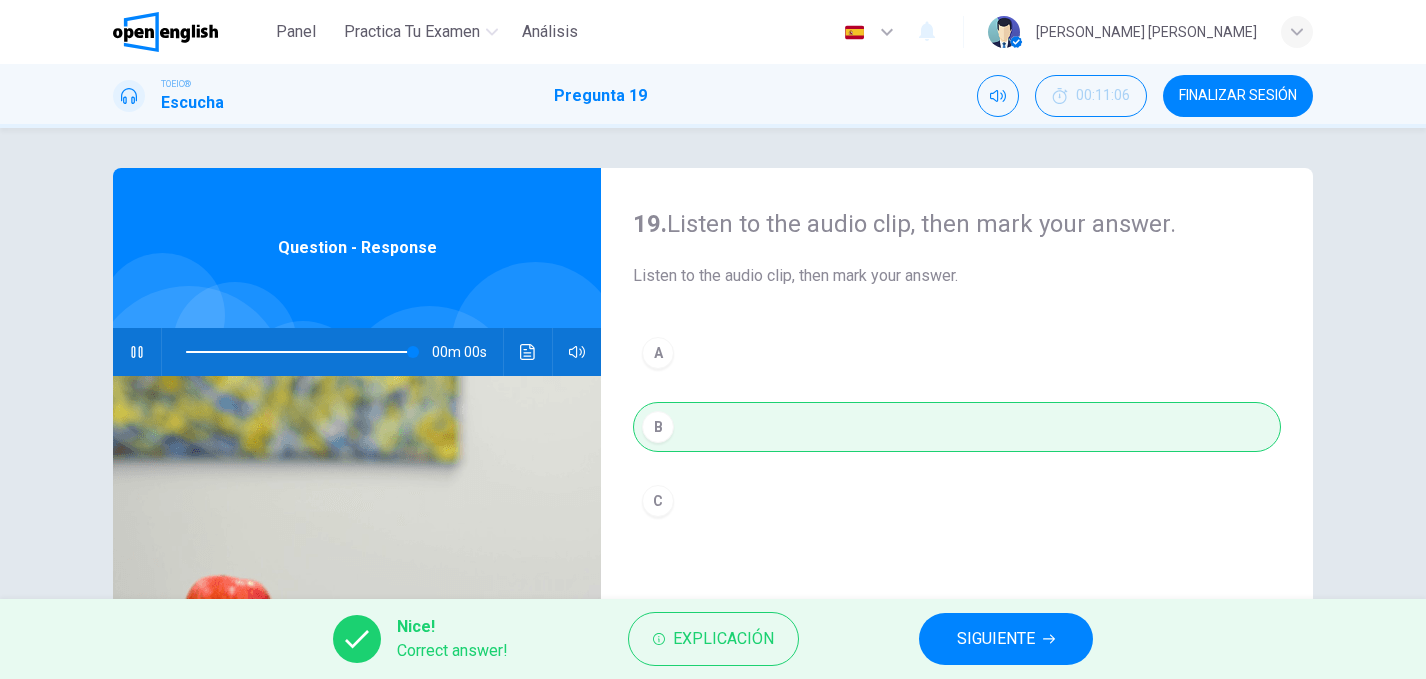 type on "*" 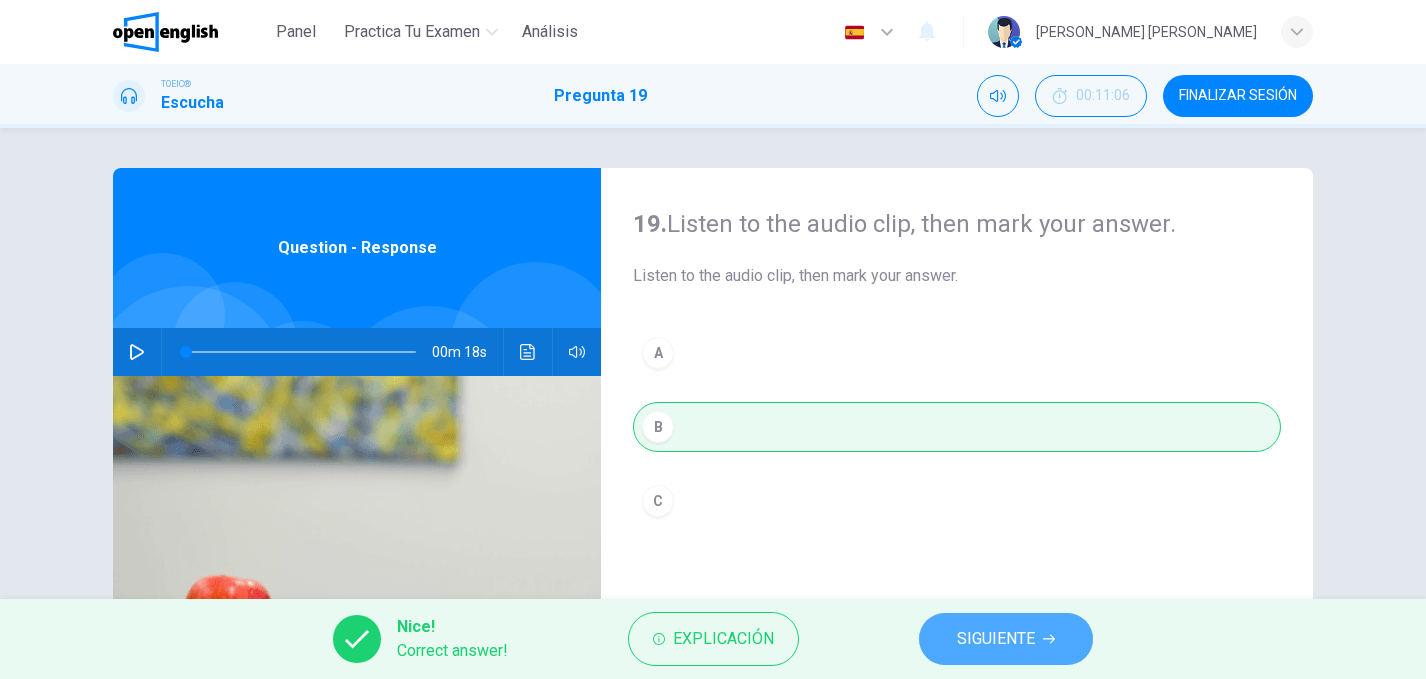 click on "SIGUIENTE" at bounding box center [1006, 639] 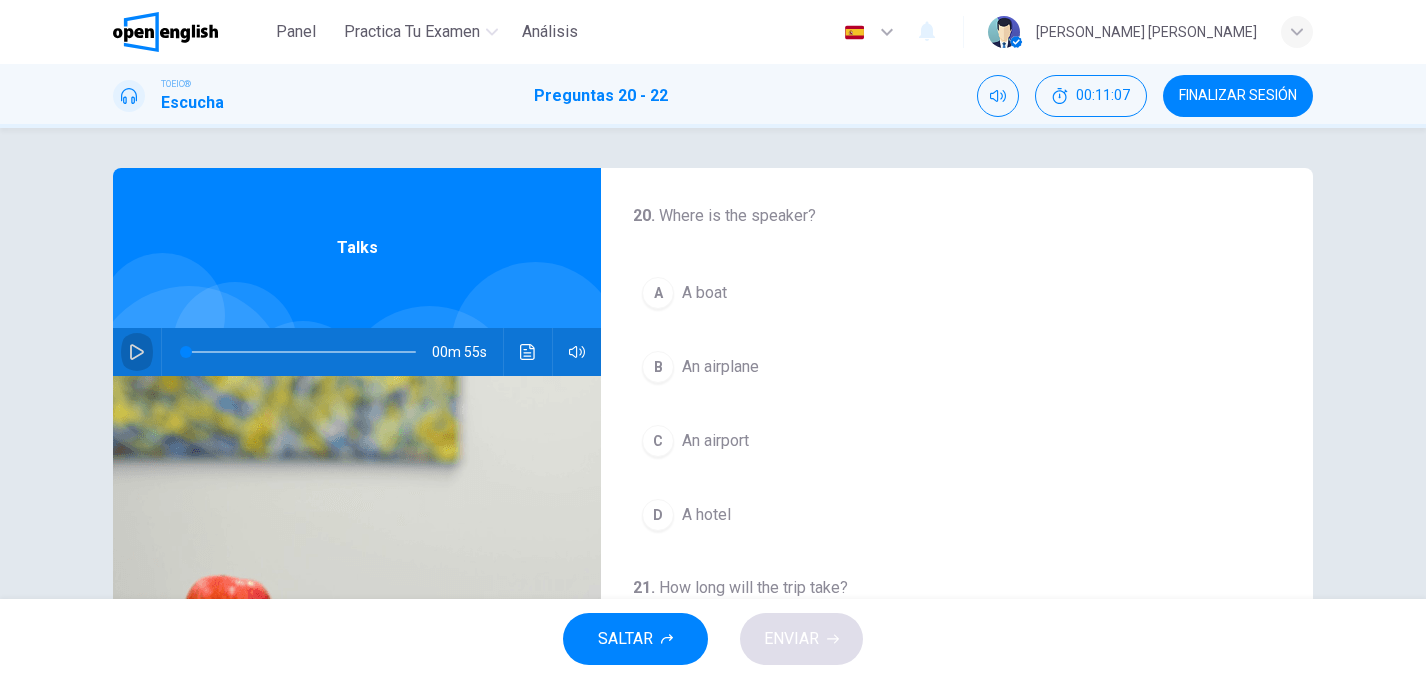 click 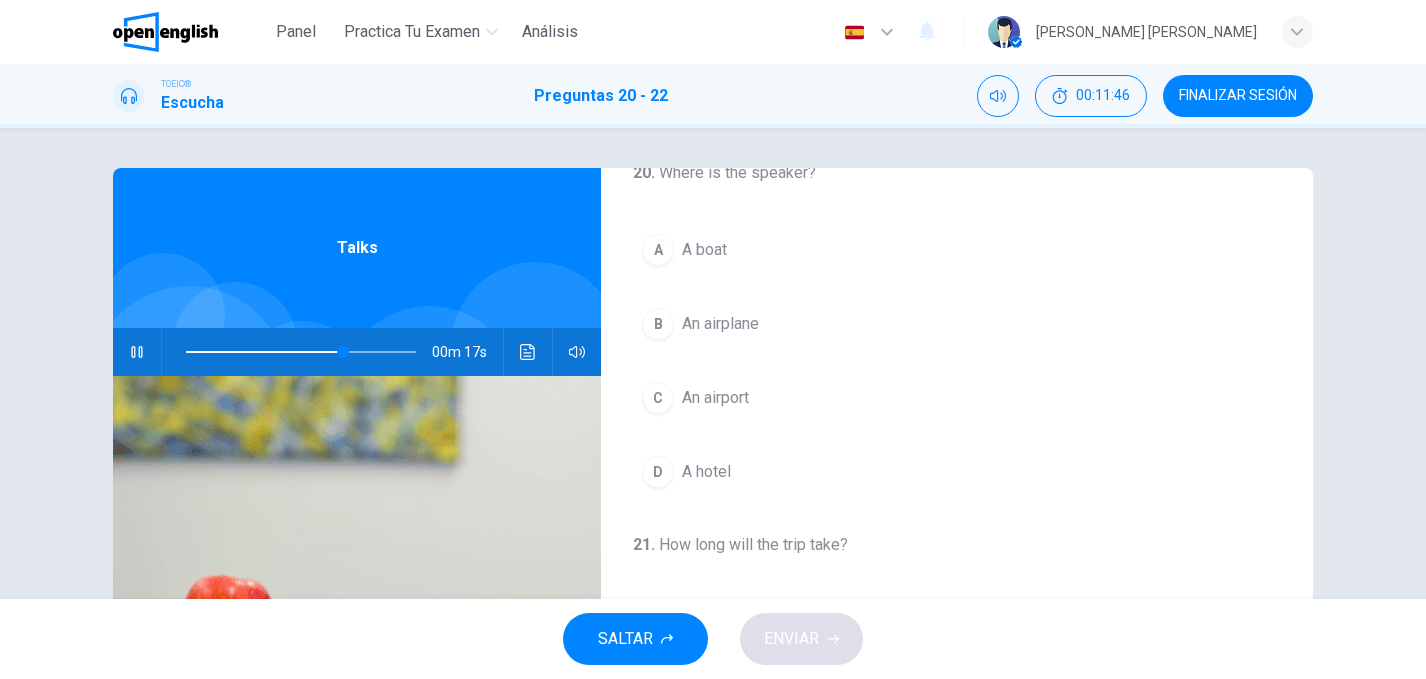 scroll, scrollTop: 56, scrollLeft: 0, axis: vertical 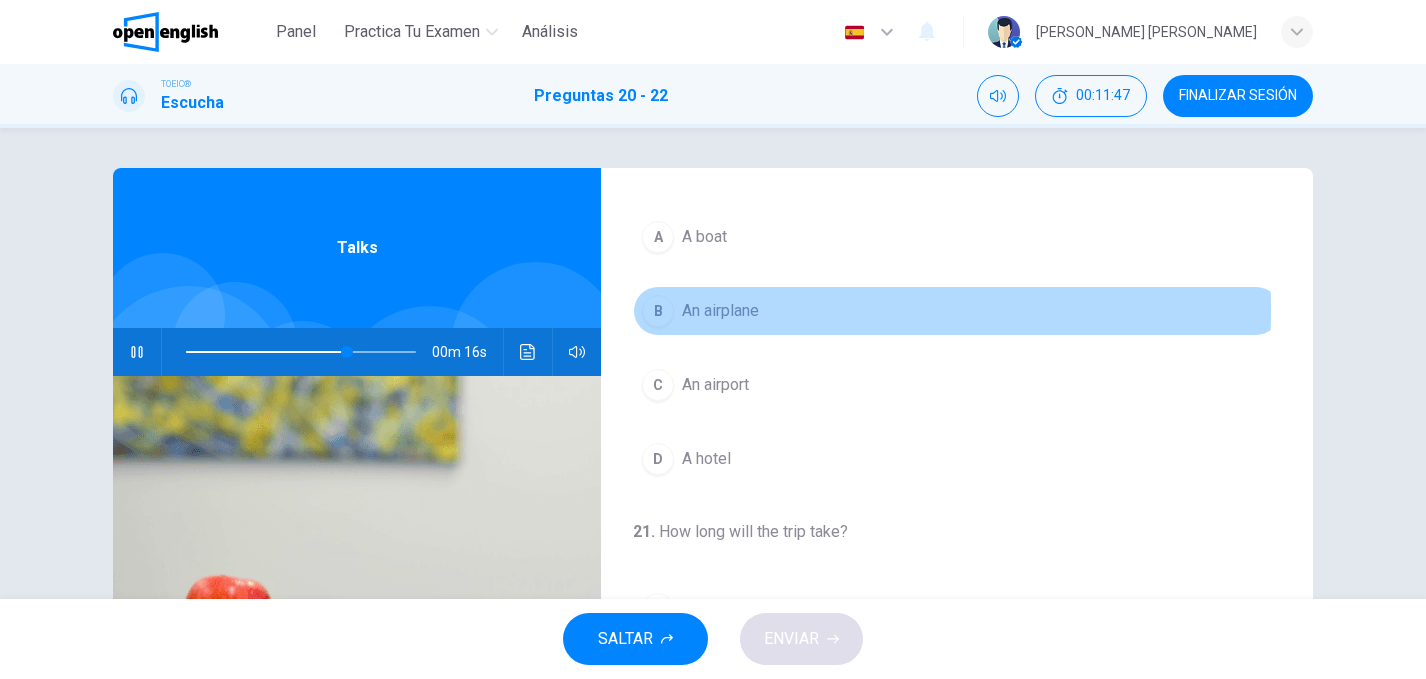 click on "B" at bounding box center [658, 311] 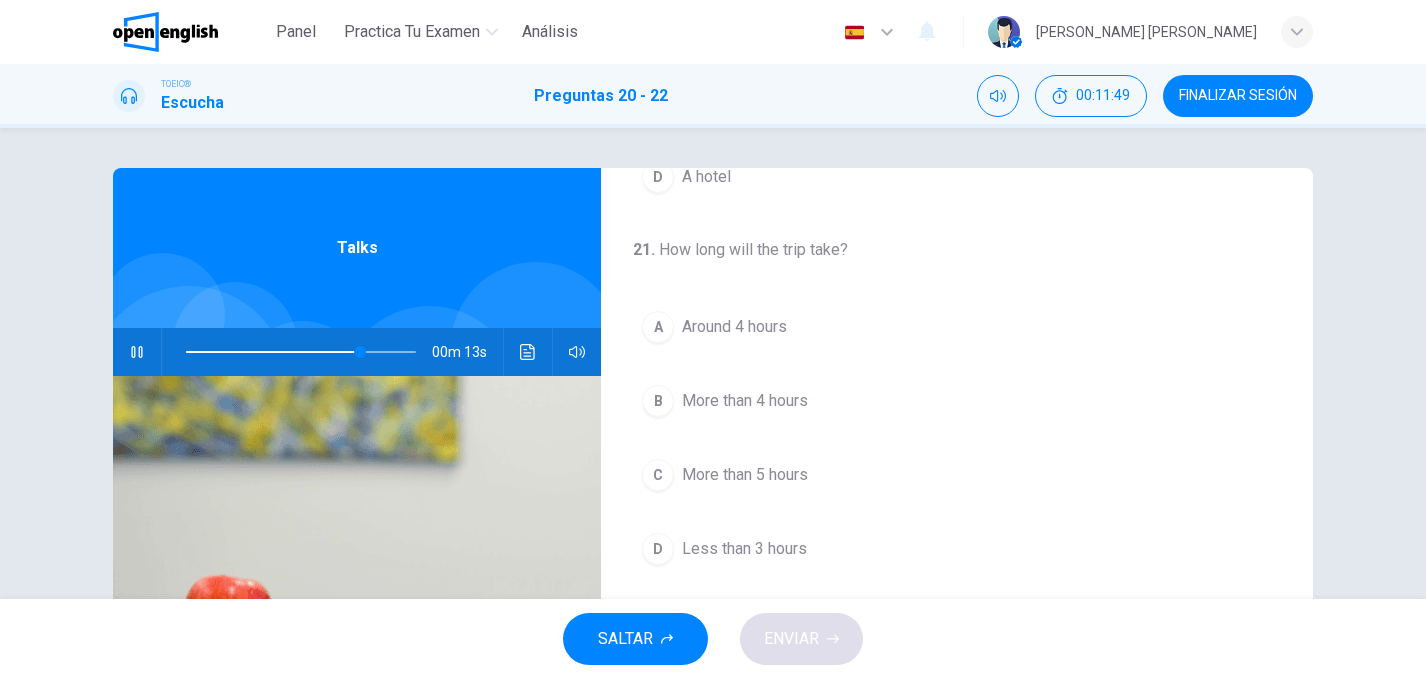 scroll, scrollTop: 343, scrollLeft: 0, axis: vertical 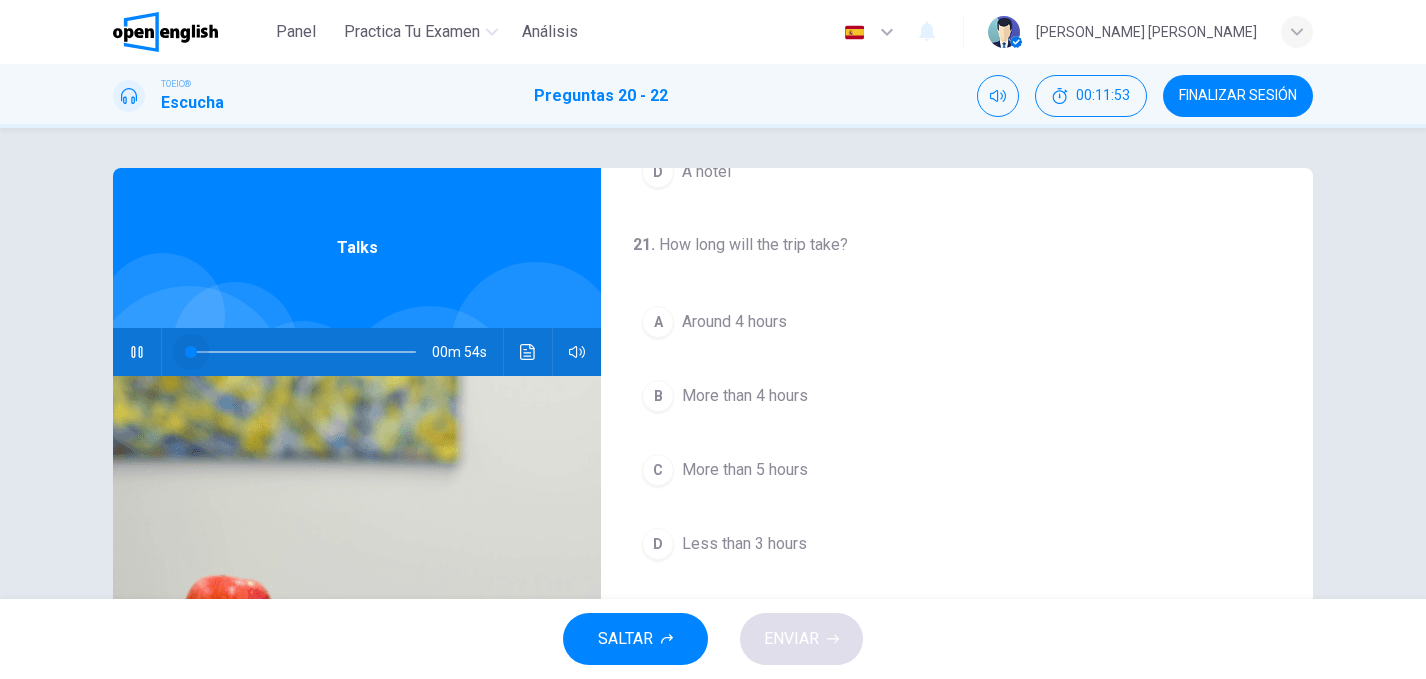 click at bounding box center (301, 352) 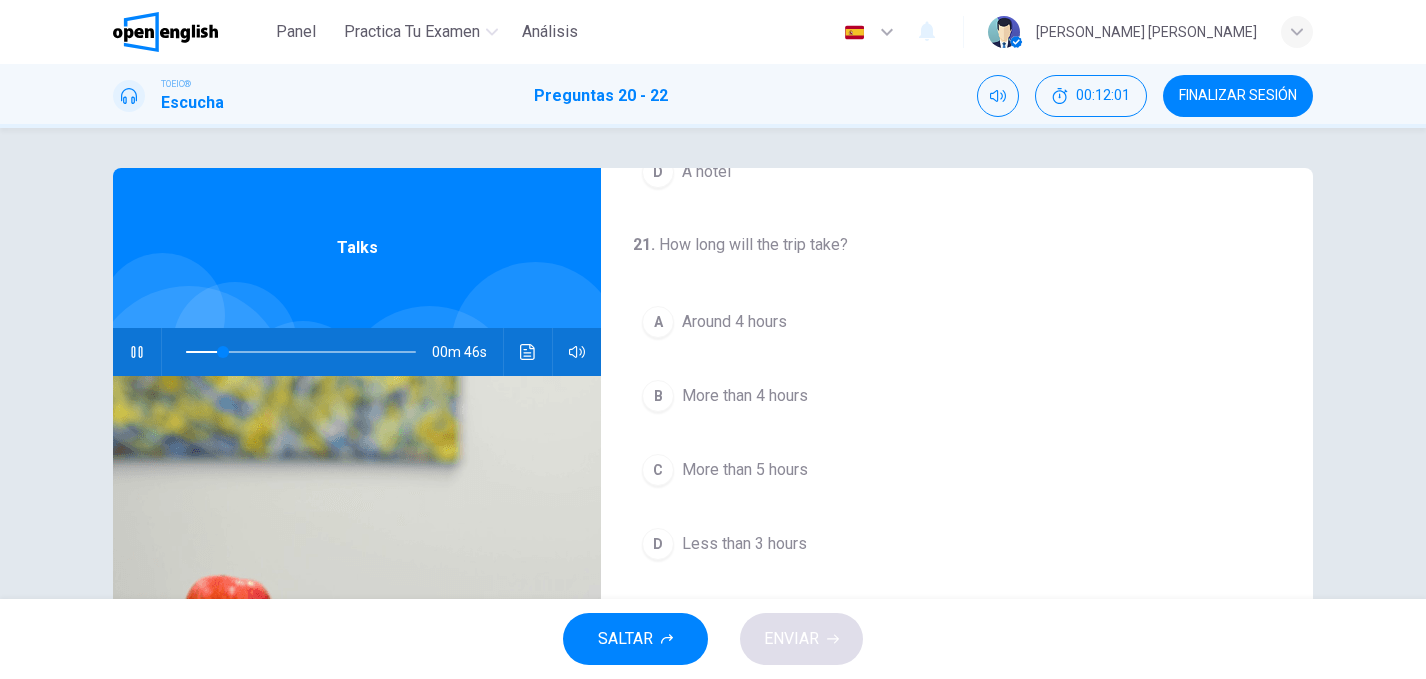 click on "A" at bounding box center [658, 322] 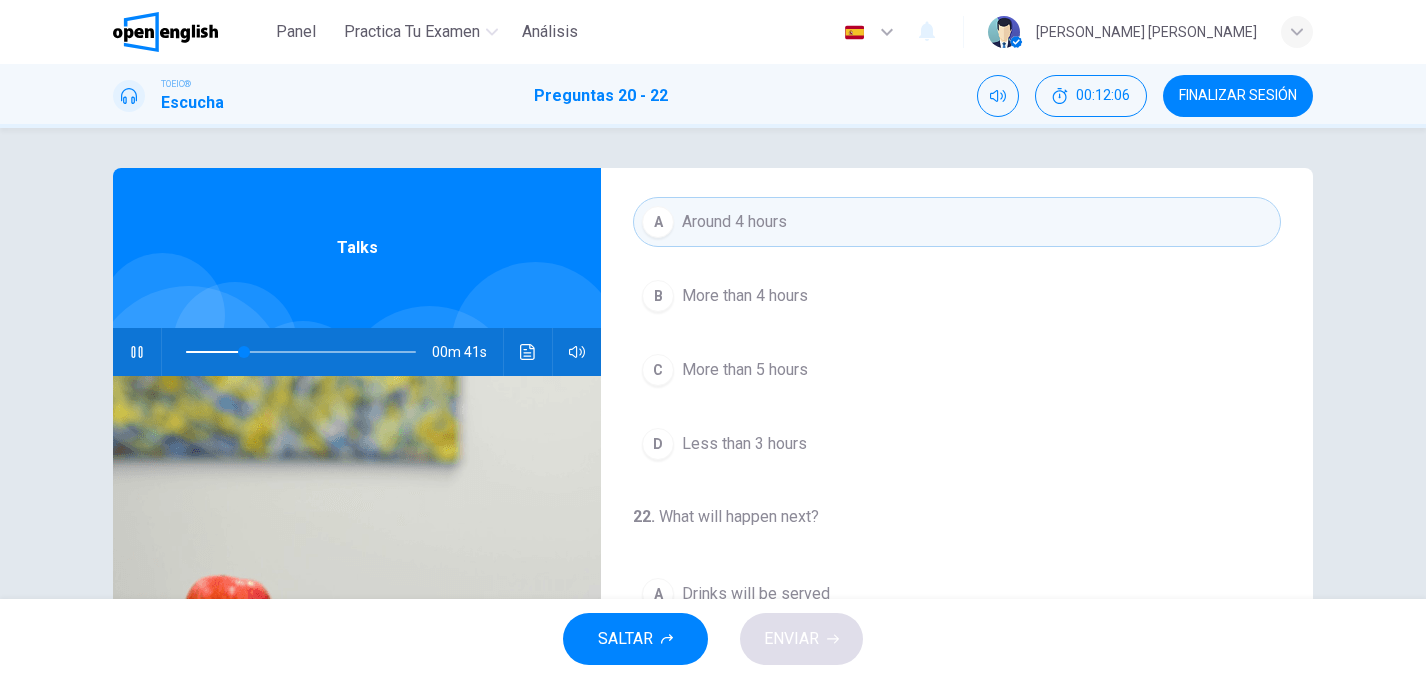 scroll, scrollTop: 457, scrollLeft: 0, axis: vertical 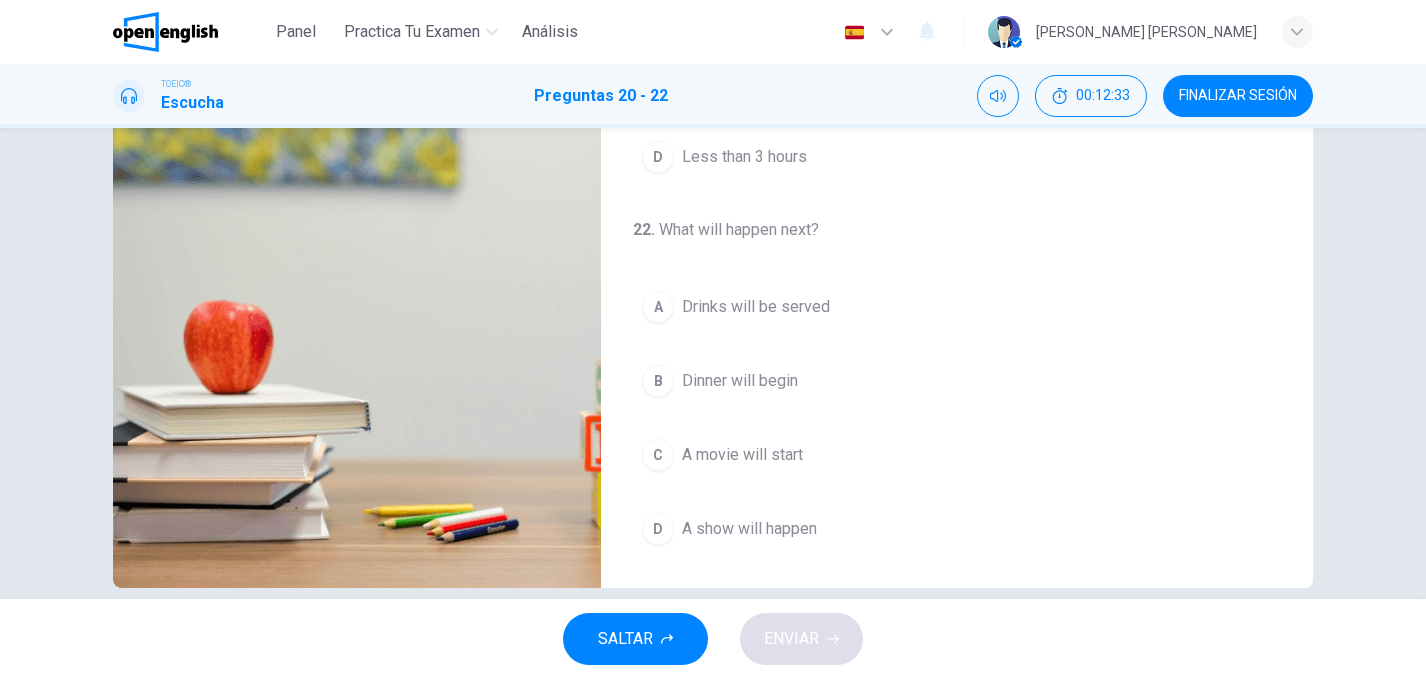 click on "C" at bounding box center (658, 455) 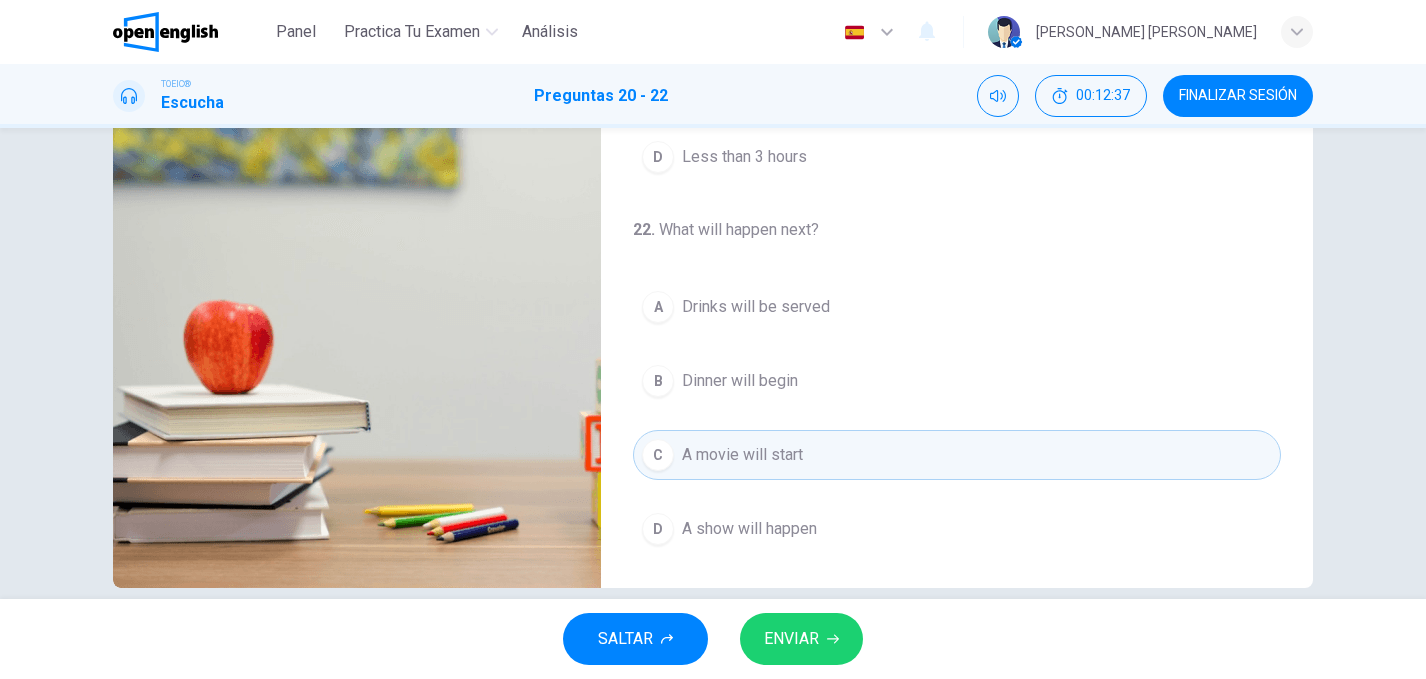 click on "ENVIAR" at bounding box center (791, 639) 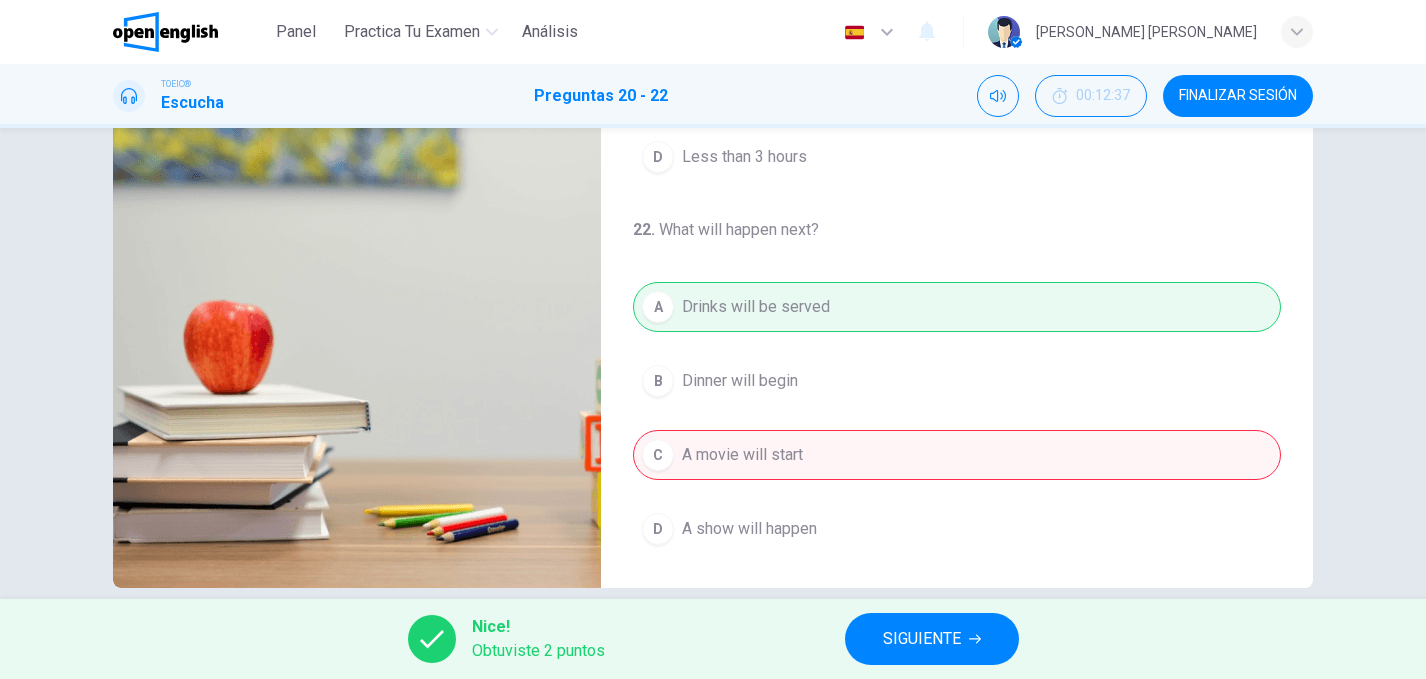 type on "**" 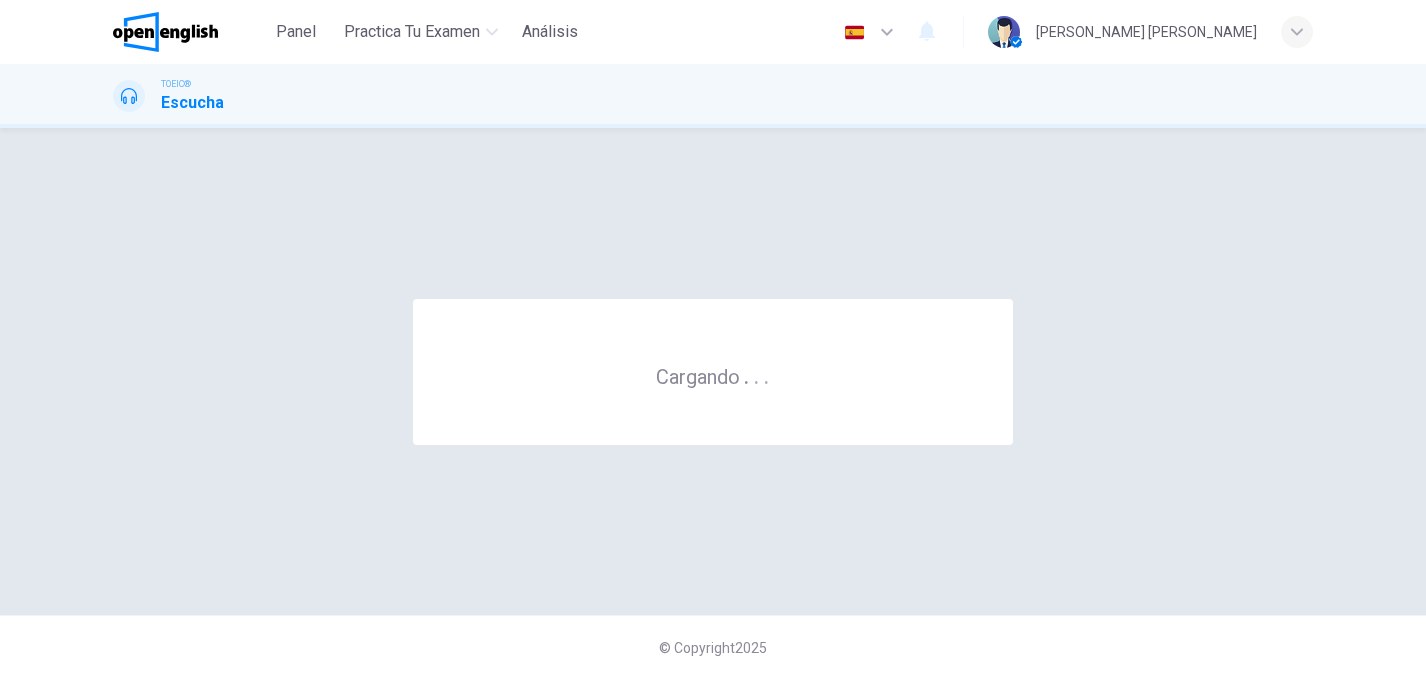 scroll, scrollTop: 0, scrollLeft: 0, axis: both 